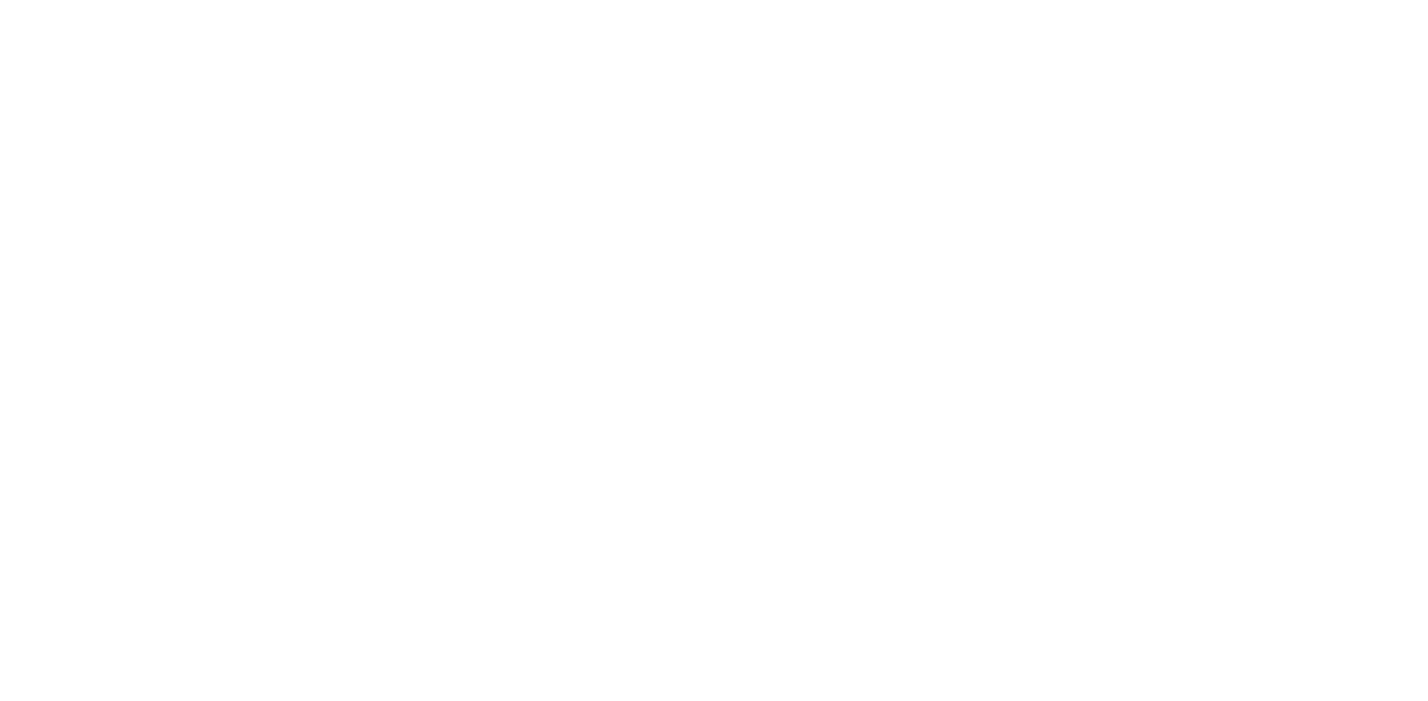 scroll, scrollTop: 0, scrollLeft: 0, axis: both 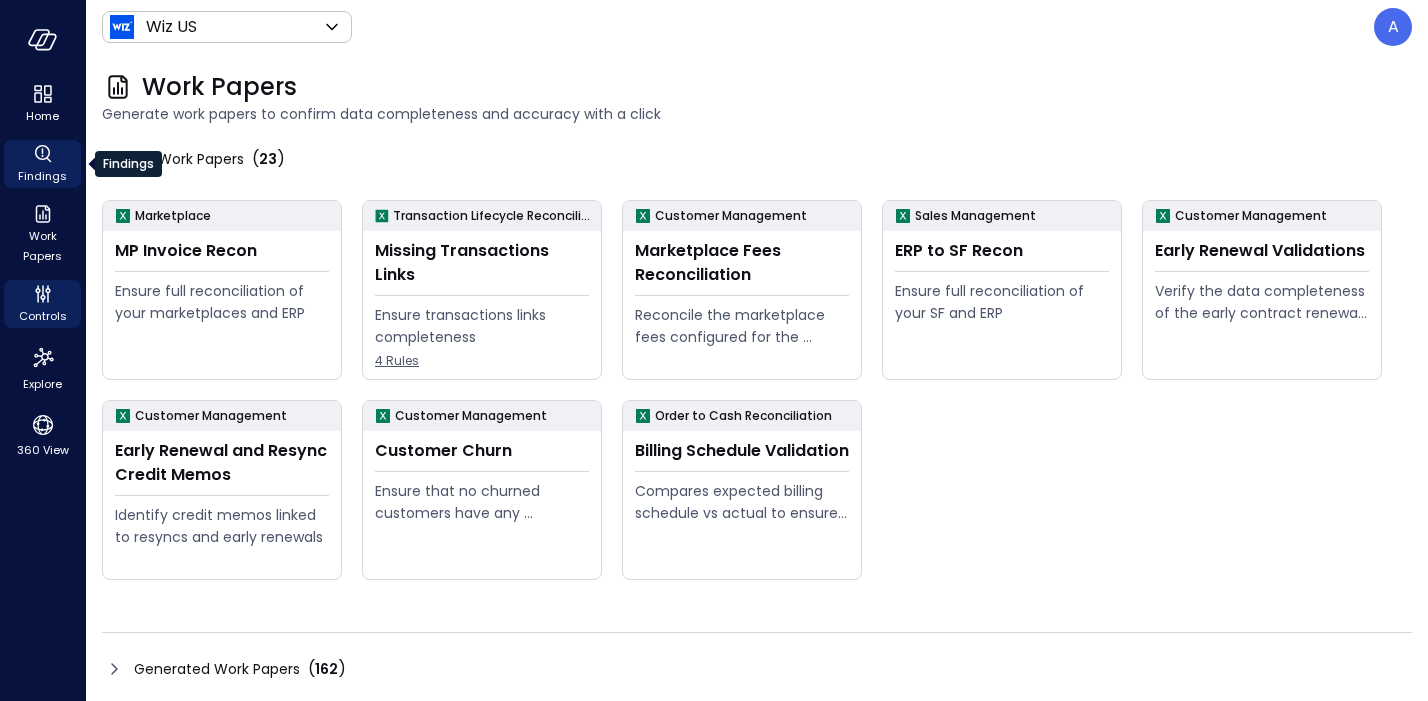 click on "Findings" at bounding box center [42, 176] 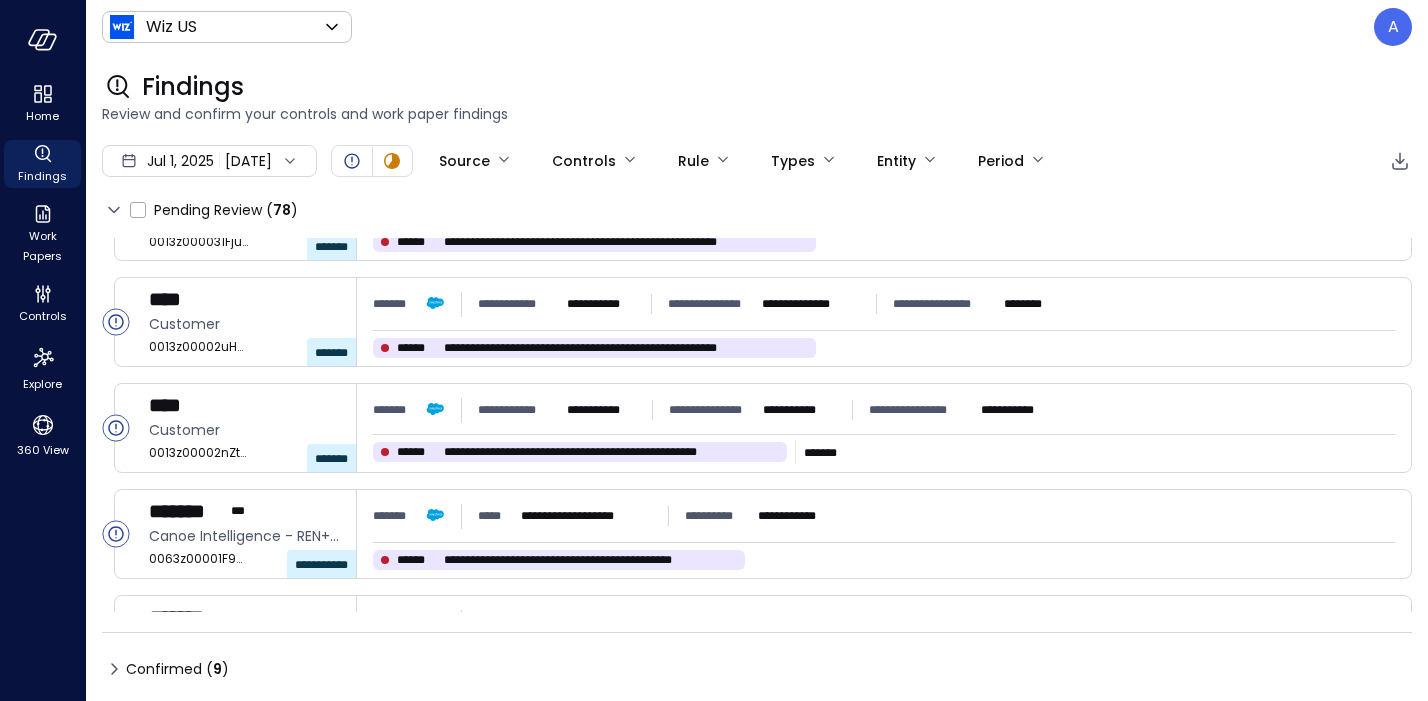 scroll, scrollTop: 113, scrollLeft: 0, axis: vertical 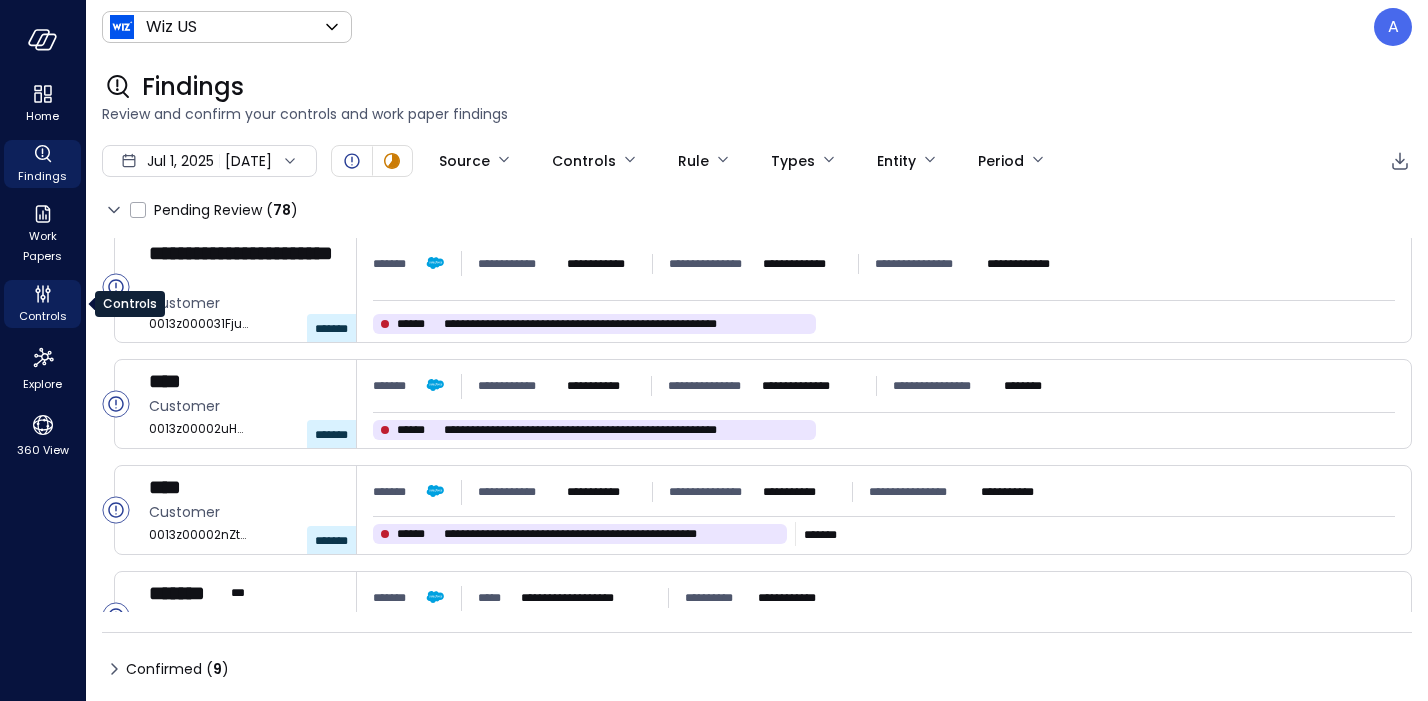click 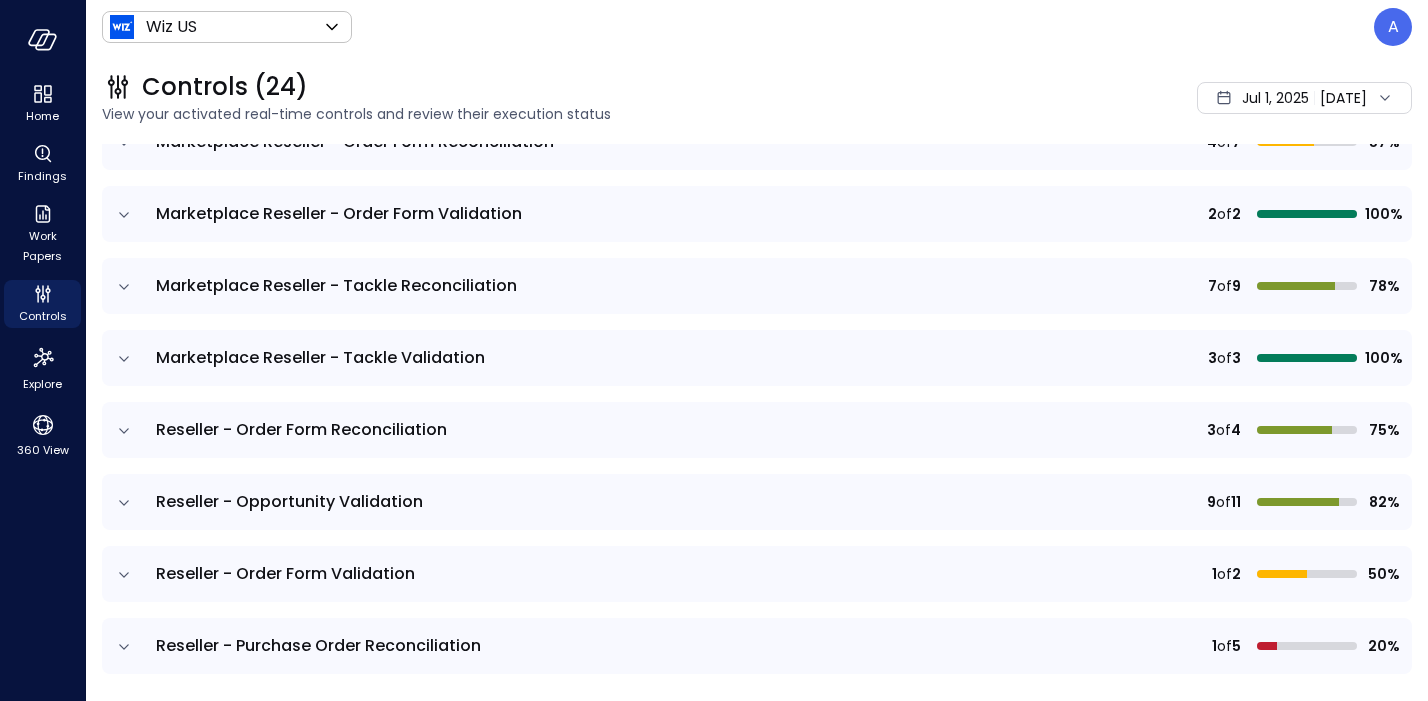 scroll, scrollTop: 1371, scrollLeft: 0, axis: vertical 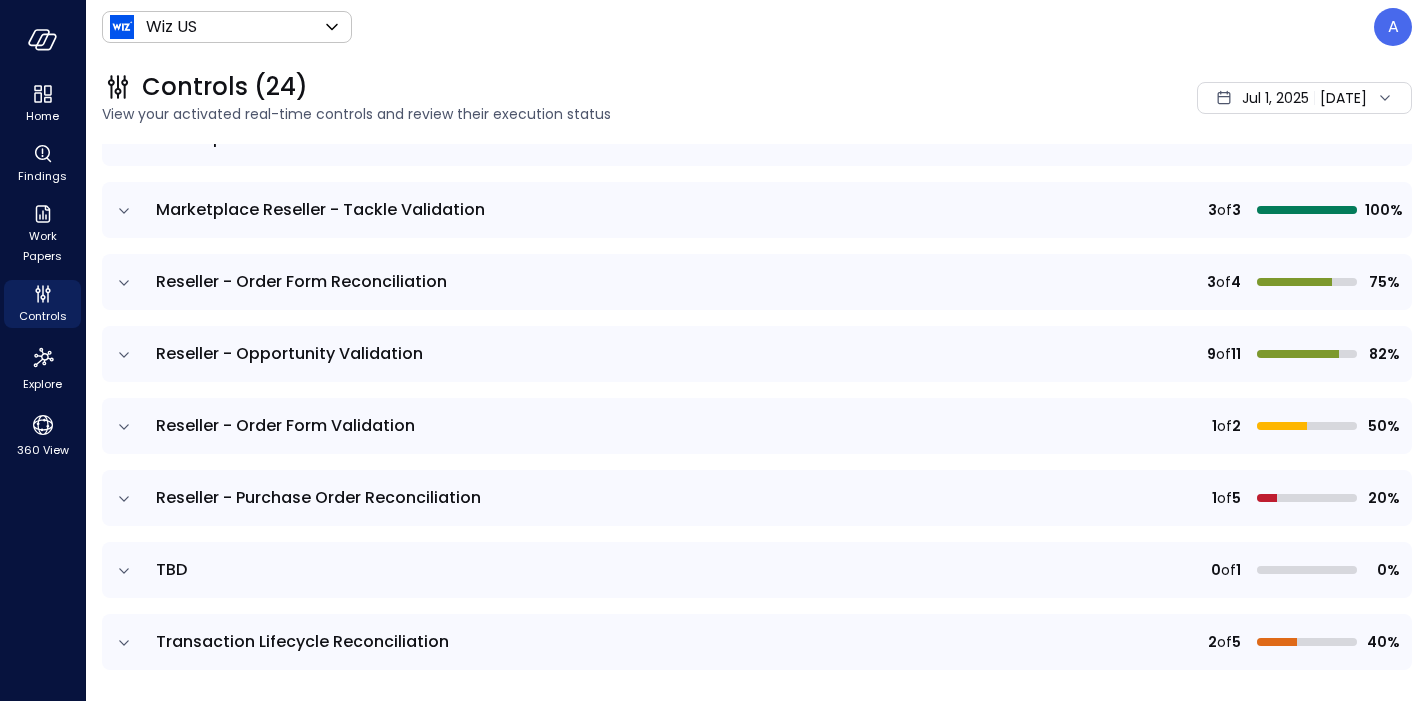 click 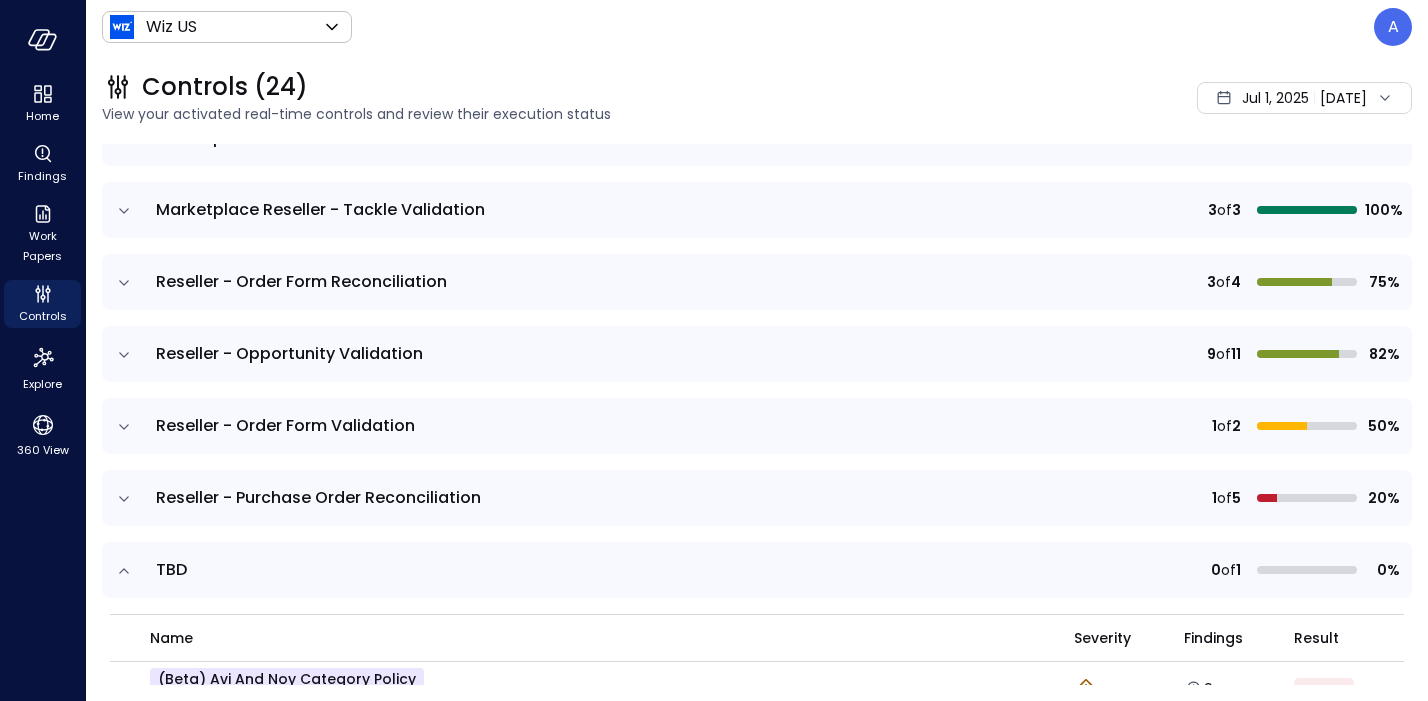 scroll, scrollTop: 1491, scrollLeft: 0, axis: vertical 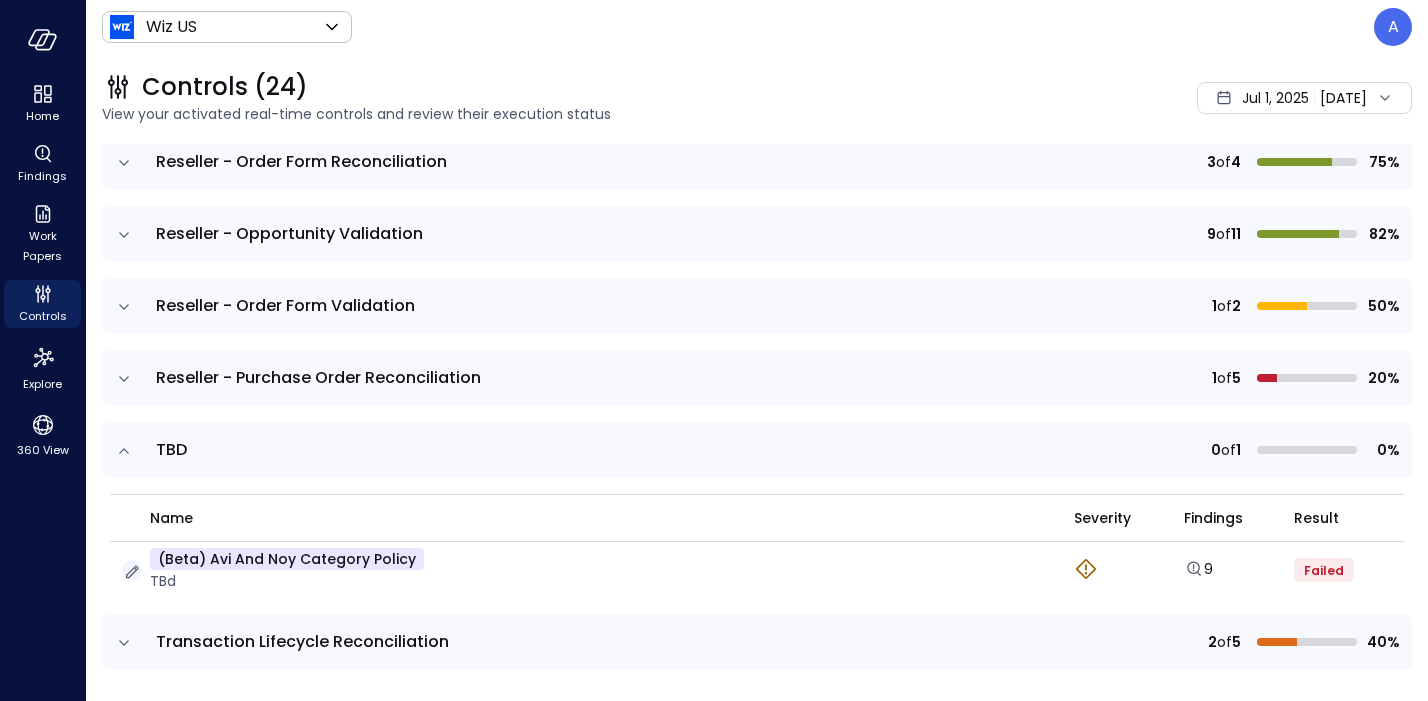 click 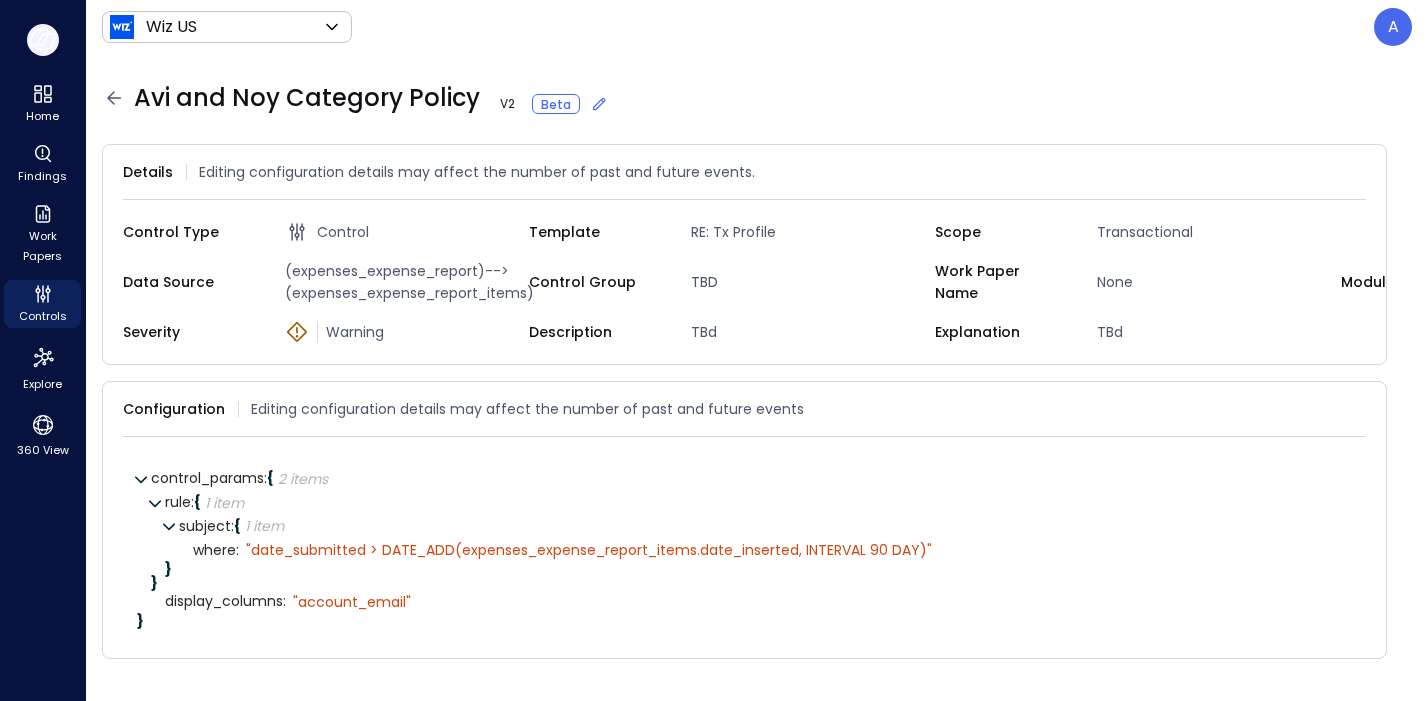 click 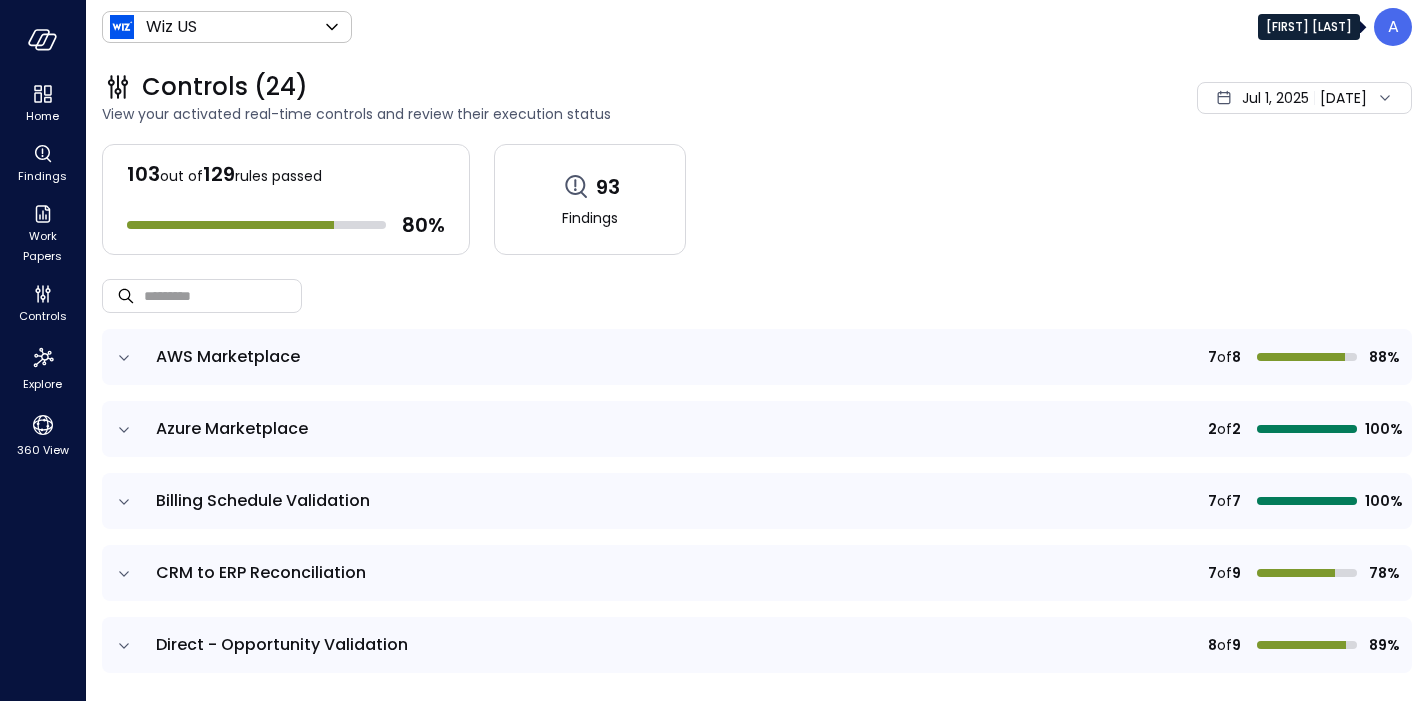 click on "A" at bounding box center (1393, 27) 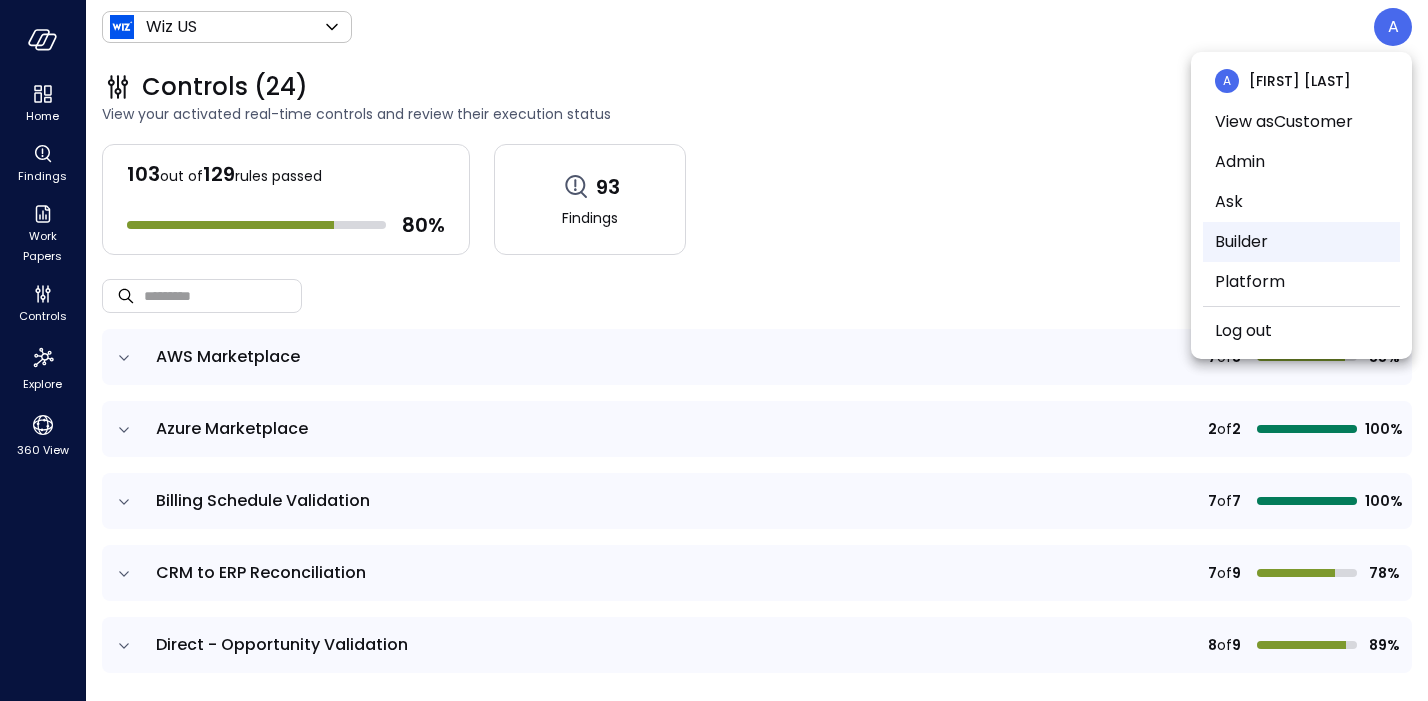 click on "Builder" at bounding box center (1301, 242) 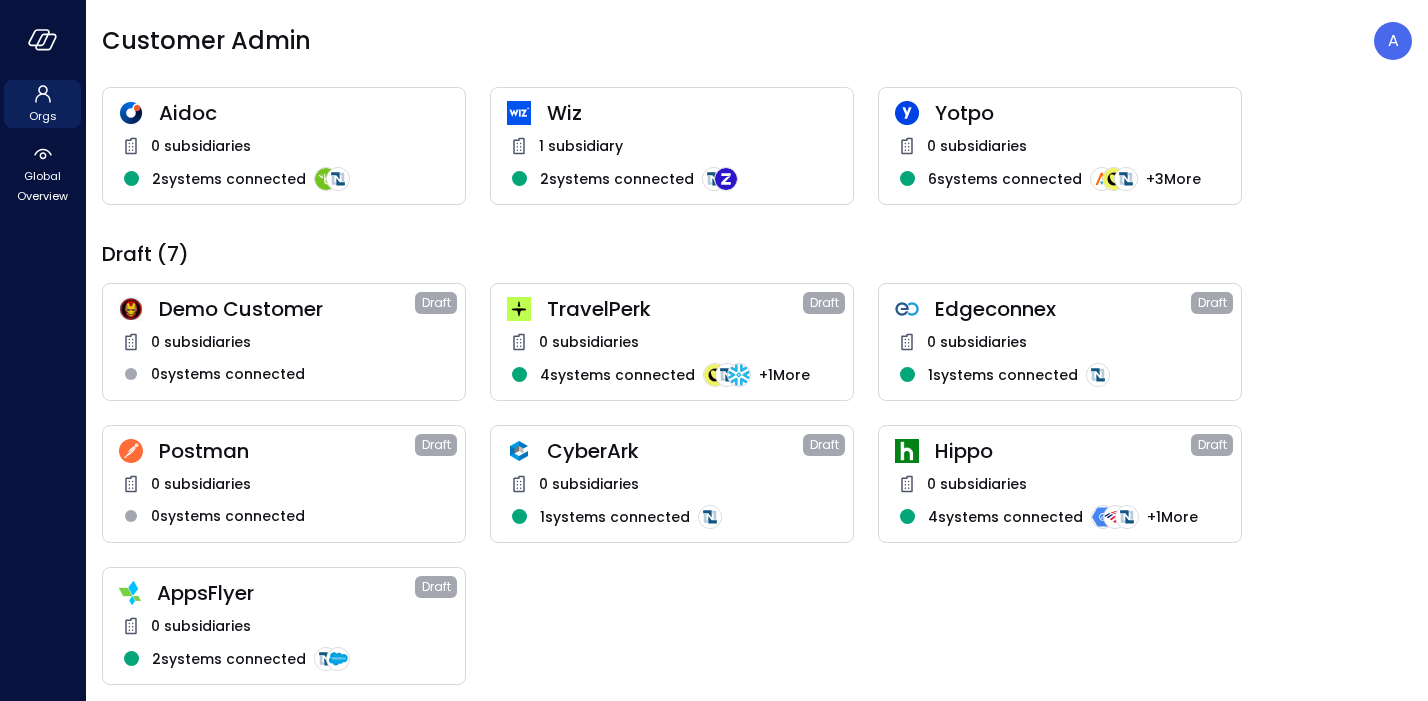 scroll, scrollTop: 0, scrollLeft: 0, axis: both 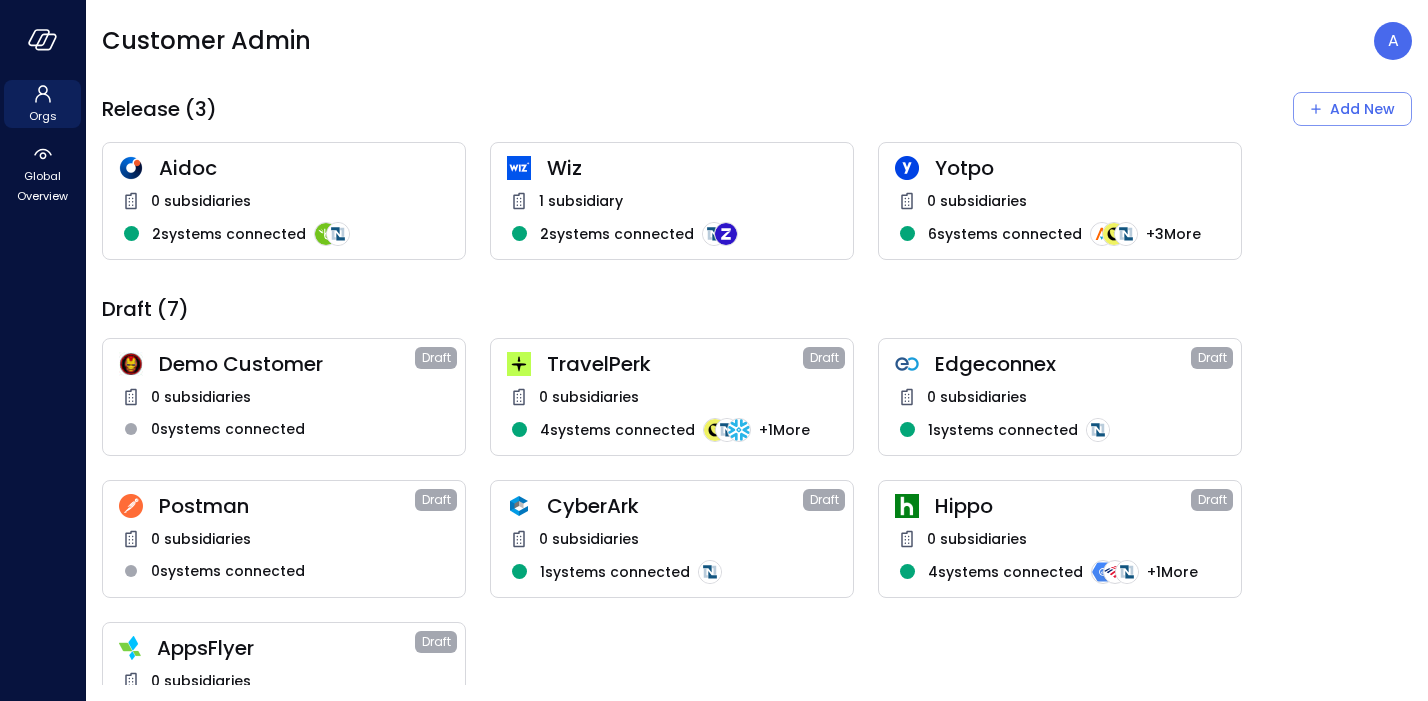 click on "1 subsidiary" at bounding box center (581, 201) 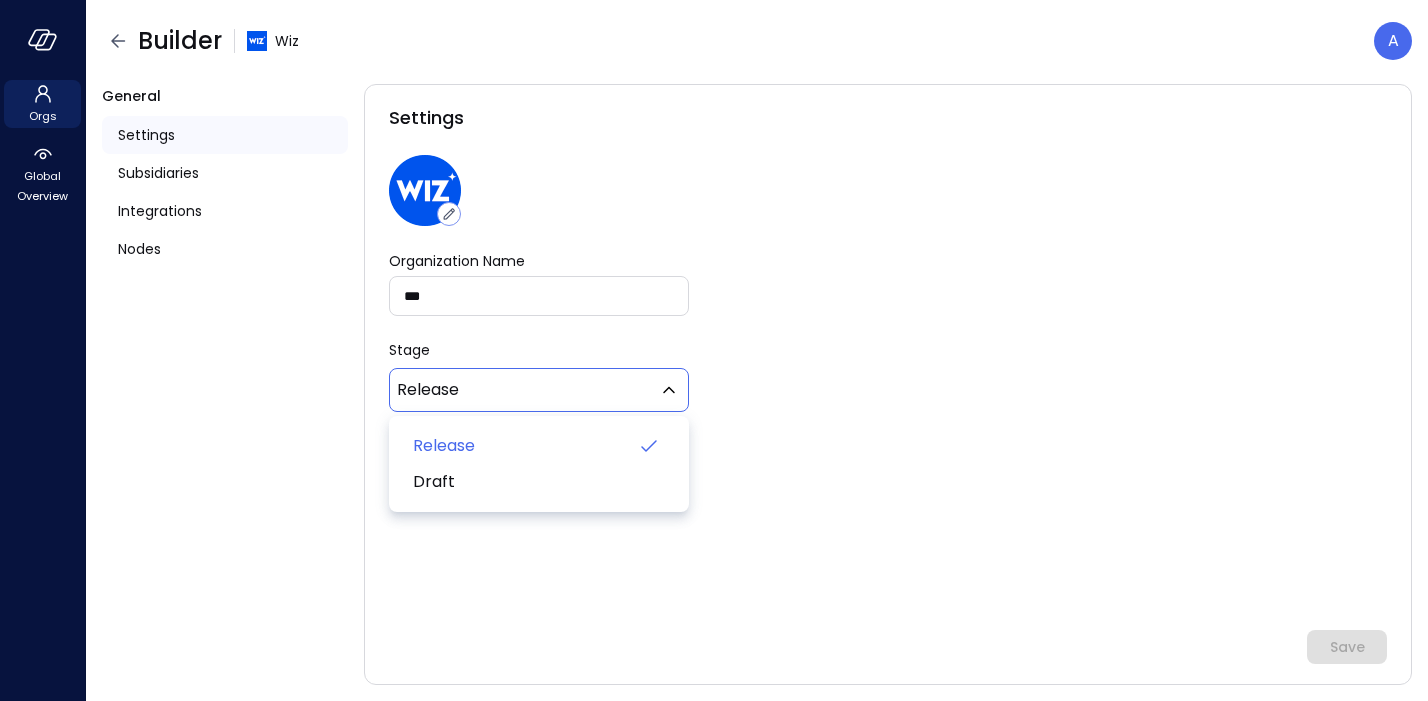 click on "Orgs Global Overview Builder Wiz A General Settings Subsidiaries Integrations Nodes Settings Organization Name *** Organization Name Stage Release ******* ​ Save Safebooks.ai T4C Workpaper Display T4C opportunities SFDC Special Terms | Opportunities Special terms mapping SFDC Burst Opportunities Display burst opportunities Sales Order to Opportunity Sales Order to Opportunity Sales Order Changes Ensure sales order changes are reviewed and approved Payments Validation  validates payments by identifying duplicate and erroneous entries. Payments Analysis A variance analysis of the organization's payment transactions Payment Cycle Analysis - US  validates payments by identifying duplicate and erroneous entries. Payment Cycle Analysis - History and Current  validates payments by identifying duplicate and erroneous entries. P&L Revenues Variance Analysis A variance analysis of the organization's revenue accounts P&L Revenues Quarterly Variance Analysis P&L Quarterly Revenues Variance Analysis MP Invoice Recon" at bounding box center (714, 350) 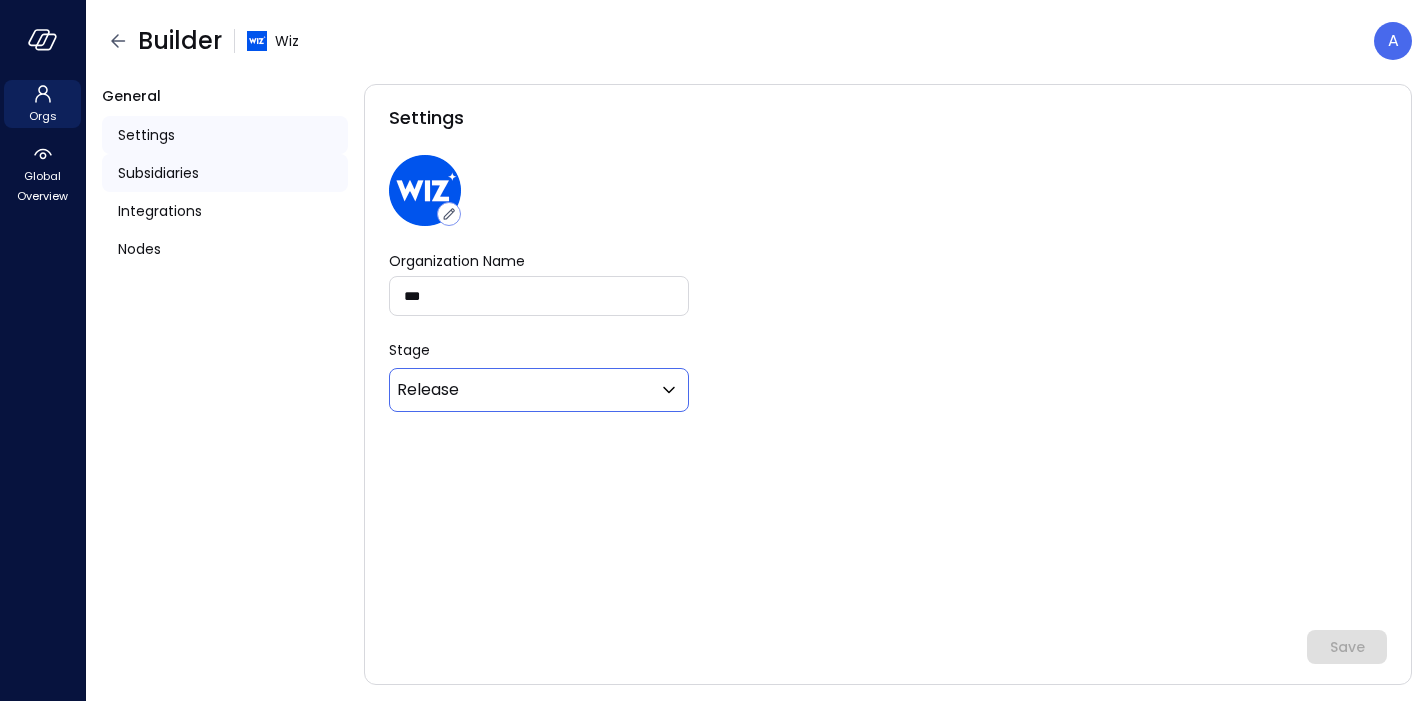 click on "Subsidiaries" at bounding box center (158, 173) 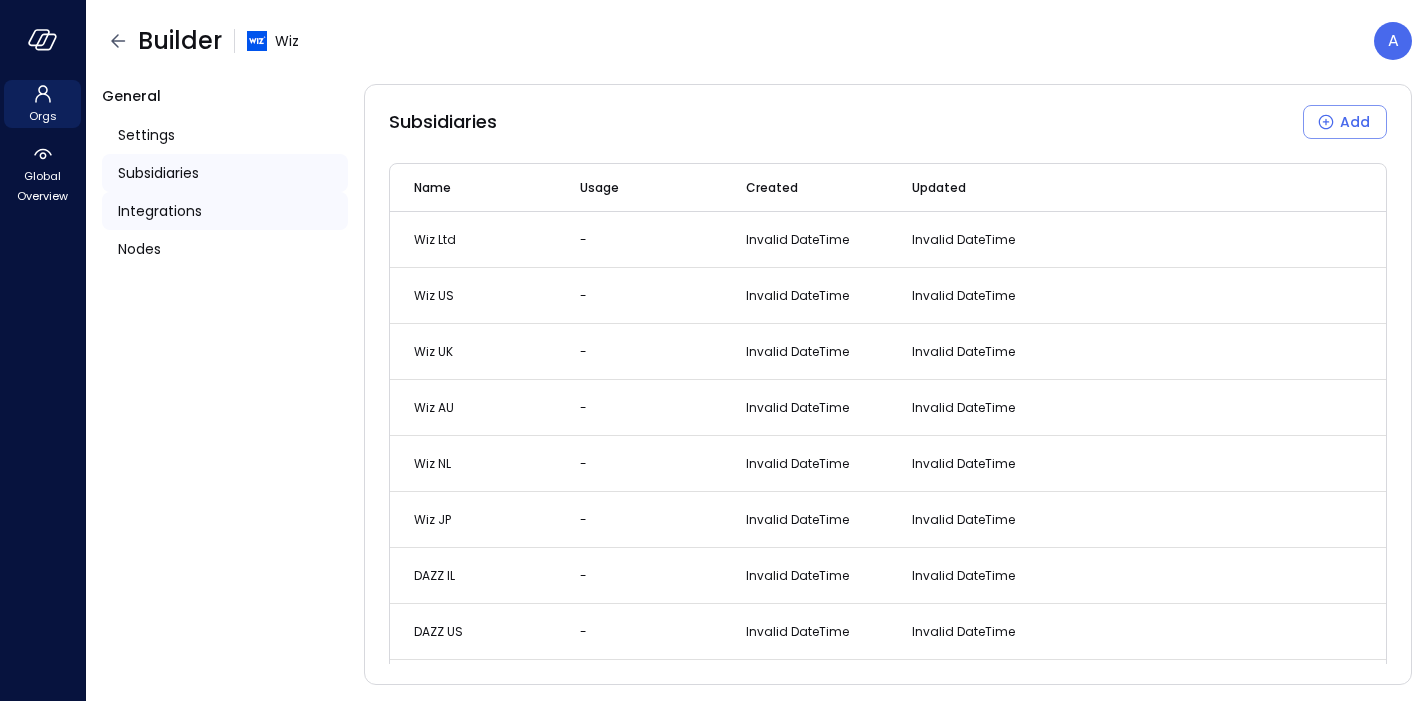 click on "Integrations" at bounding box center [160, 211] 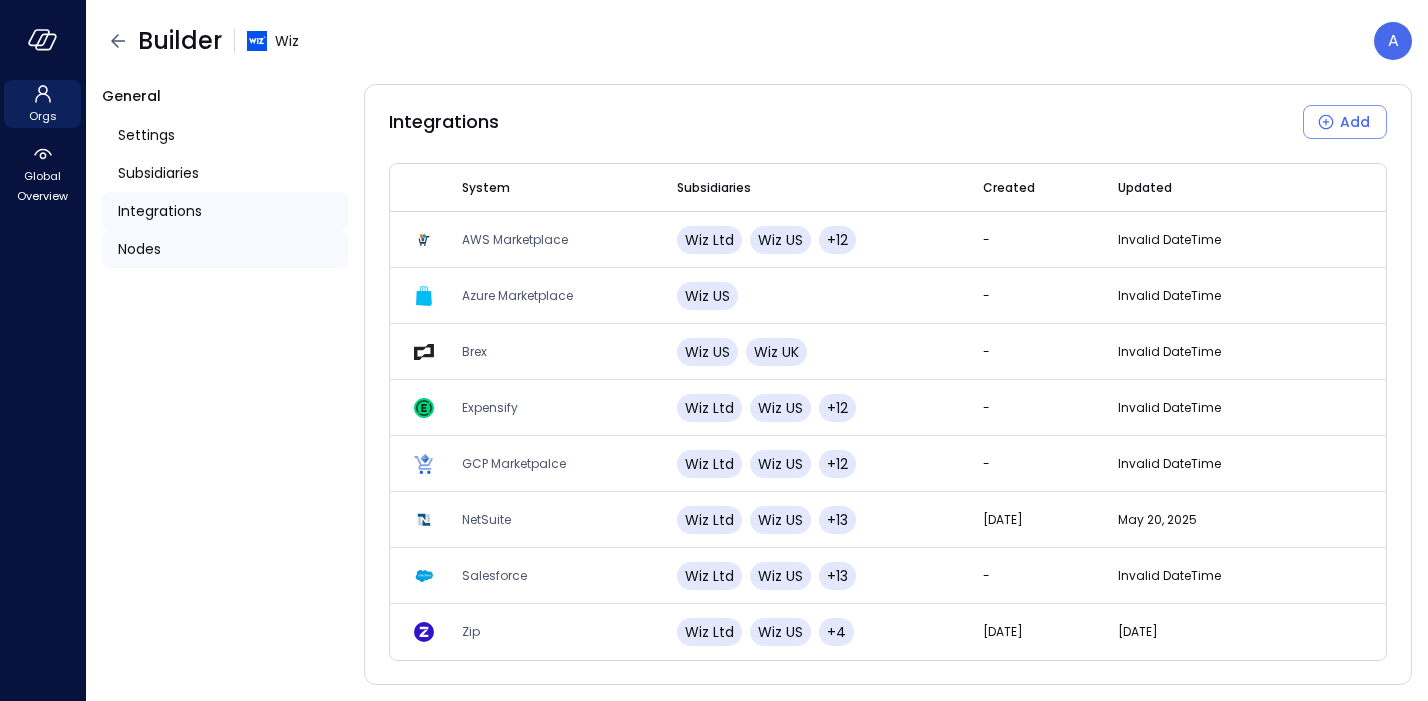 click on "Nodes" at bounding box center [139, 249] 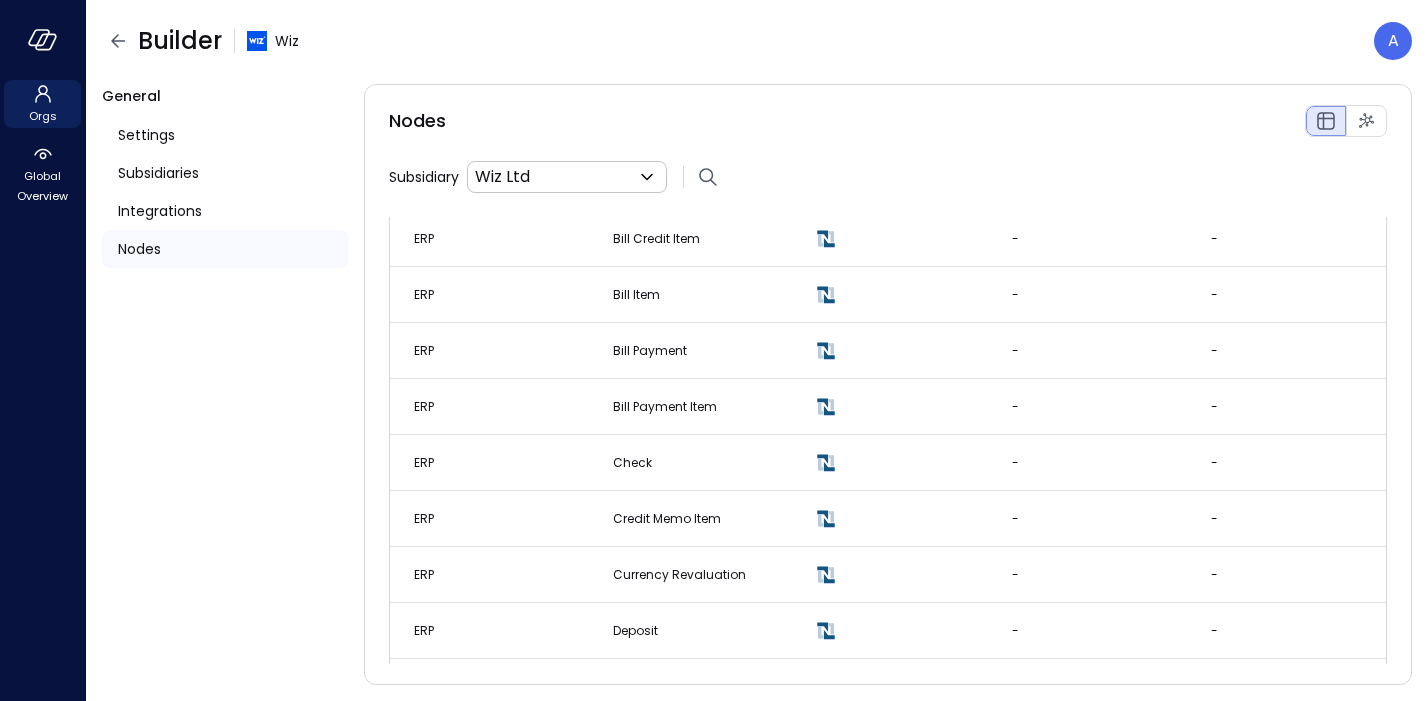 scroll, scrollTop: 410, scrollLeft: 0, axis: vertical 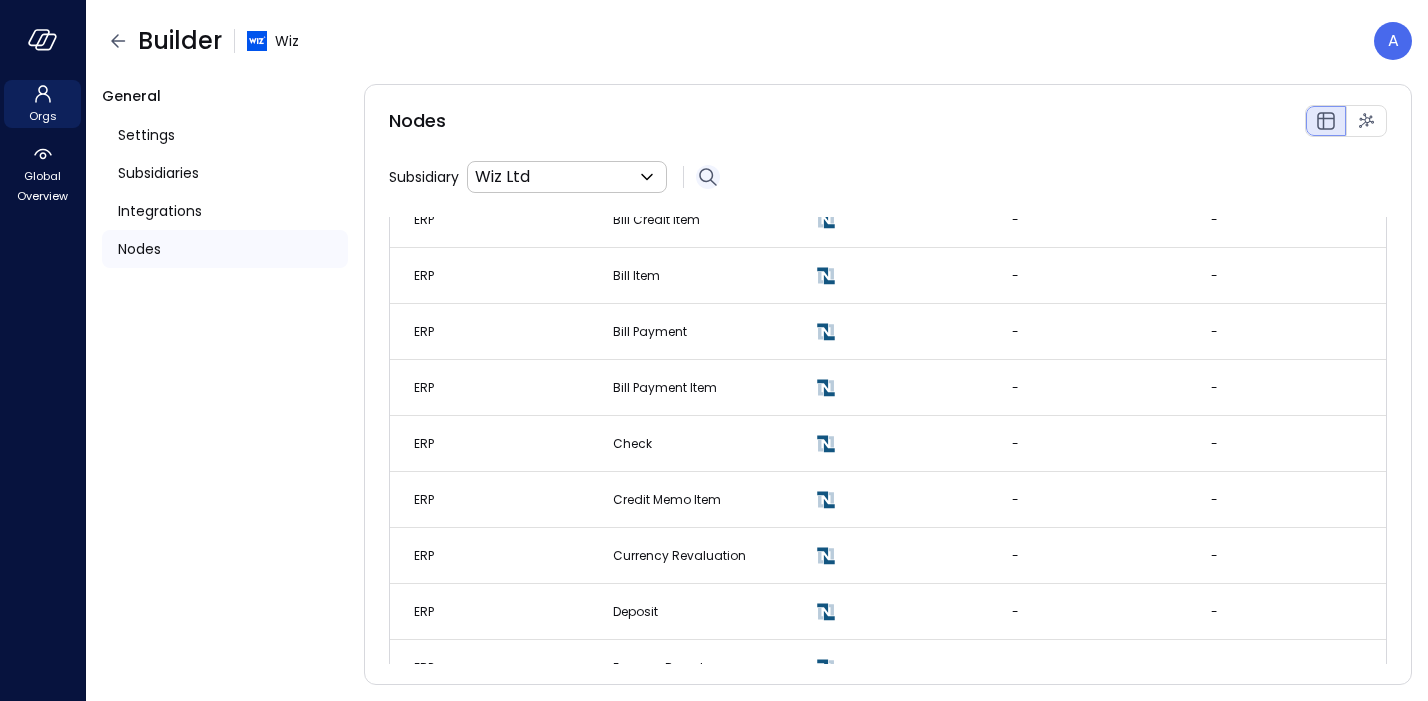 click 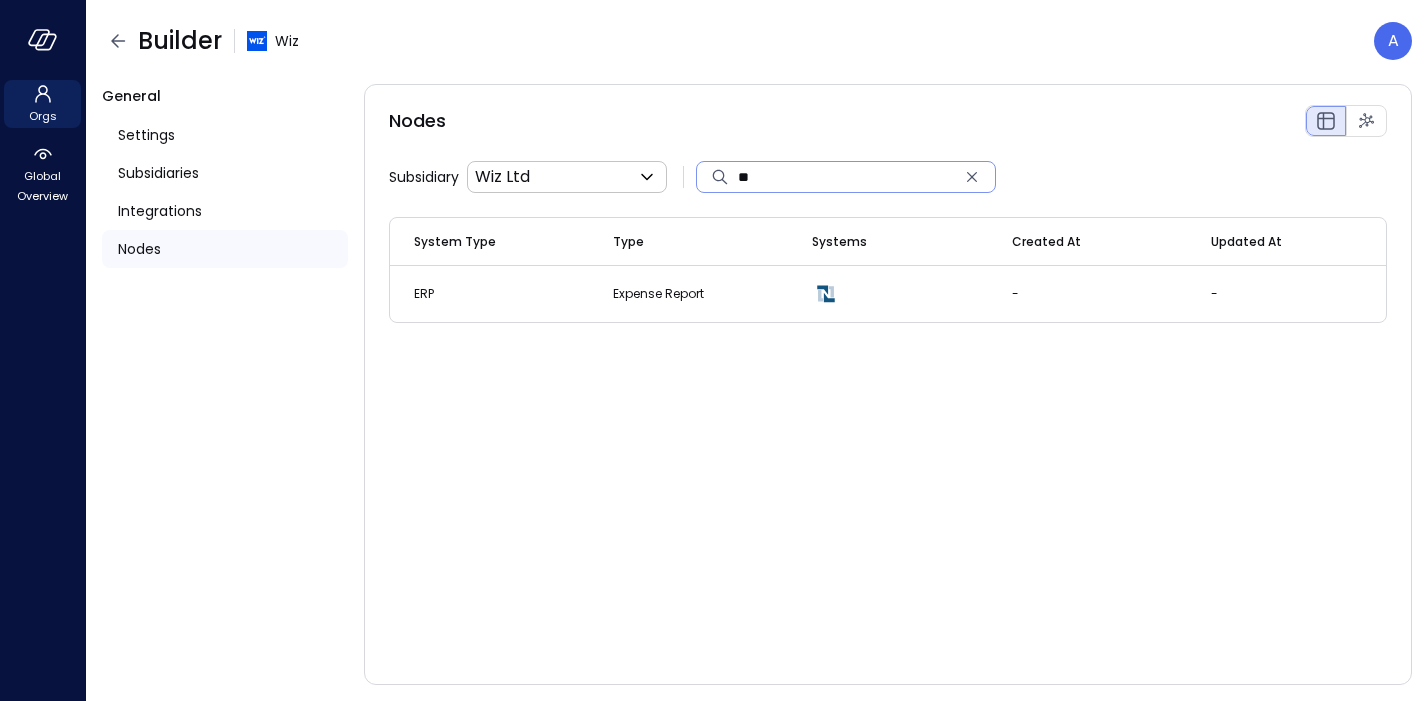 scroll, scrollTop: 0, scrollLeft: 0, axis: both 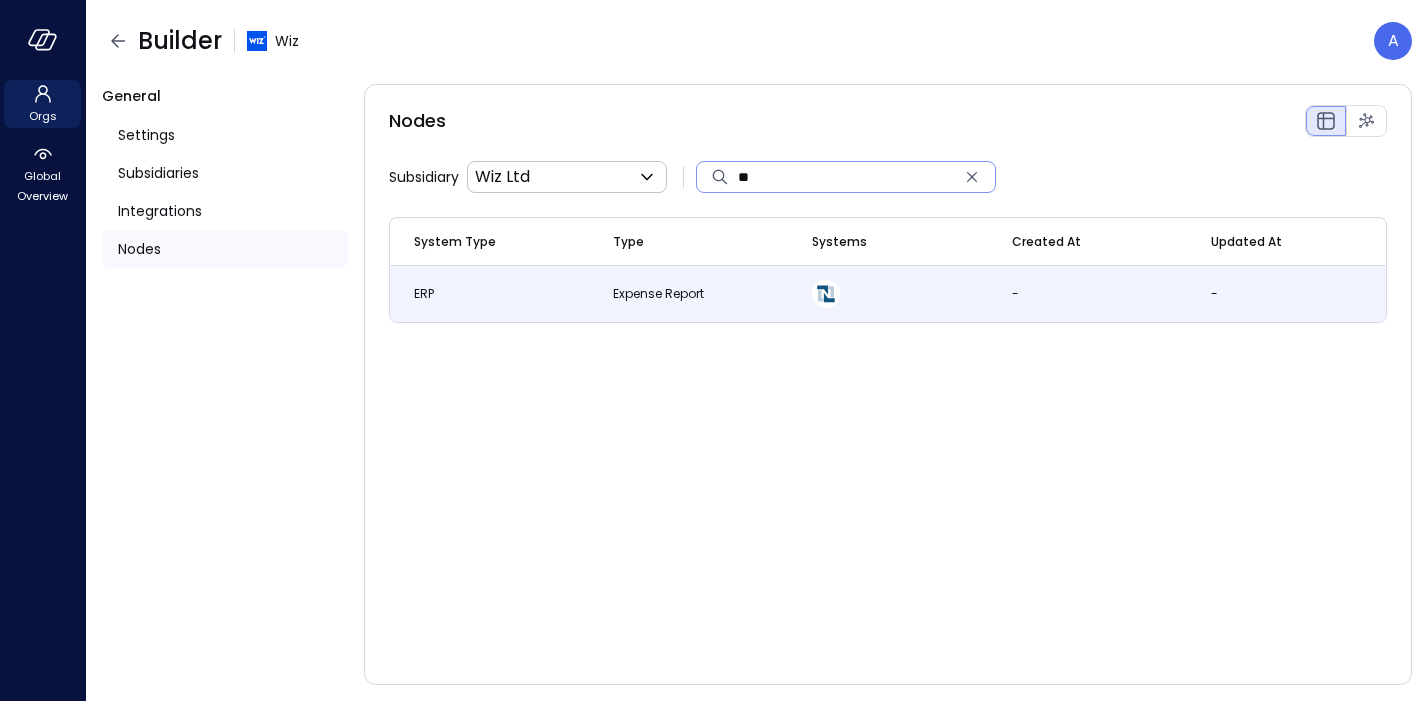 type on "**" 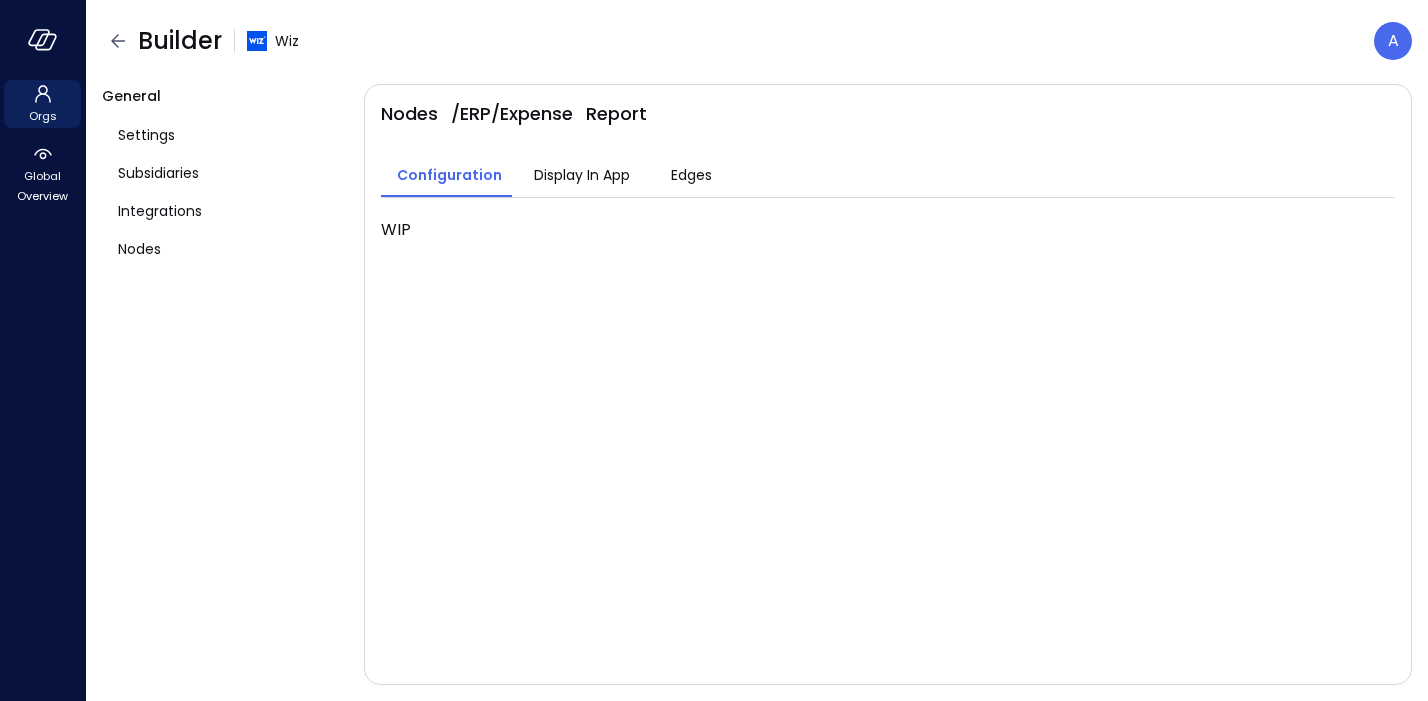 click on "Display In App" at bounding box center [582, 175] 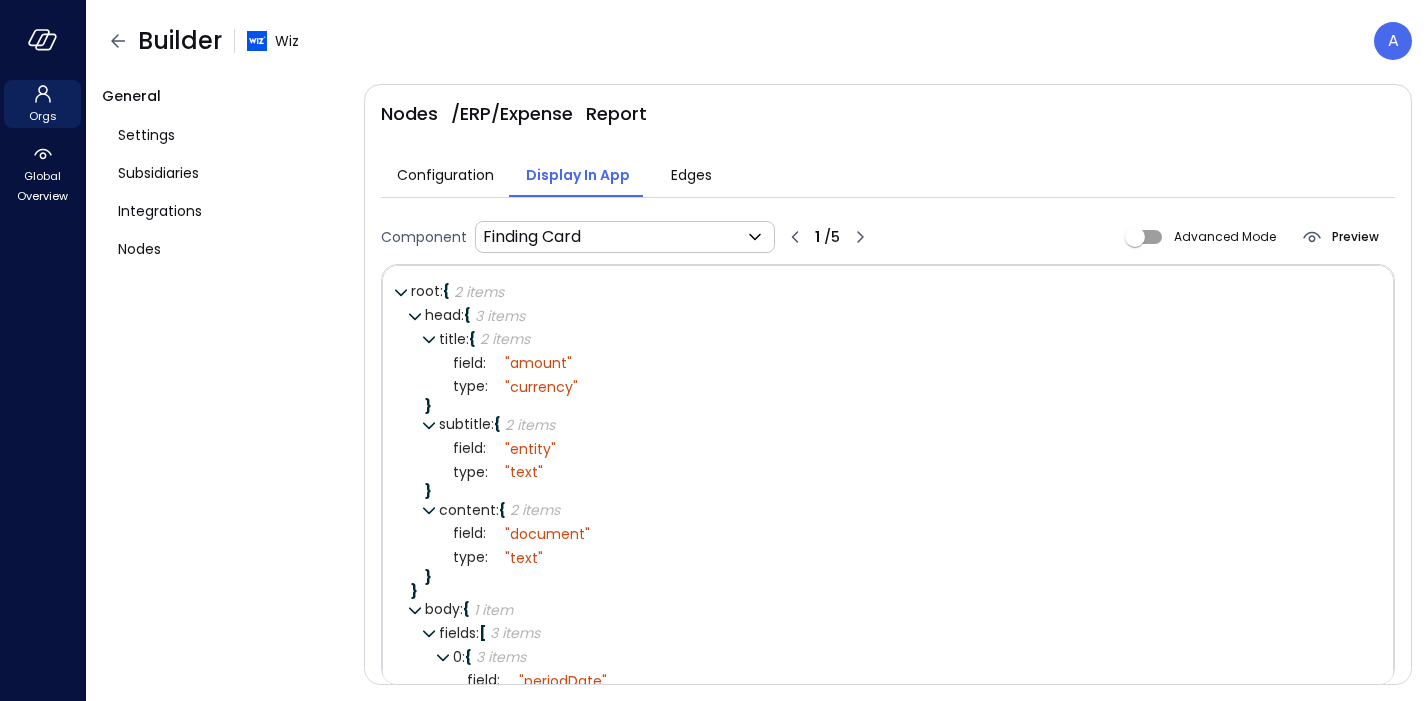 click on "Edges" at bounding box center [691, 175] 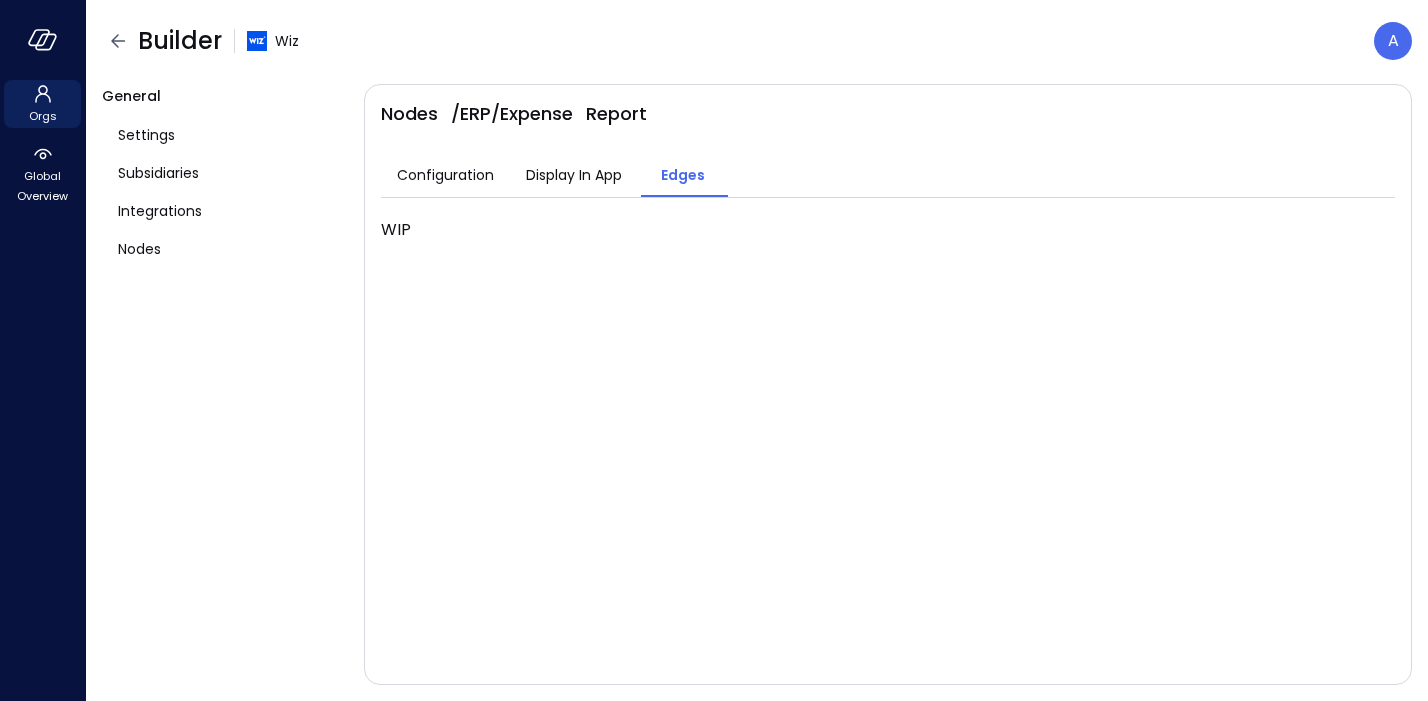 click on "Display In App" at bounding box center (574, 175) 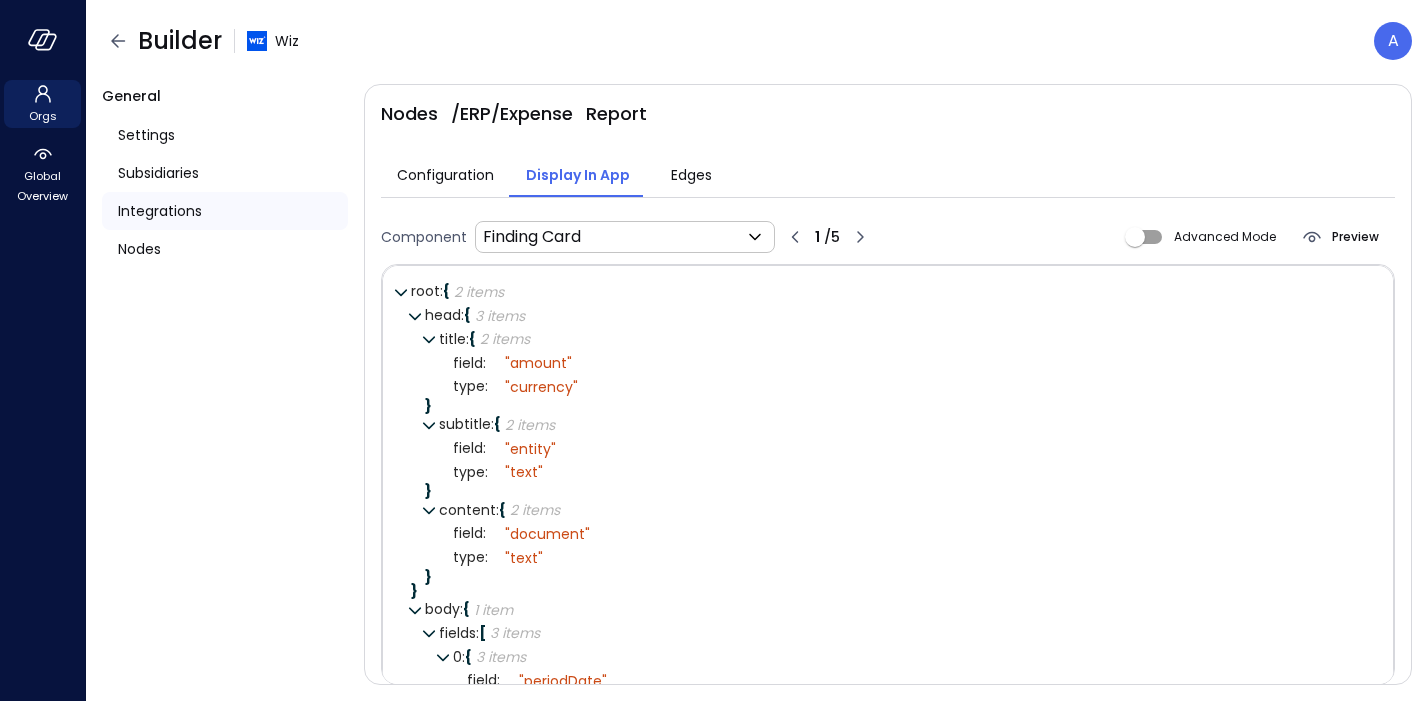 click on "Integrations" at bounding box center [160, 211] 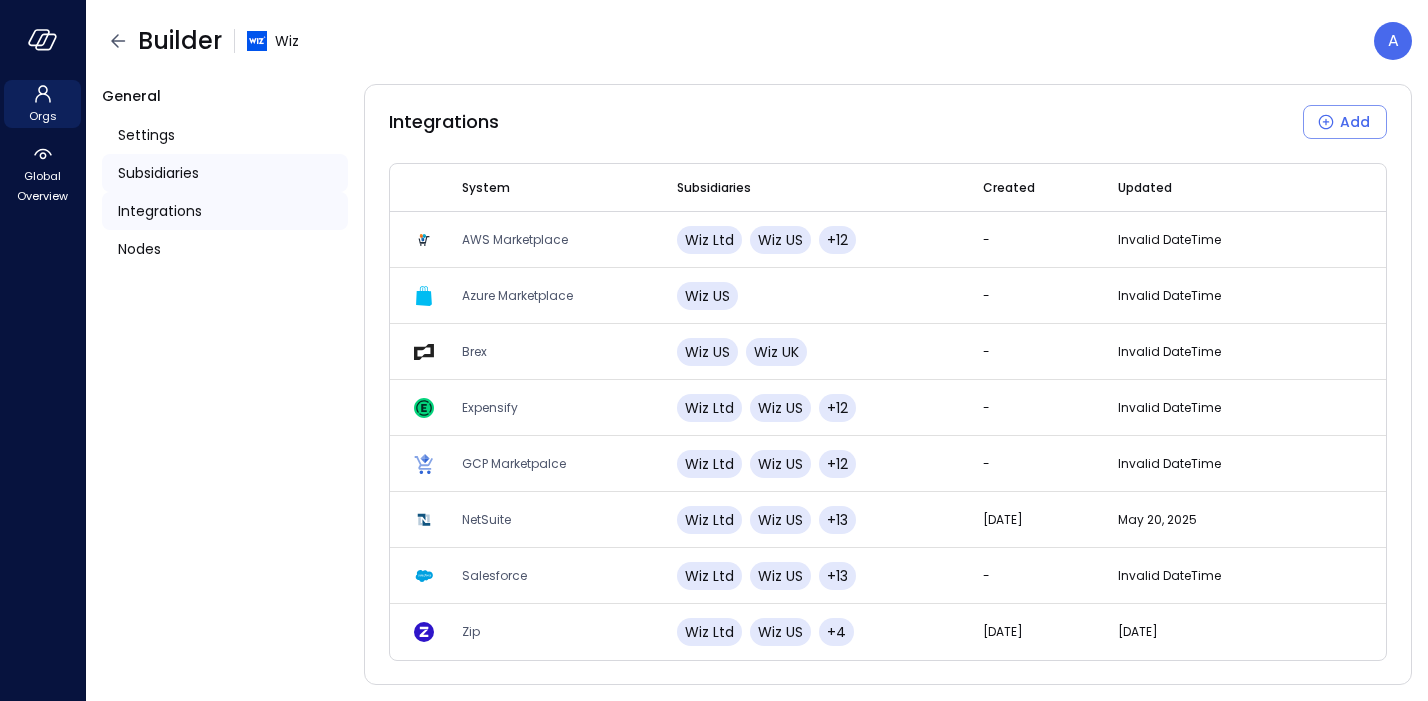 click on "Subsidiaries" at bounding box center (158, 173) 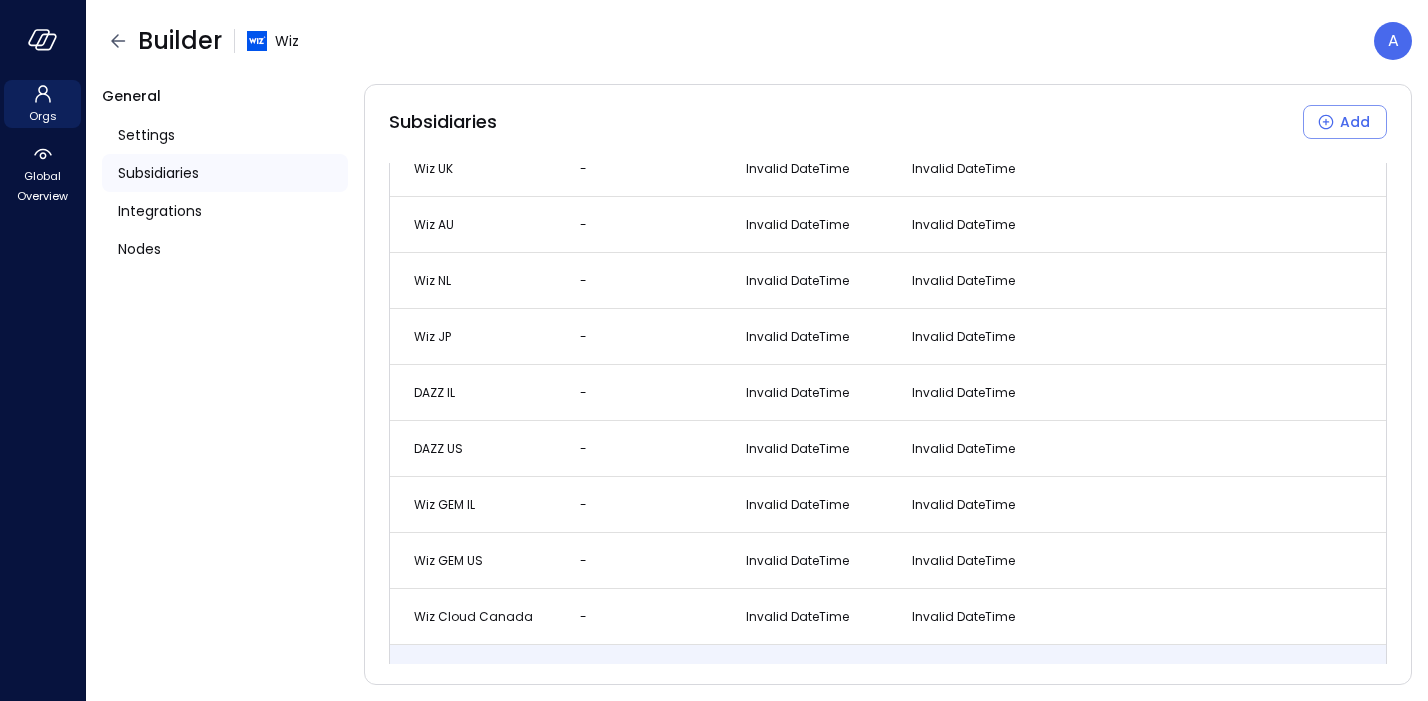 scroll, scrollTop: 171, scrollLeft: 0, axis: vertical 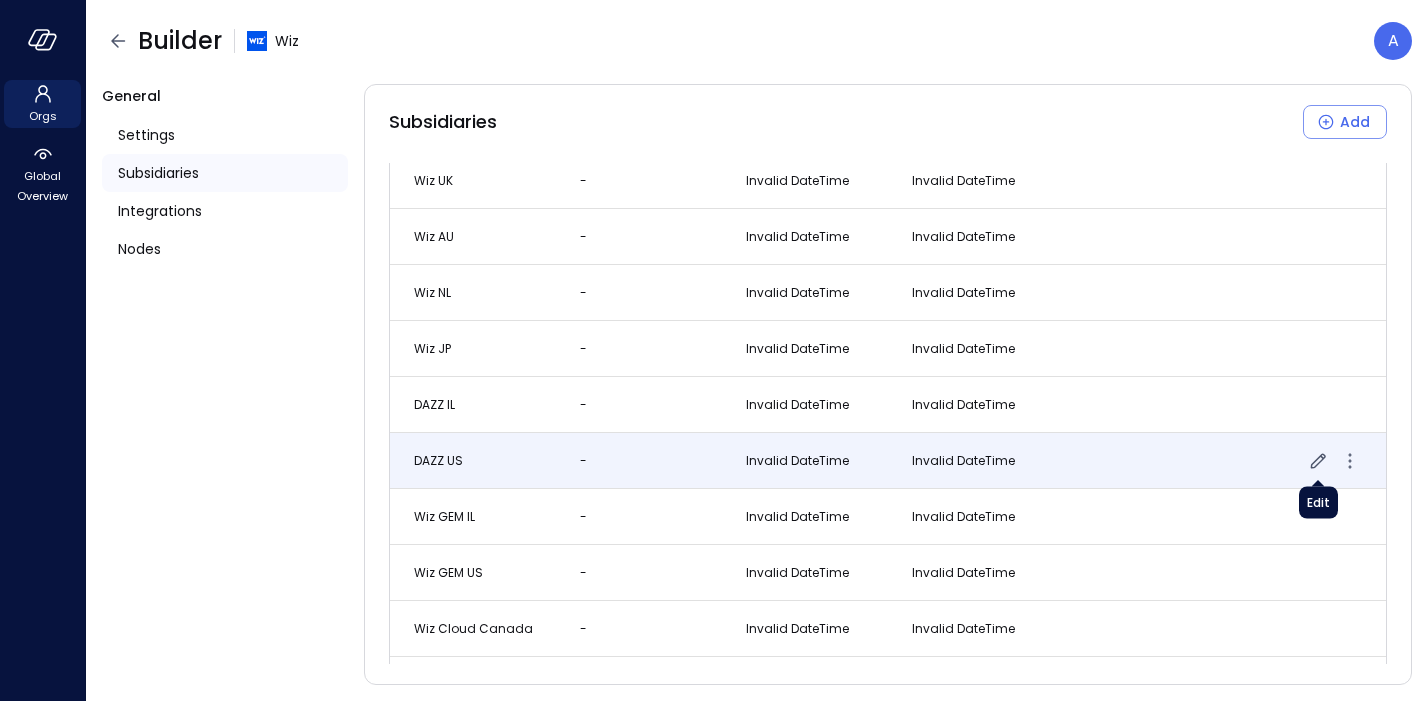 click 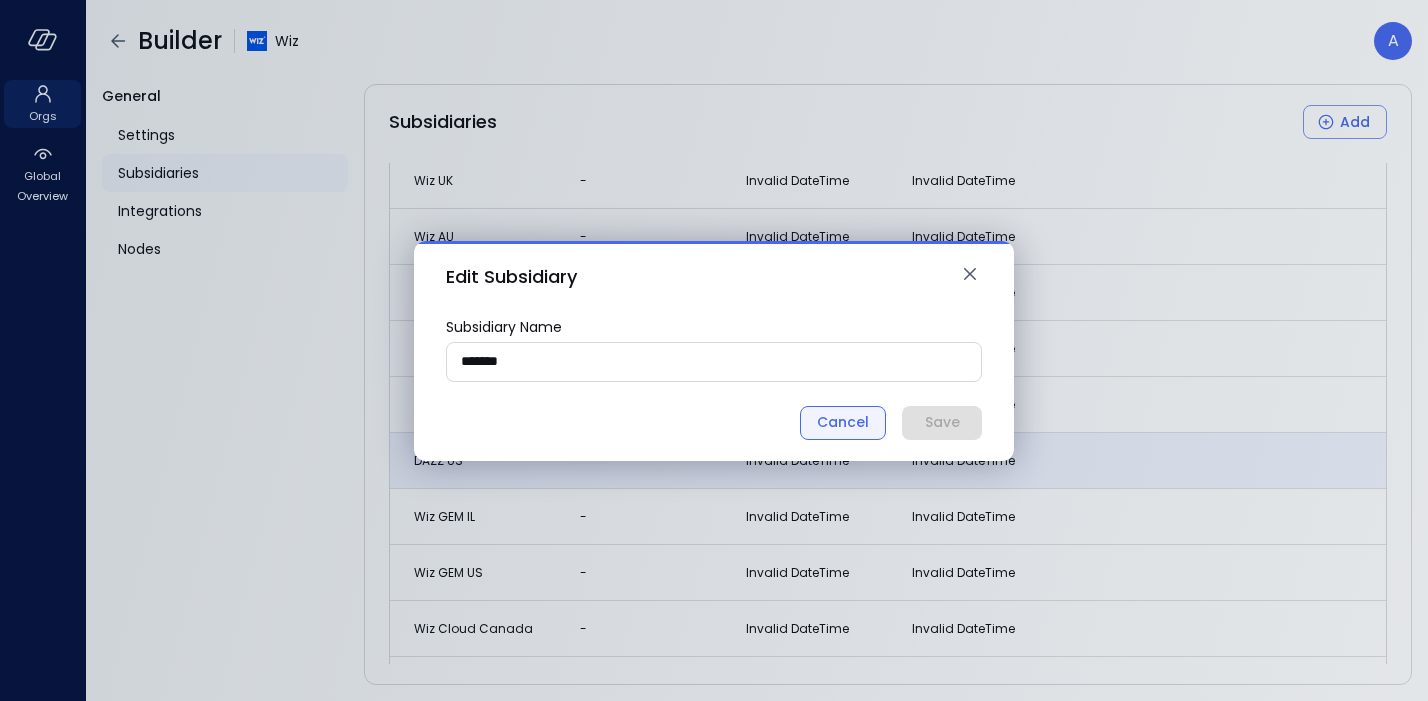 click on "Cancel" at bounding box center [843, 423] 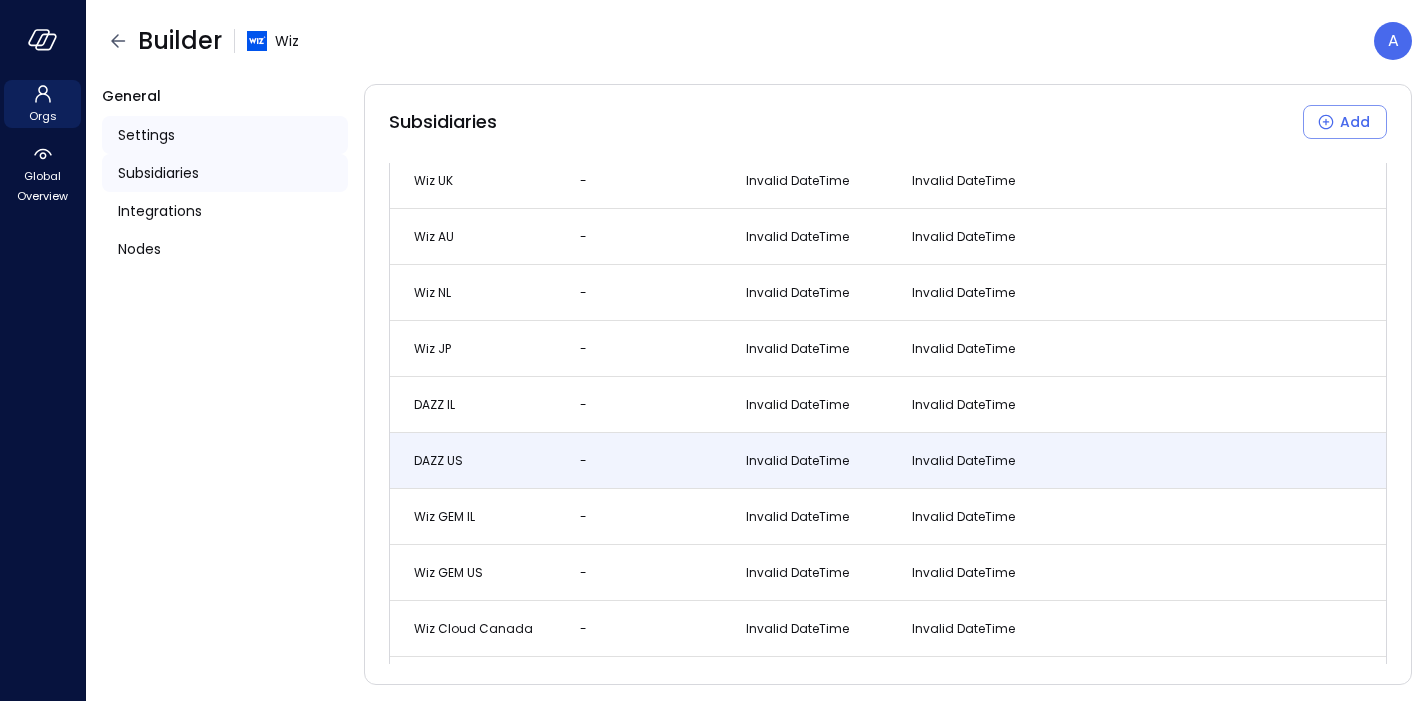 click on "Settings" at bounding box center [146, 135] 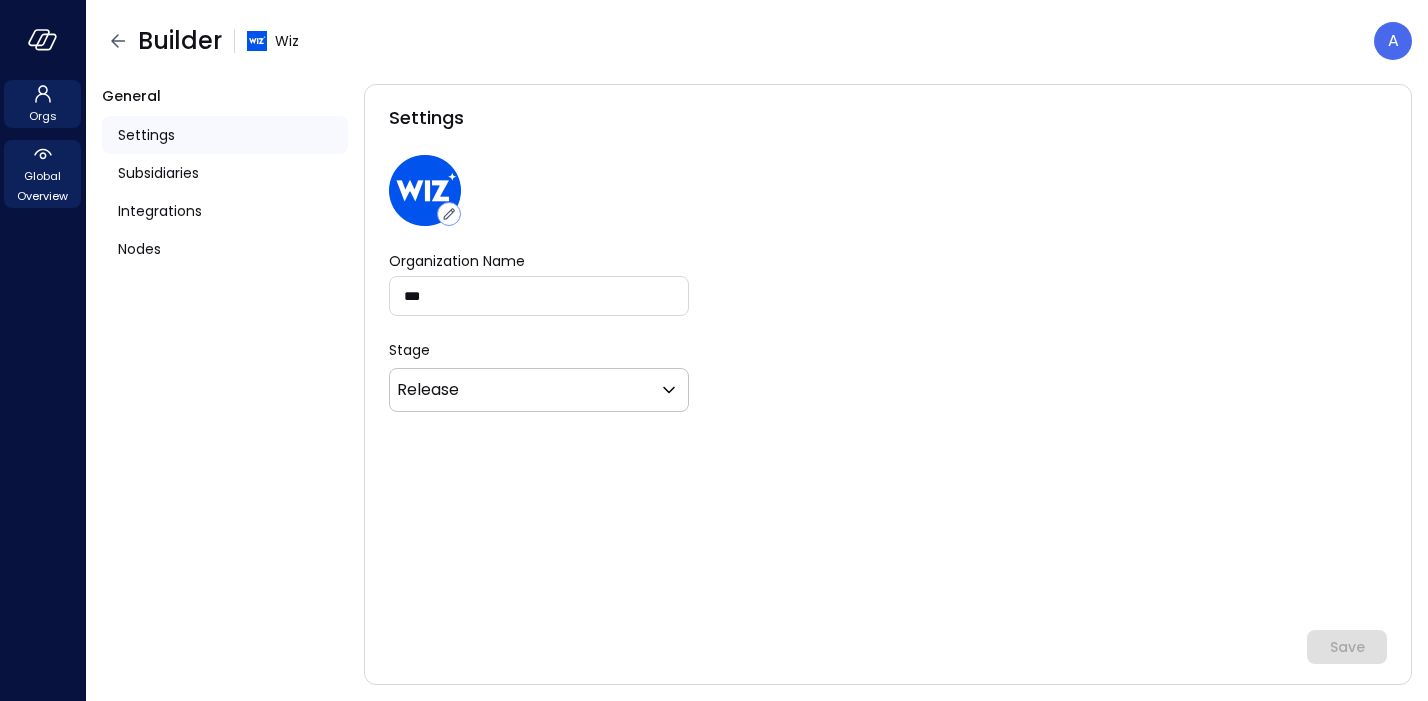 click on "Global Overview" at bounding box center [42, 186] 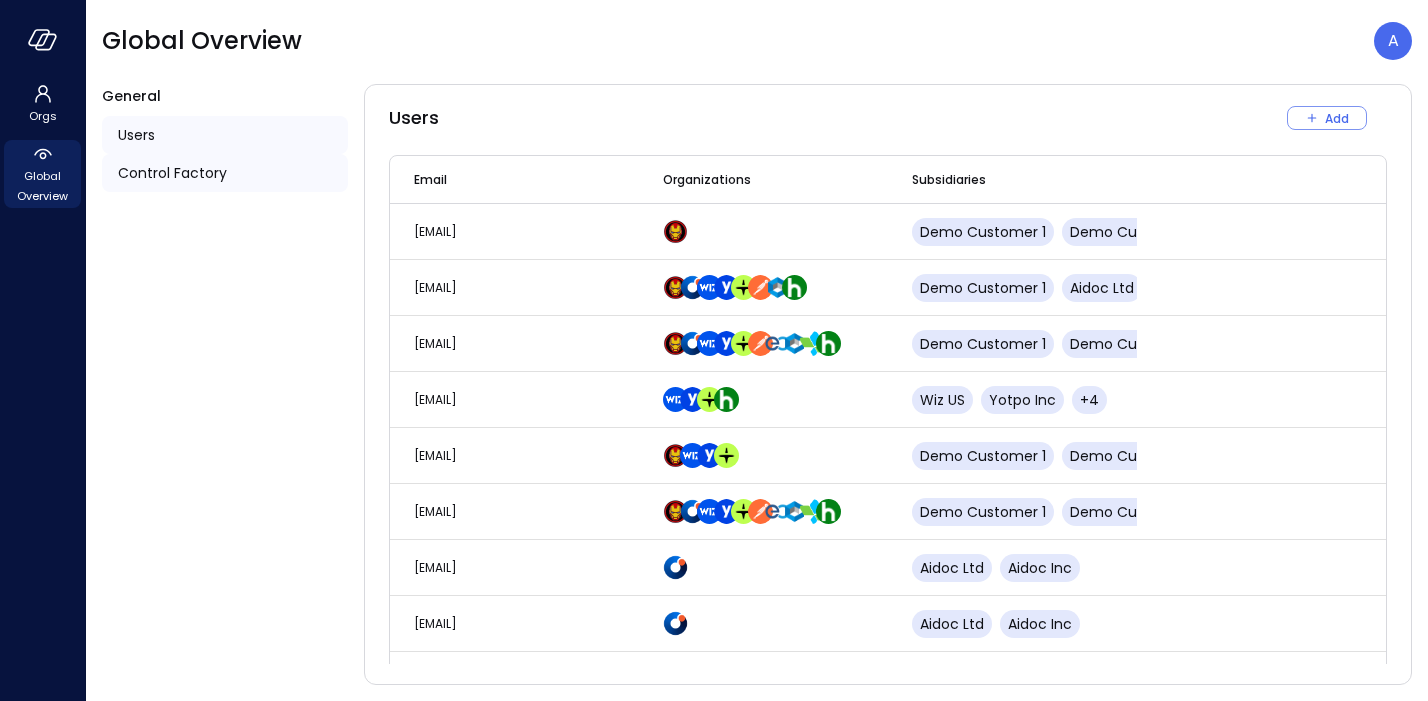 click on "Control Factory" at bounding box center (172, 173) 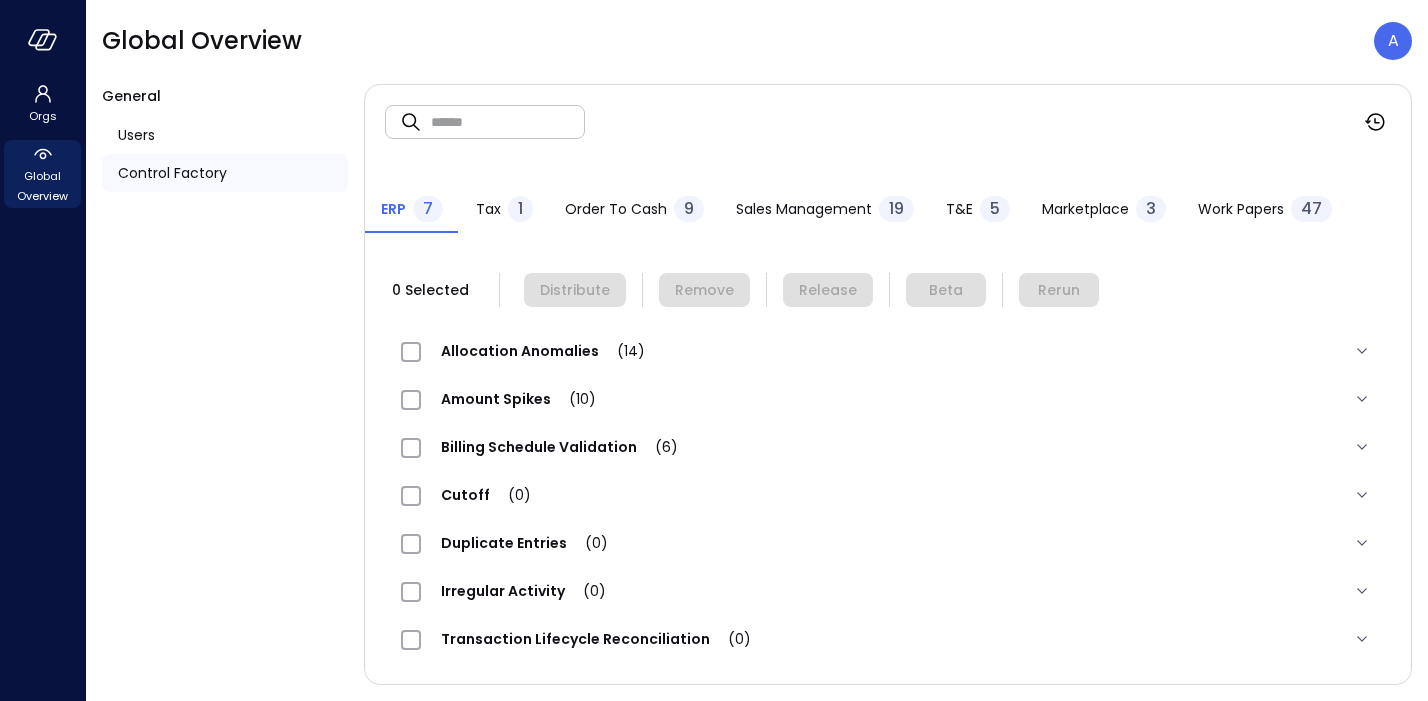 click on "T&E" at bounding box center [959, 209] 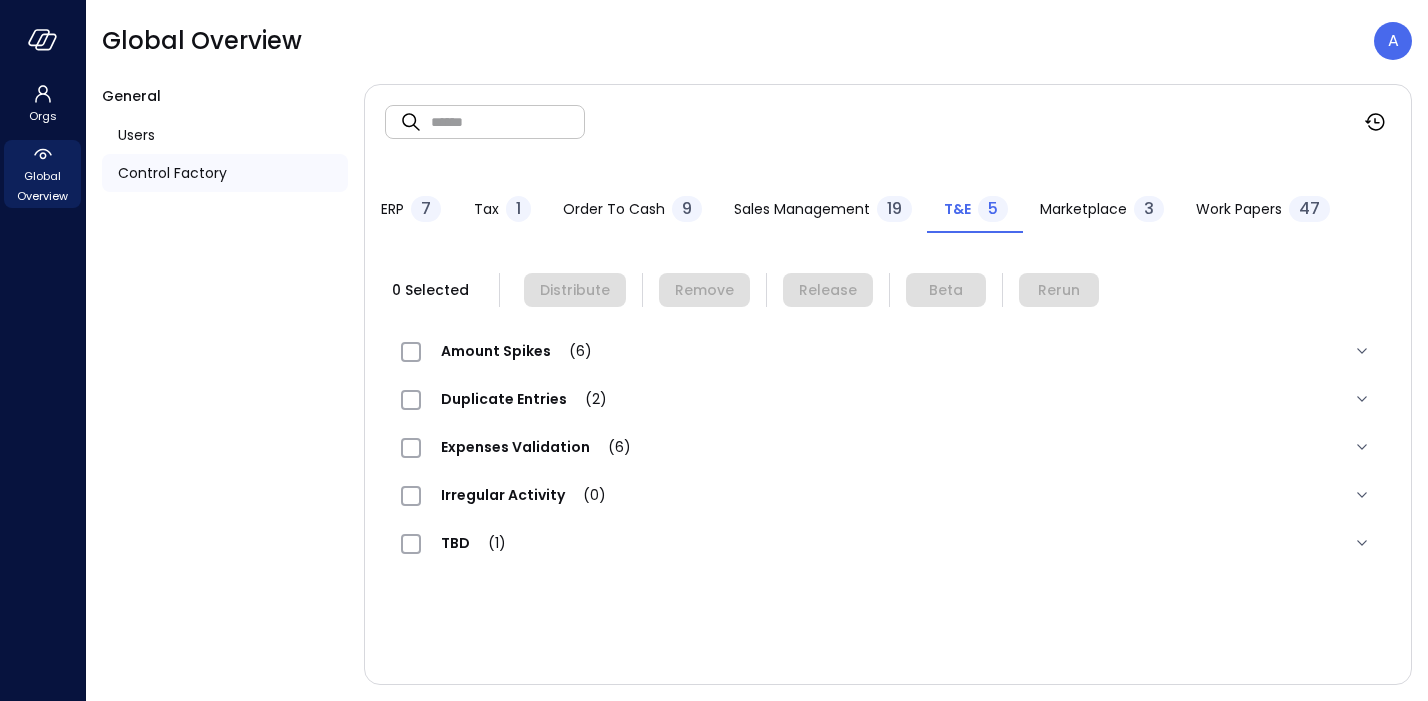 click on "TBD (1)" at bounding box center [473, 543] 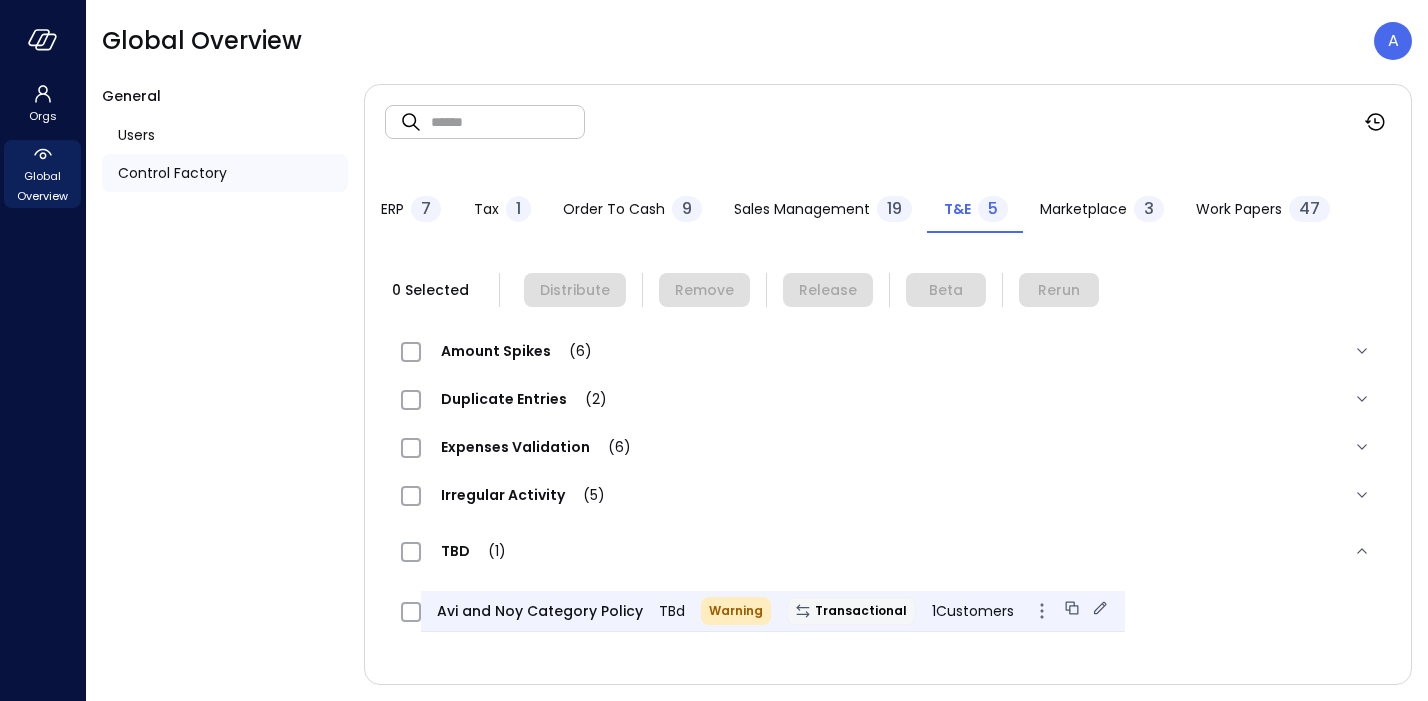 click 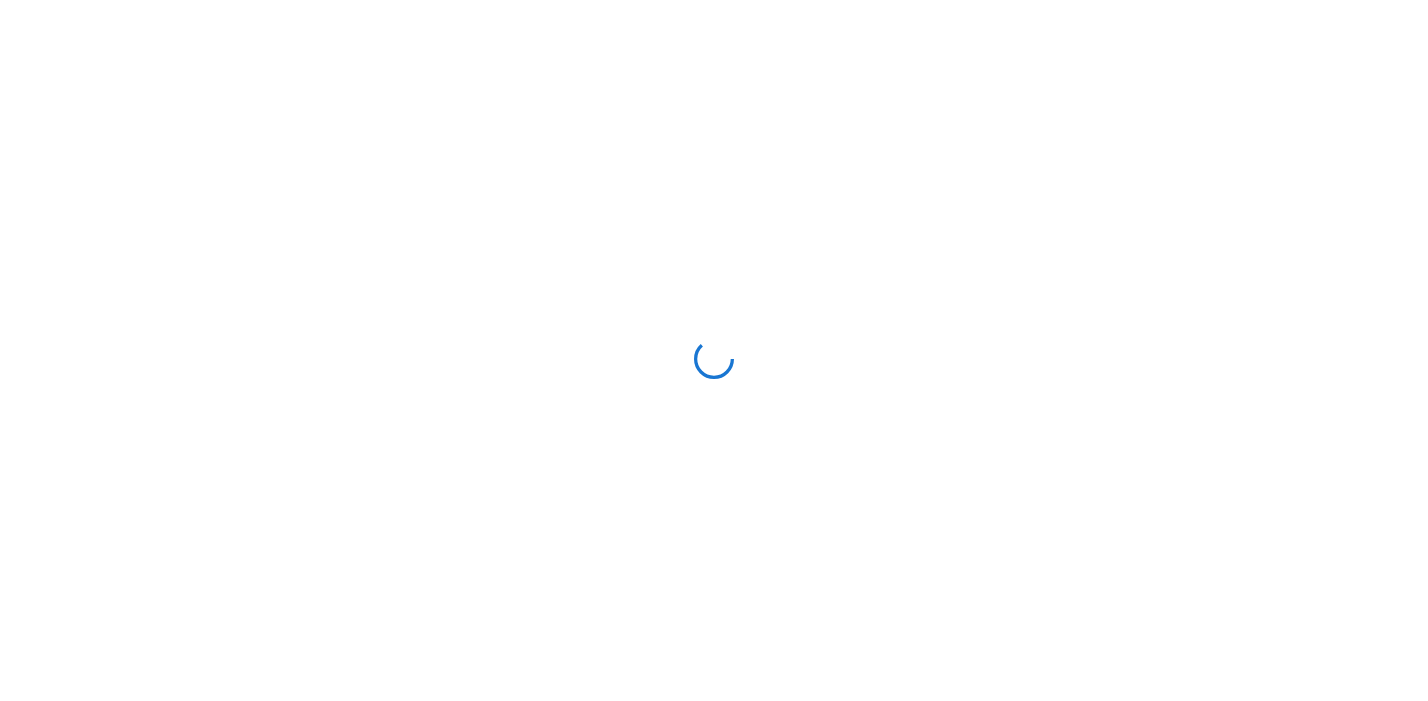 scroll, scrollTop: 0, scrollLeft: 0, axis: both 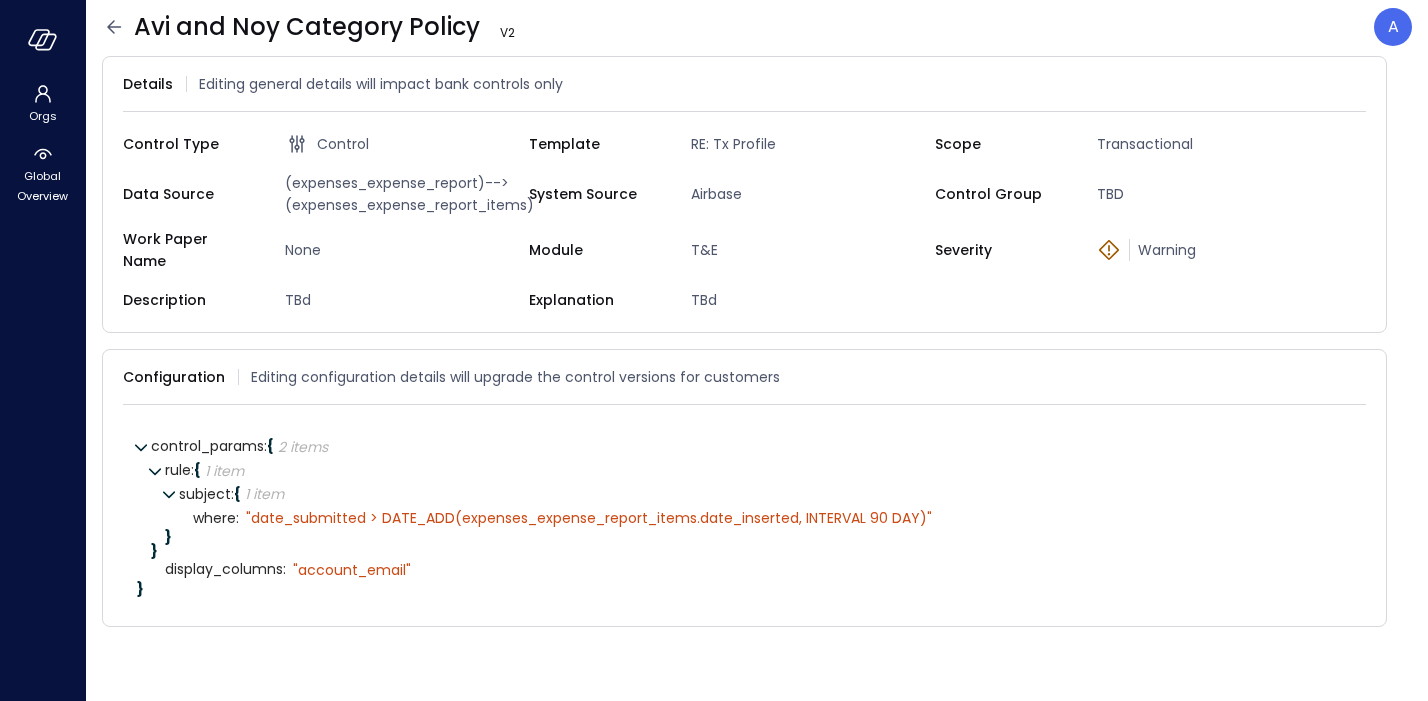 click 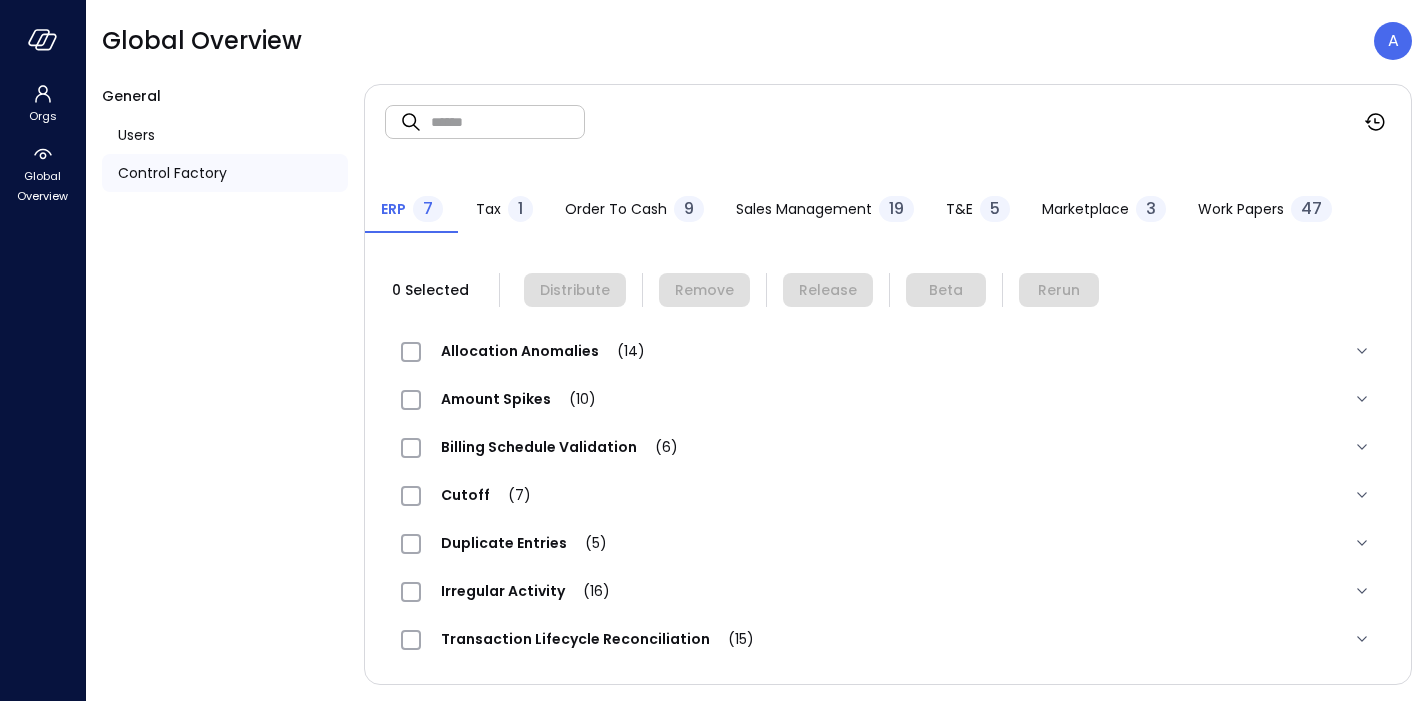 click on "T&E" at bounding box center [959, 209] 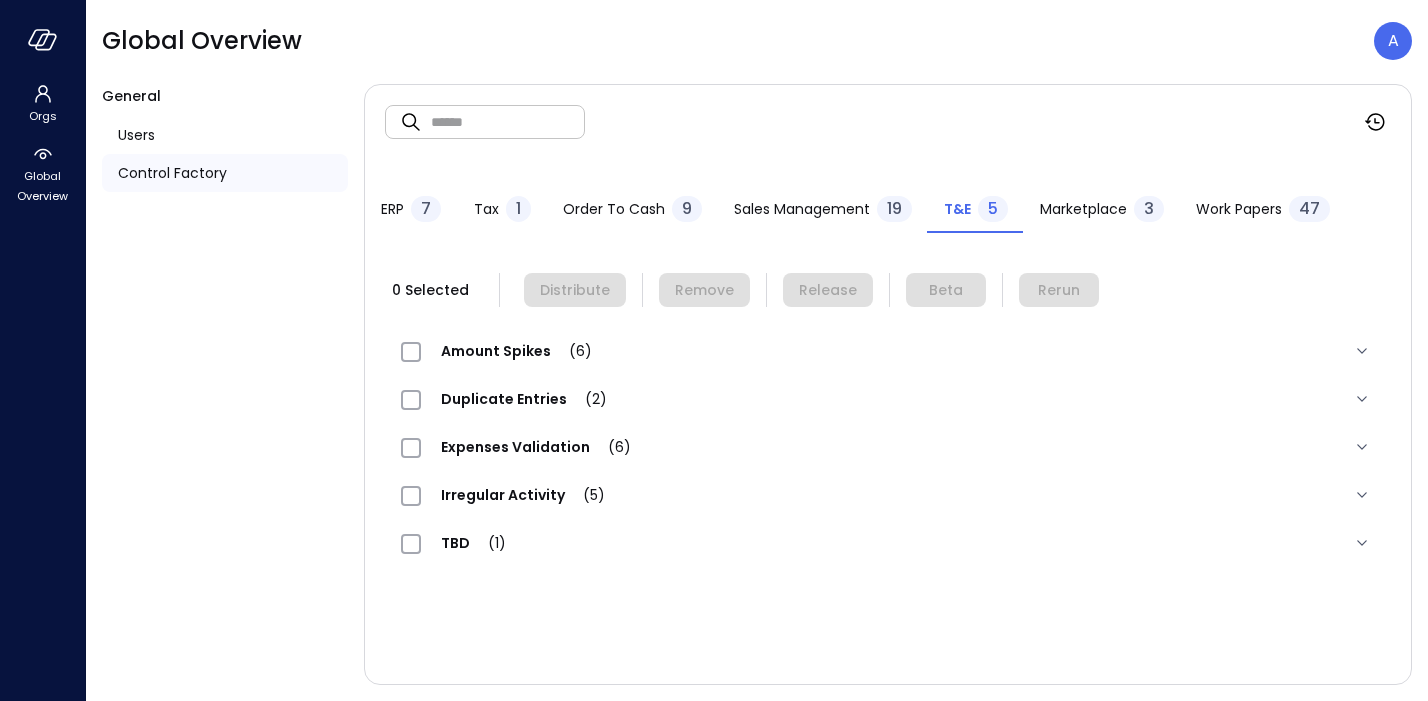 click on "TBD (1)" at bounding box center (473, 543) 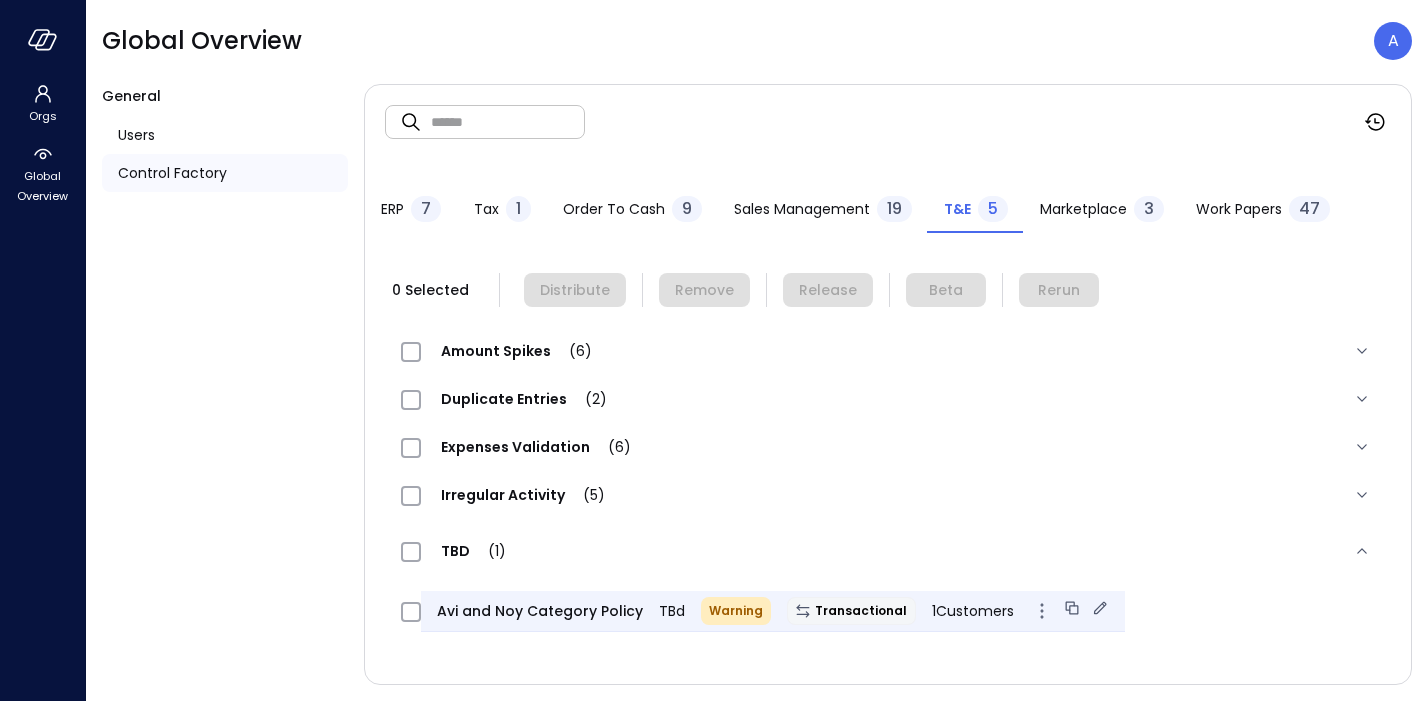 click 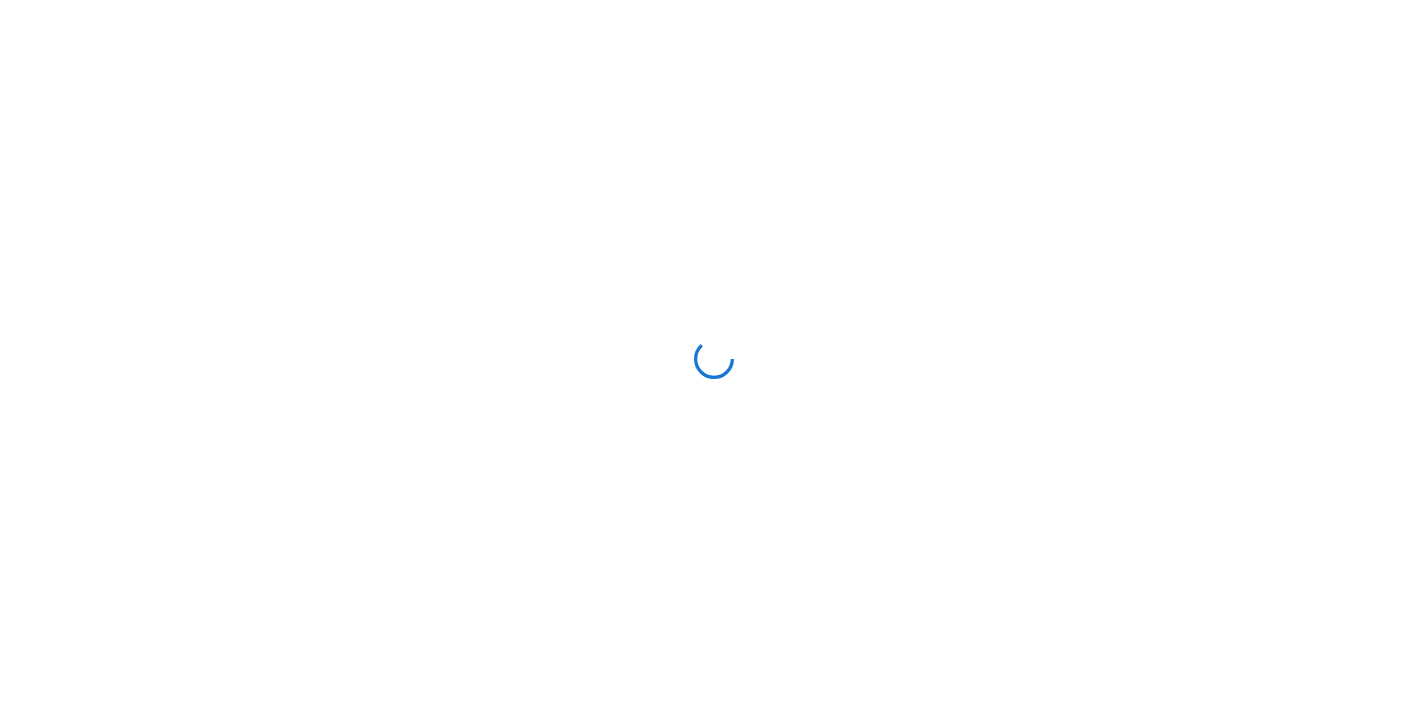 scroll, scrollTop: 0, scrollLeft: 0, axis: both 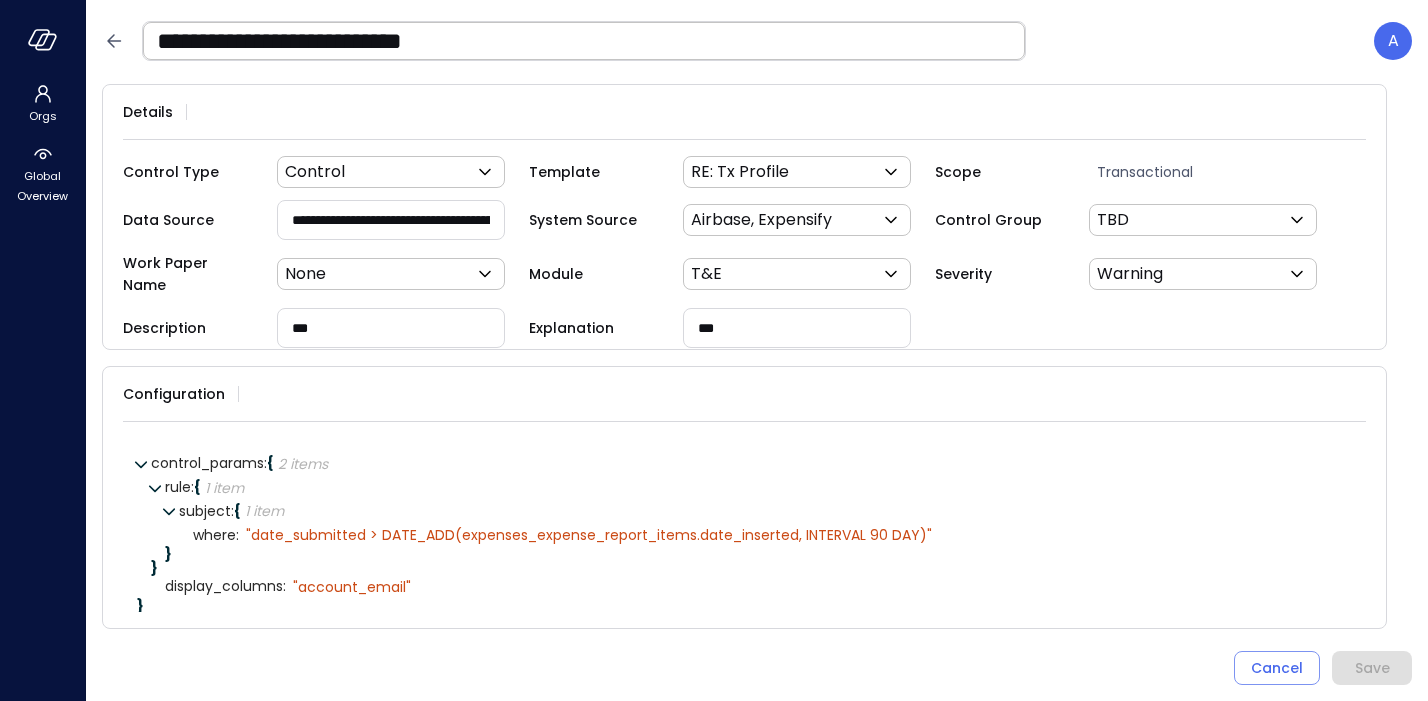 click on "**********" at bounding box center [584, 41] 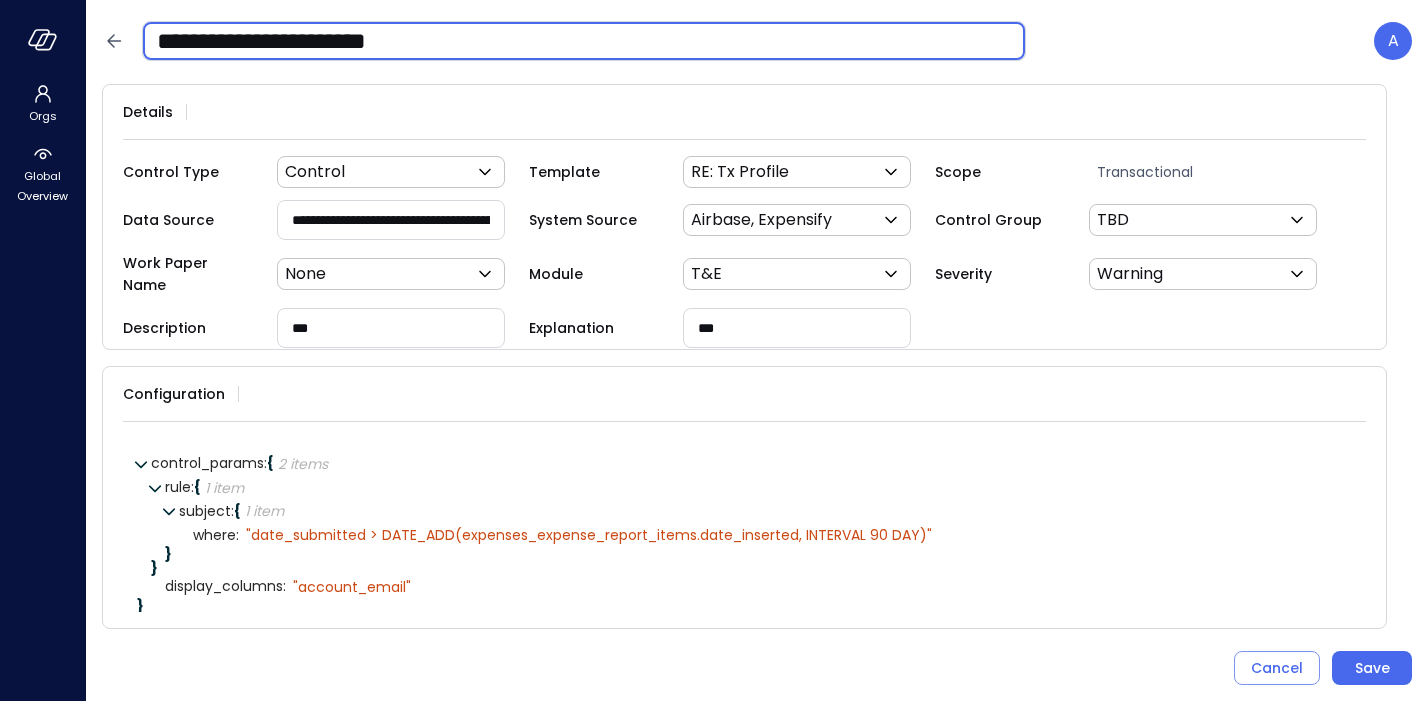 click on "**********" at bounding box center (584, 41) 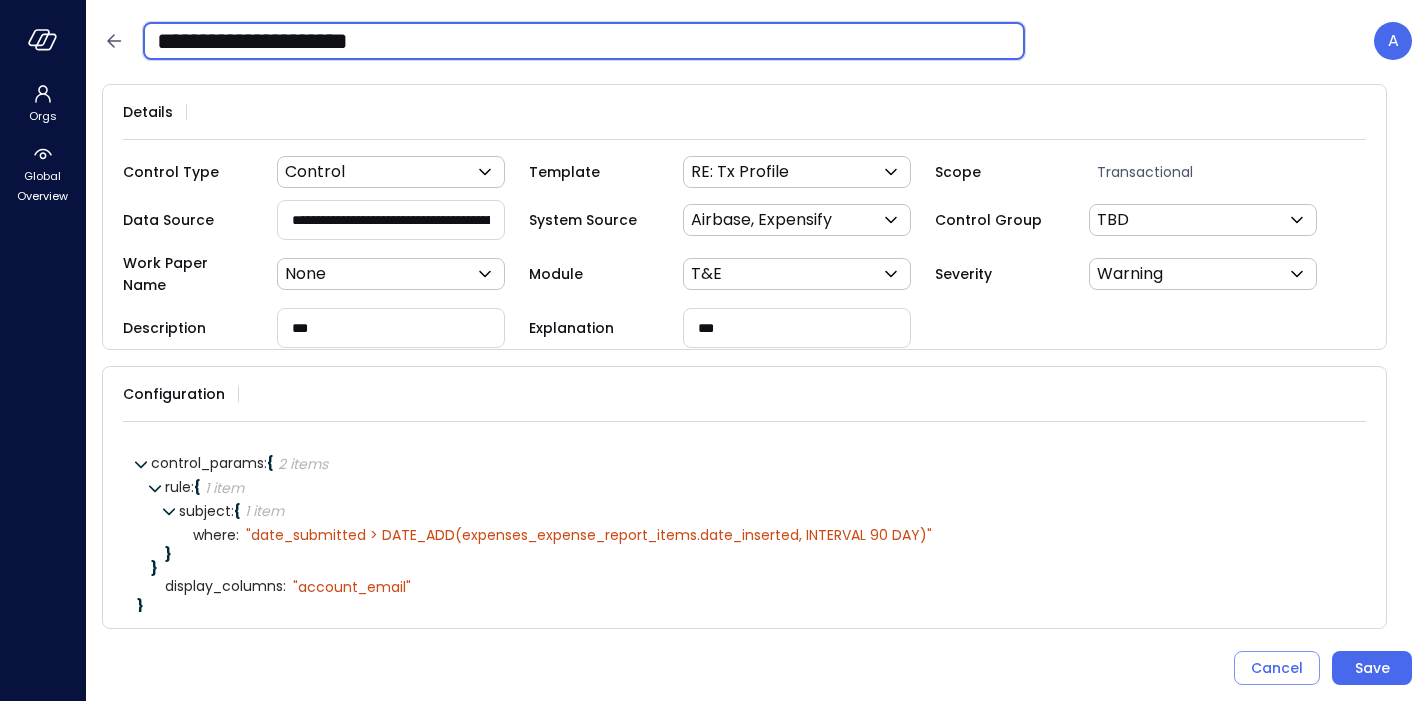 drag, startPoint x: 162, startPoint y: 34, endPoint x: 123, endPoint y: 35, distance: 39.012817 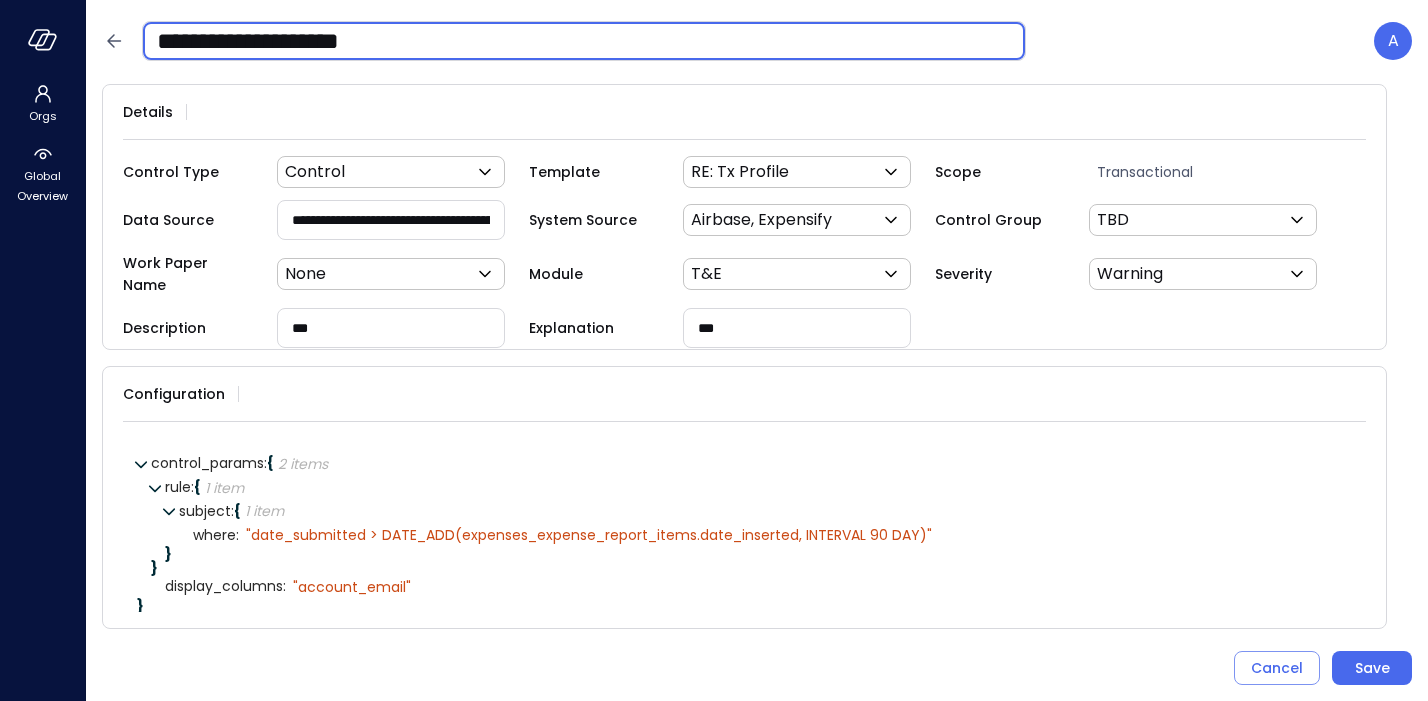 type on "**********" 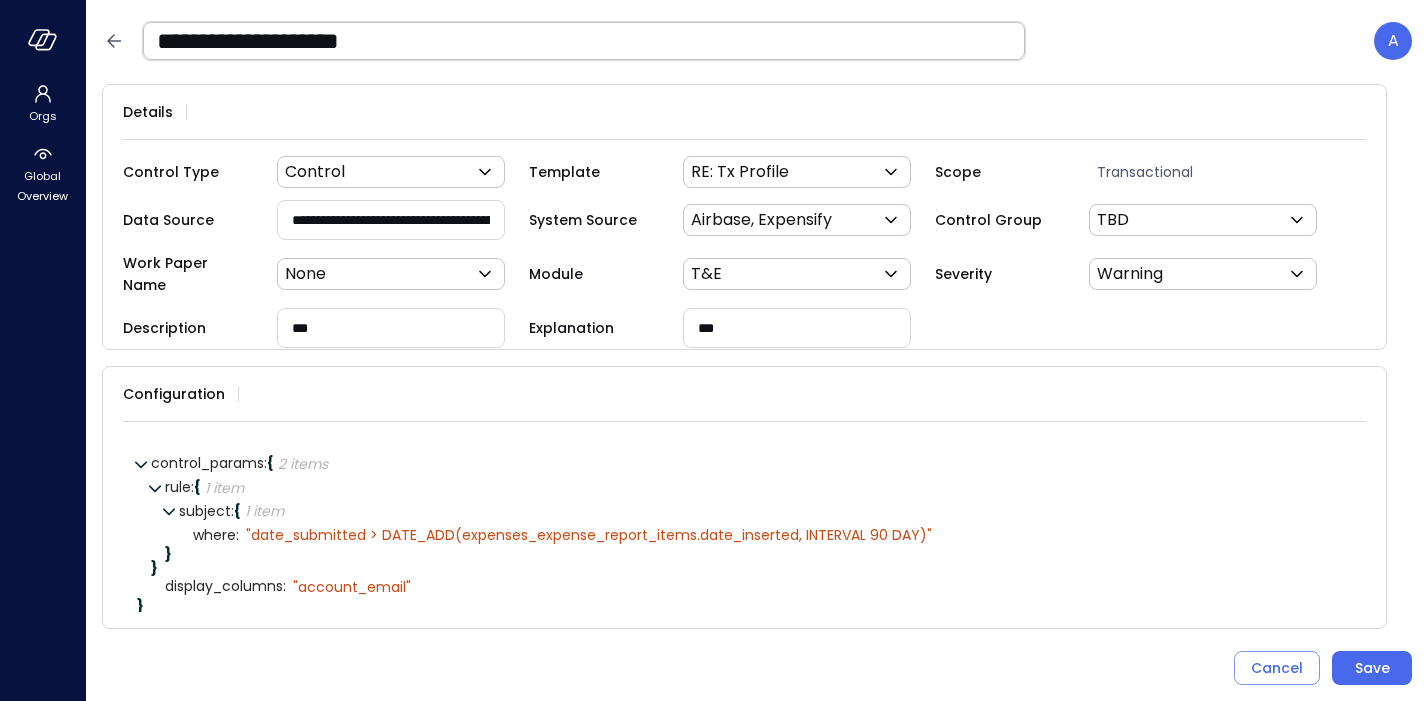 scroll, scrollTop: 0, scrollLeft: 274, axis: horizontal 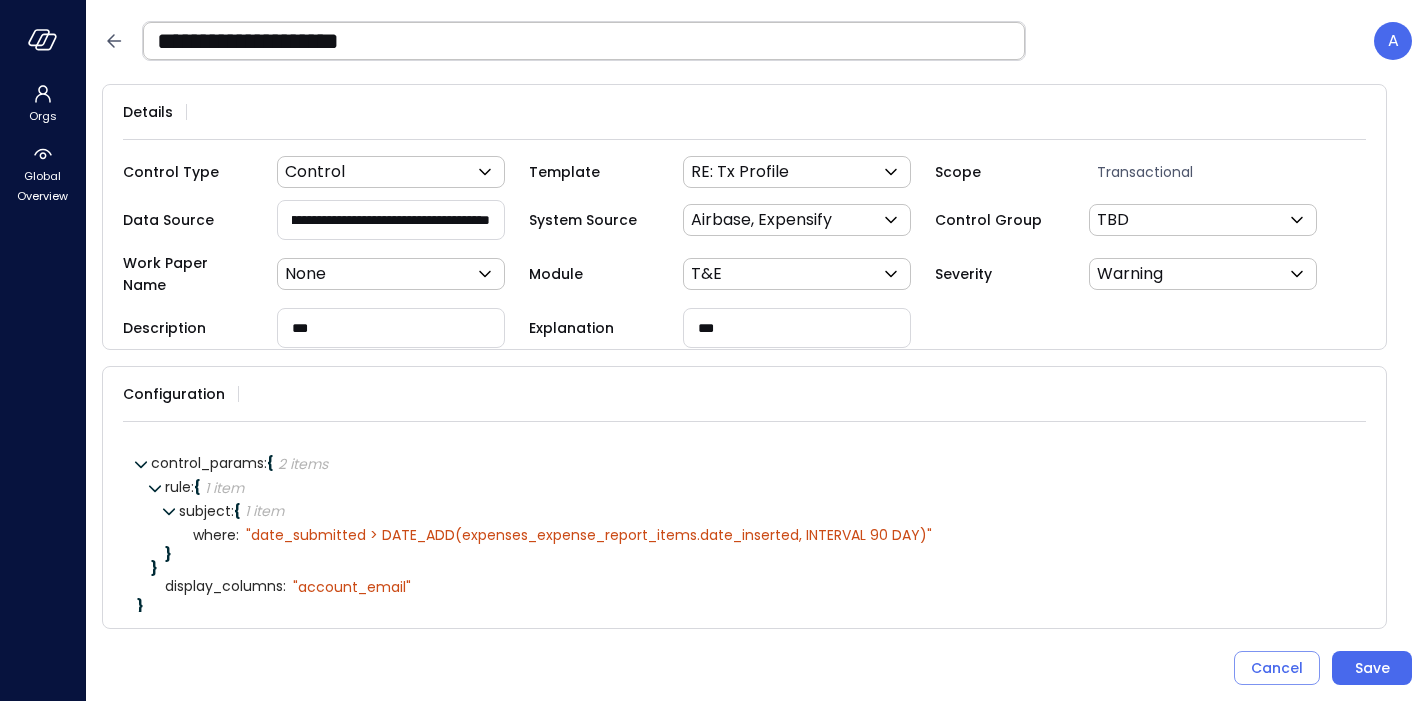 drag, startPoint x: 415, startPoint y: 226, endPoint x: 574, endPoint y: 227, distance: 159.00314 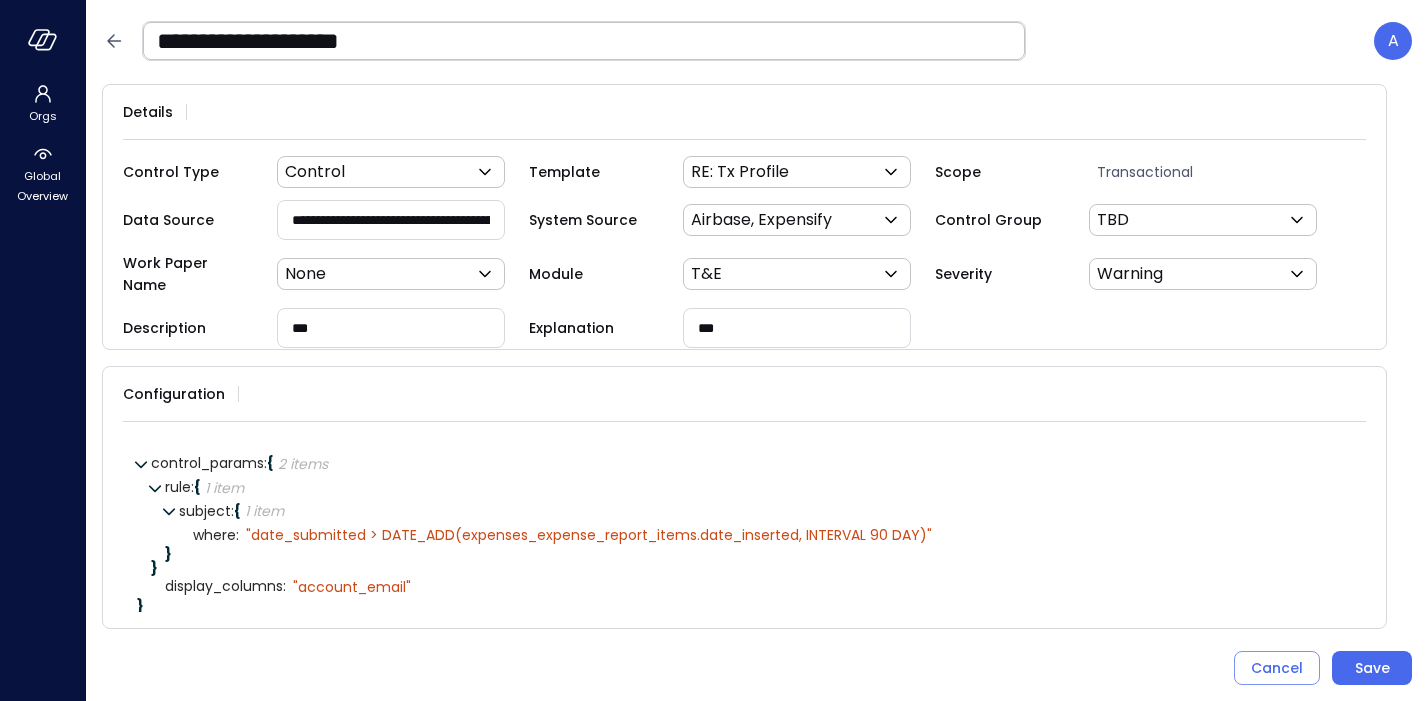 drag, startPoint x: 388, startPoint y: 220, endPoint x: 220, endPoint y: 212, distance: 168.19037 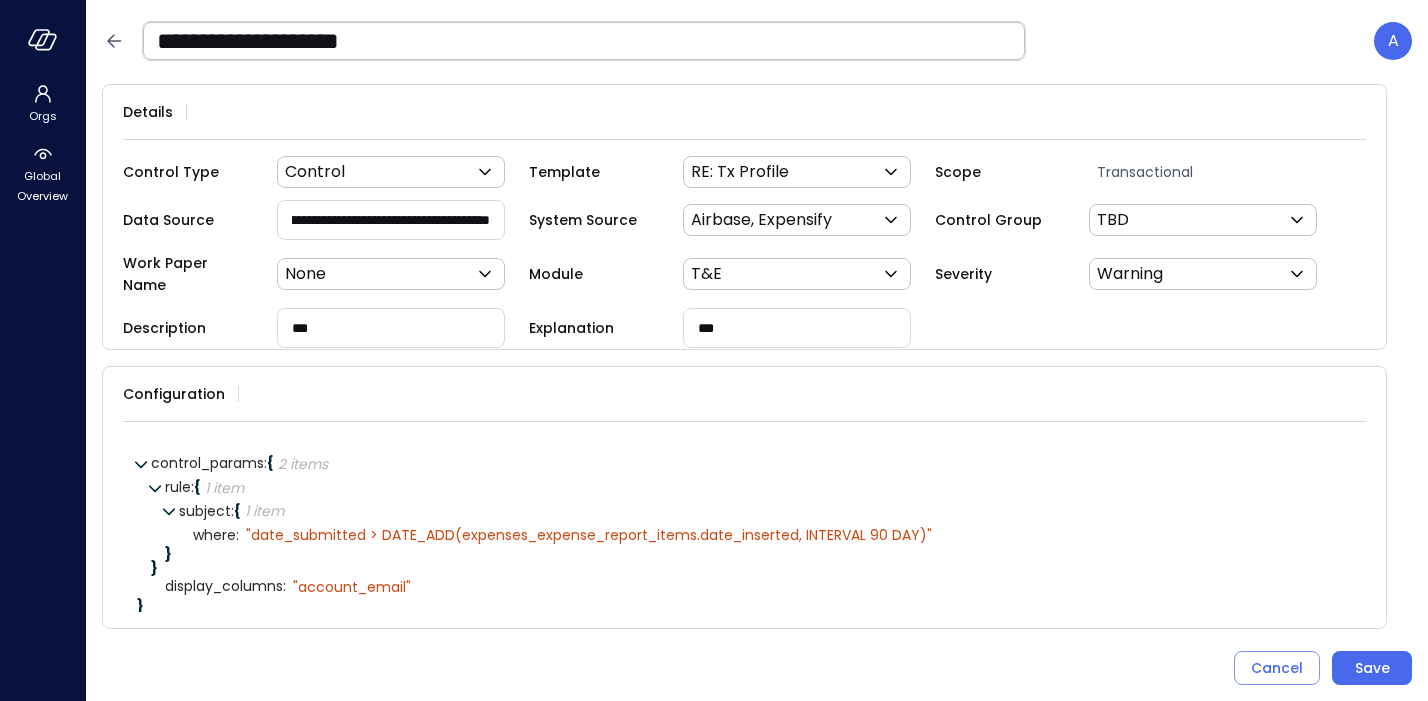 scroll, scrollTop: 0, scrollLeft: 274, axis: horizontal 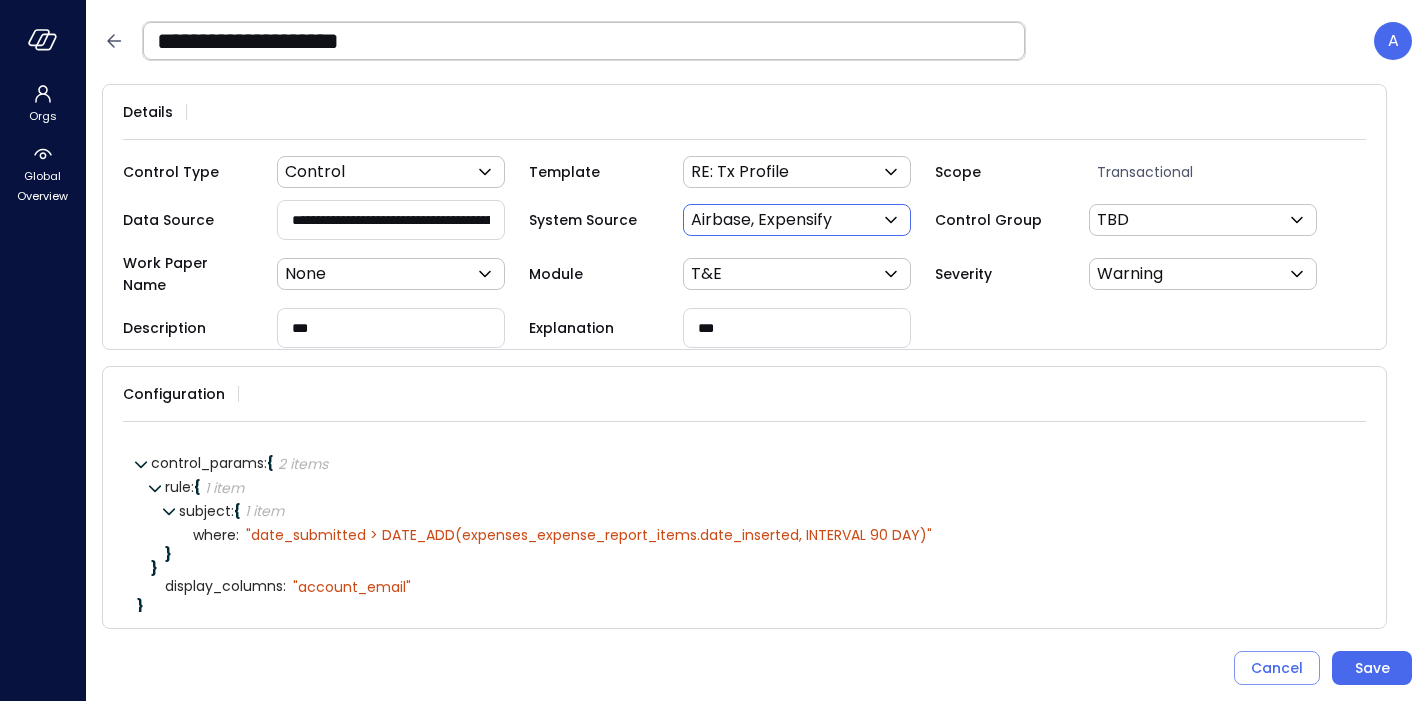 click on "**********" at bounding box center (714, 350) 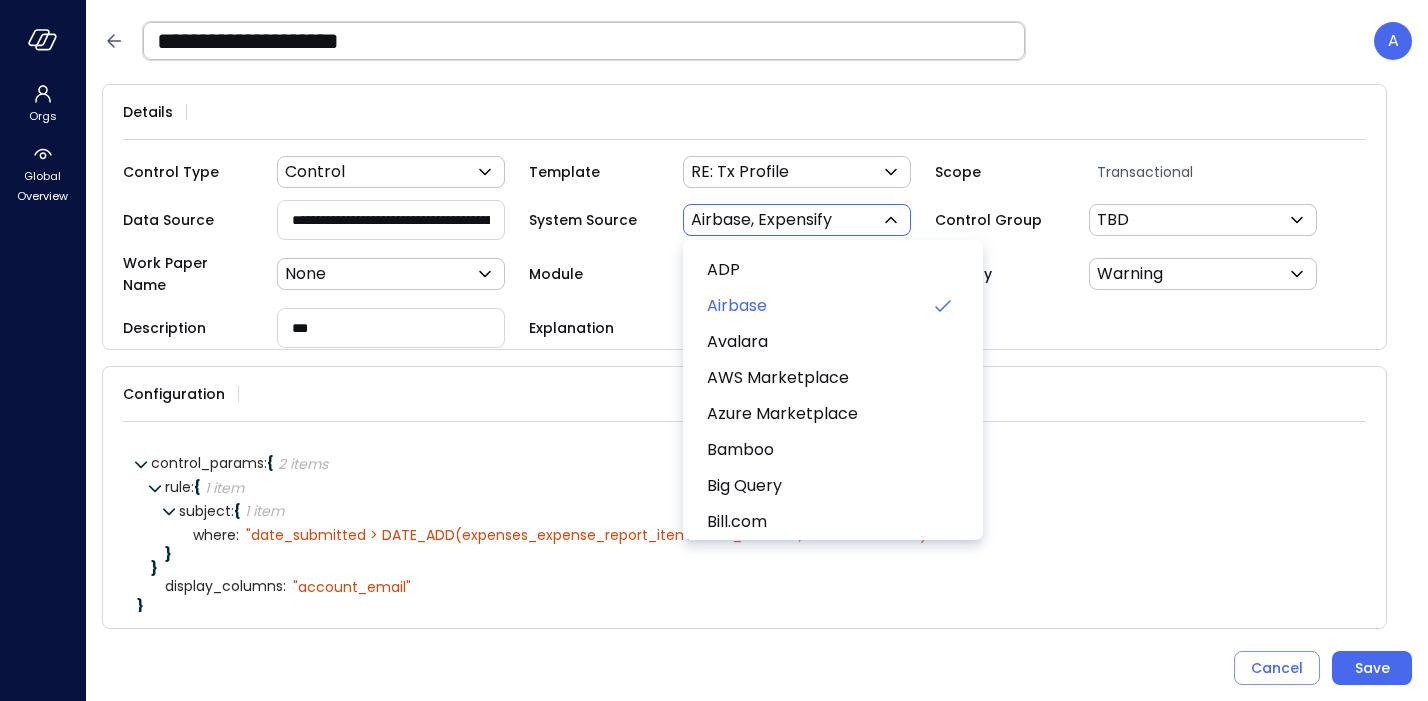 click at bounding box center [714, 350] 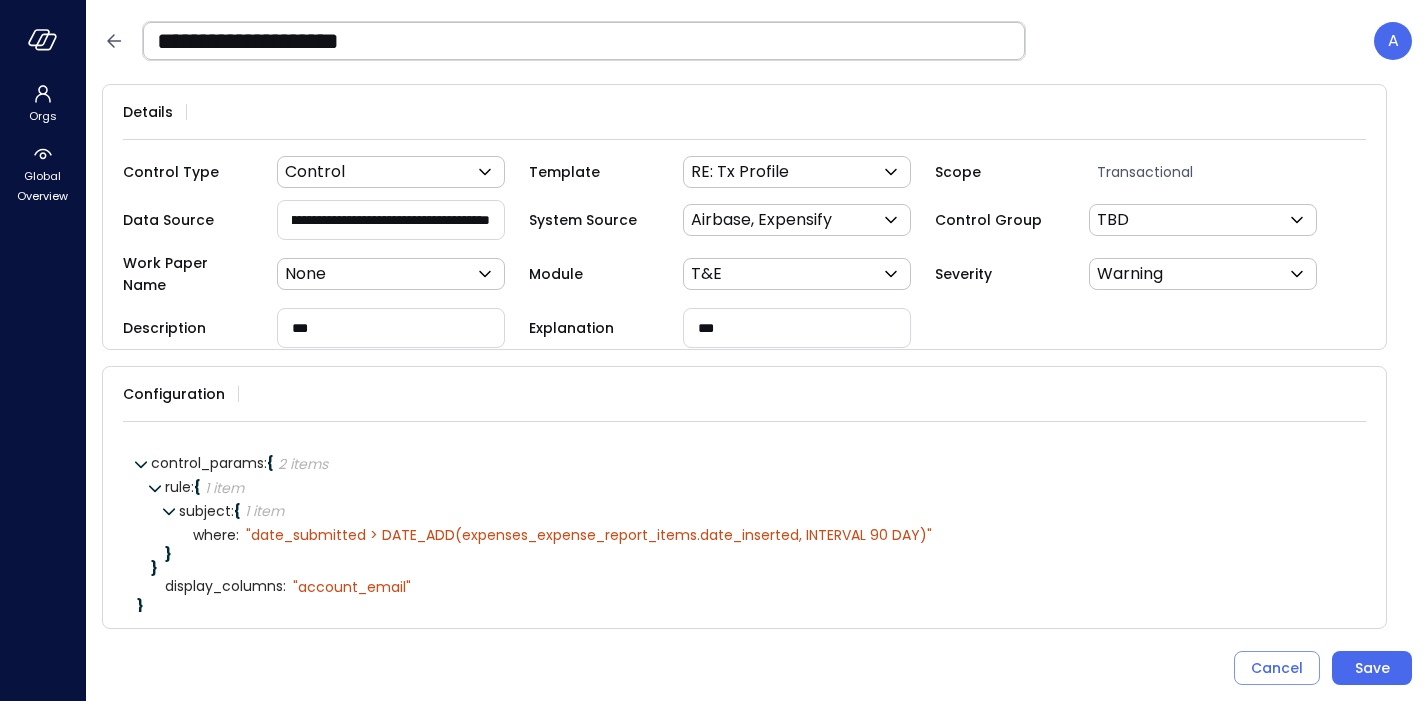 scroll, scrollTop: 0, scrollLeft: 274, axis: horizontal 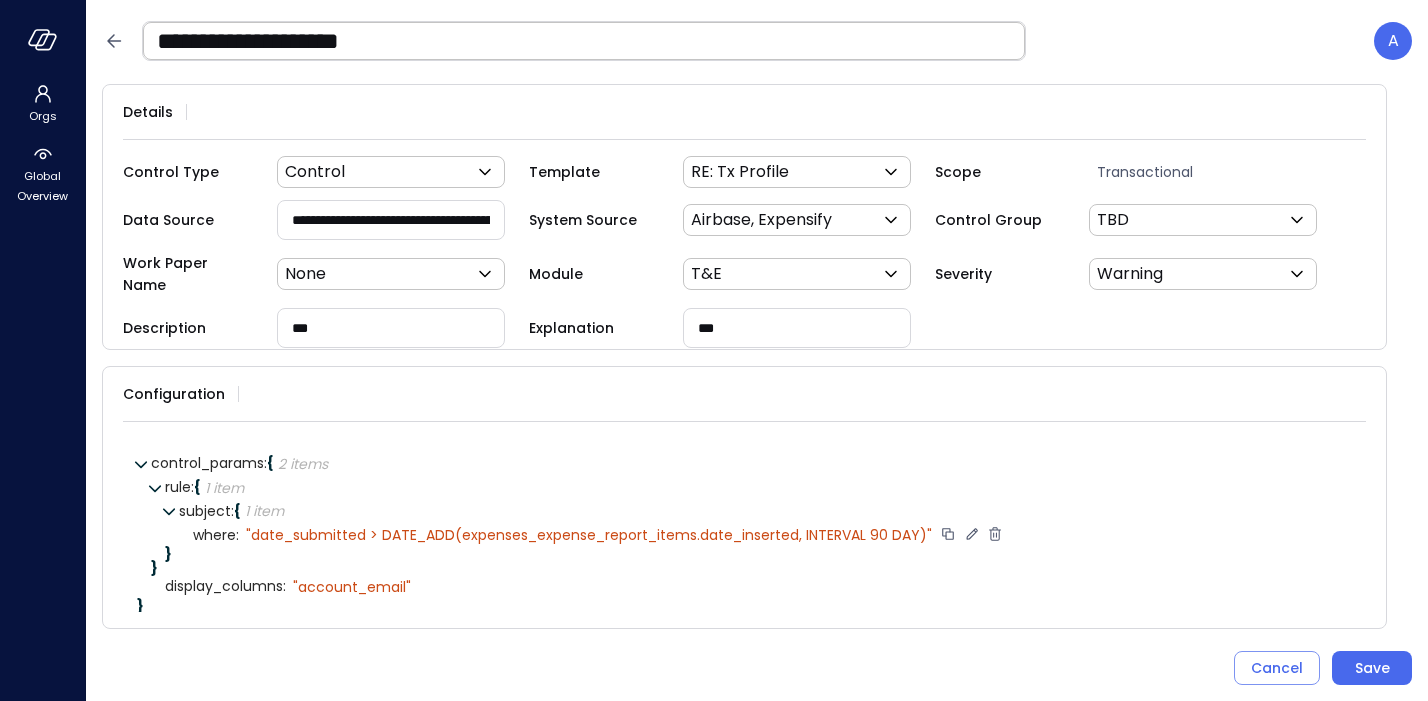click 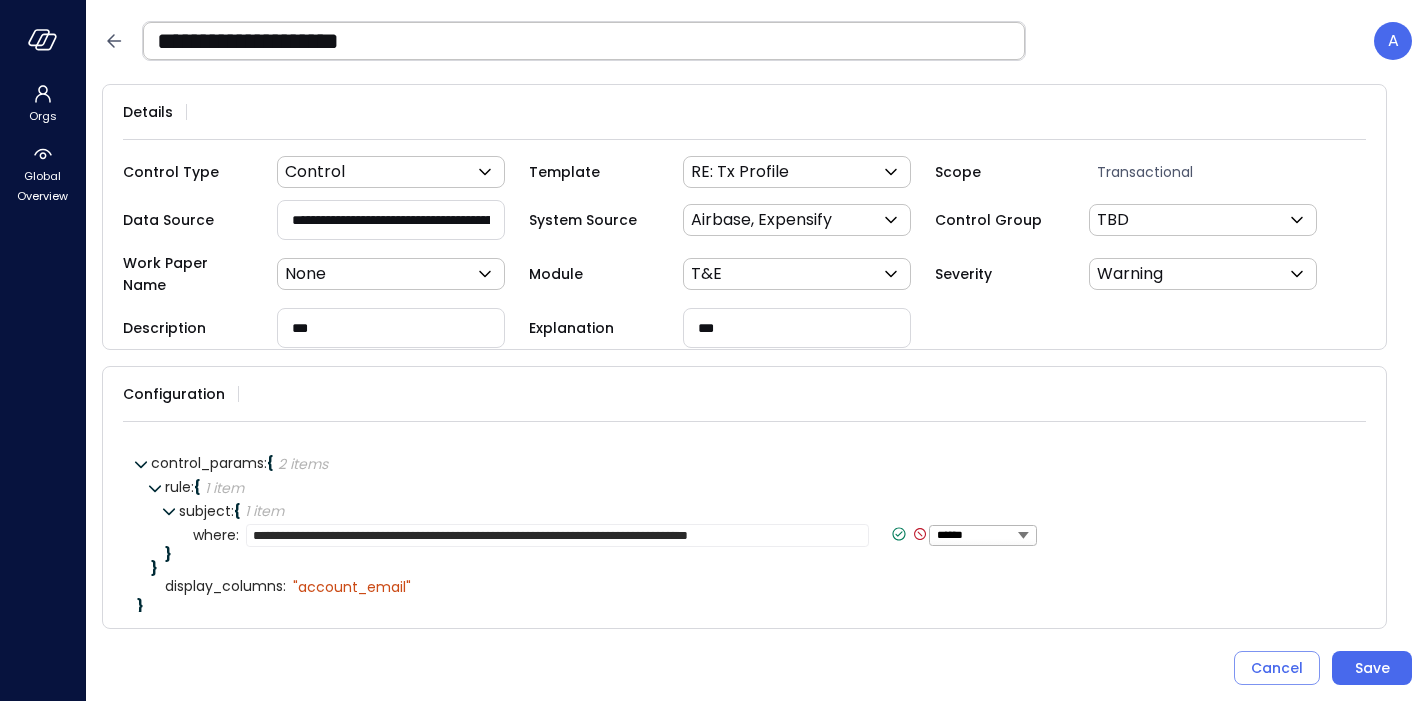 click on "**********" at bounding box center [391, 219] 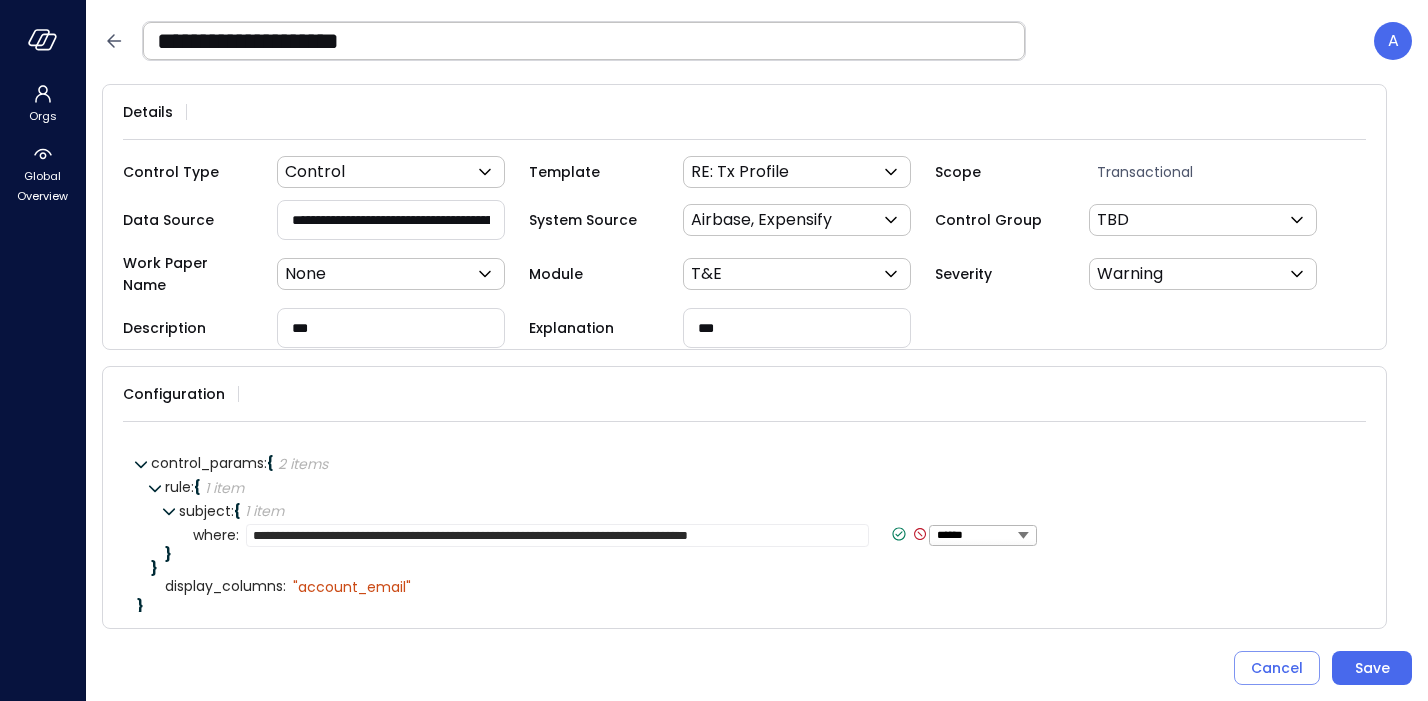 click on "**********" at bounding box center (391, 219) 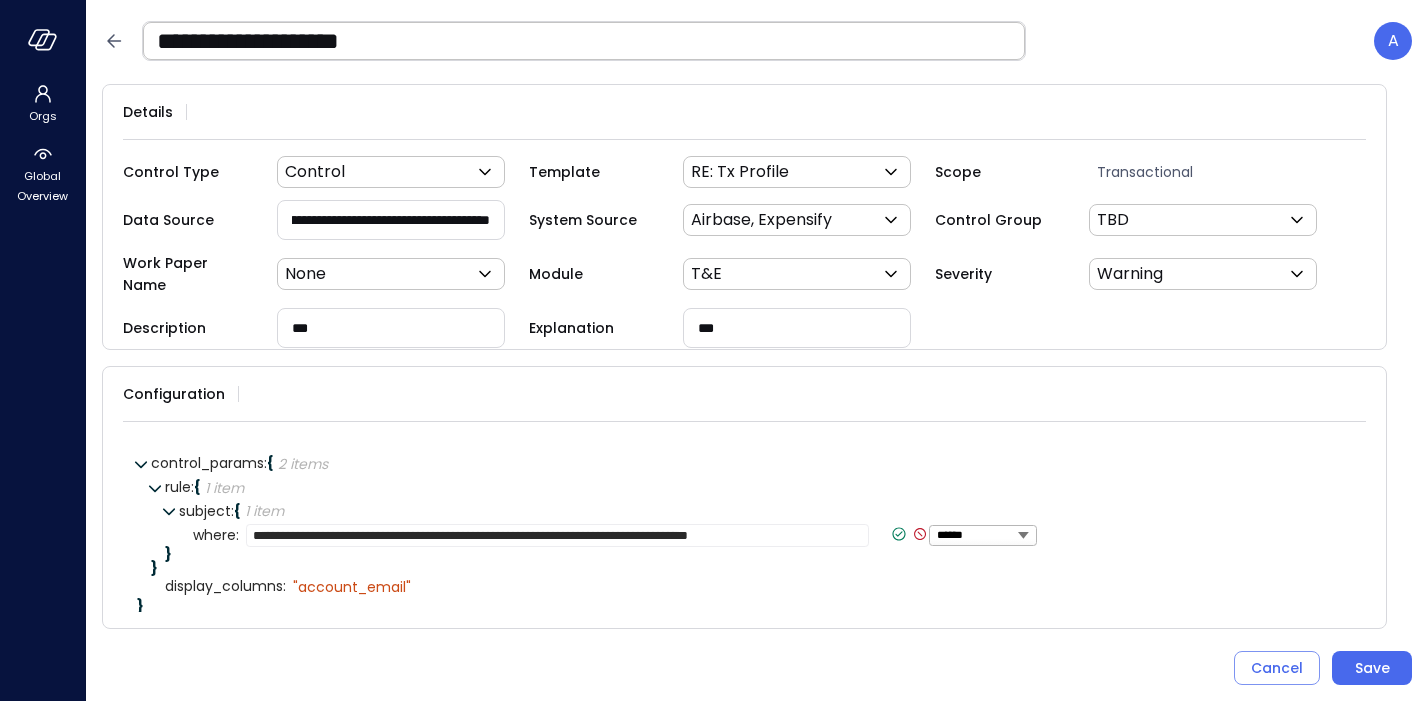 scroll, scrollTop: 0, scrollLeft: 274, axis: horizontal 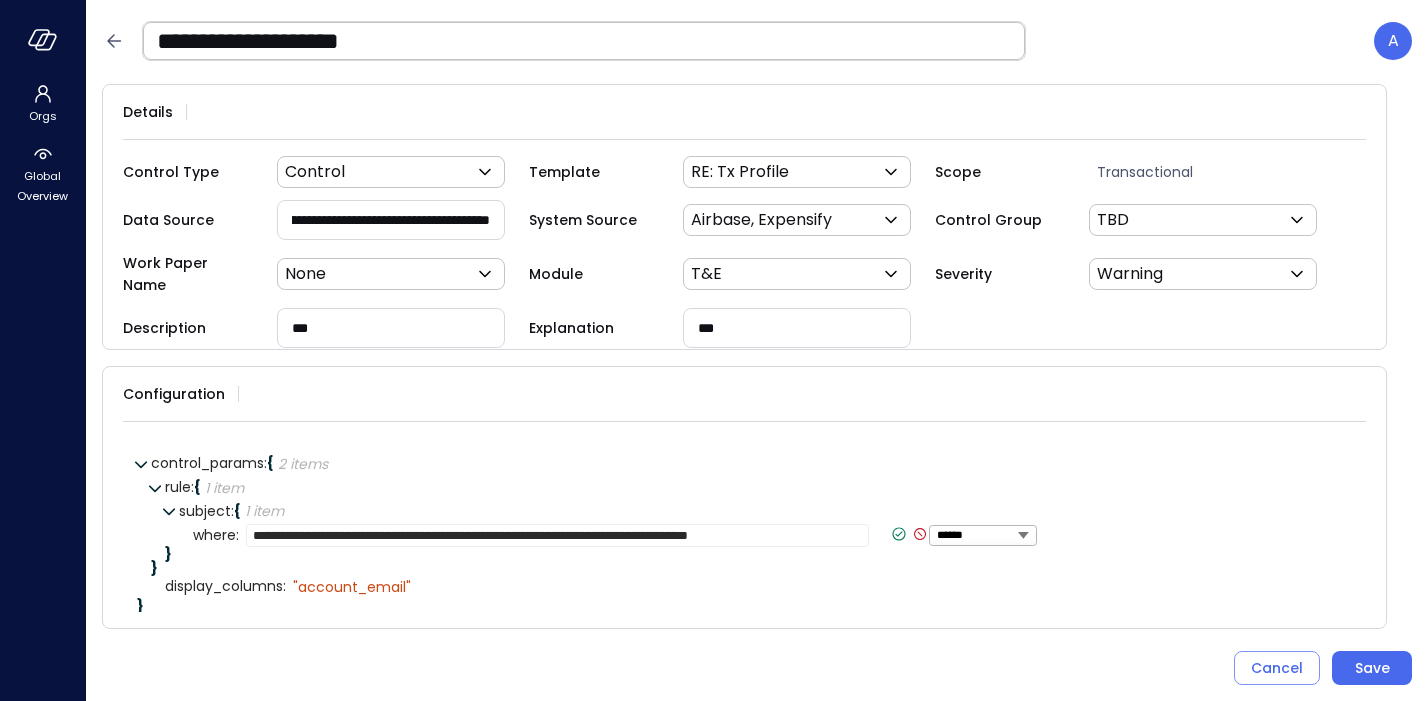 drag, startPoint x: 349, startPoint y: 218, endPoint x: 550, endPoint y: 258, distance: 204.94145 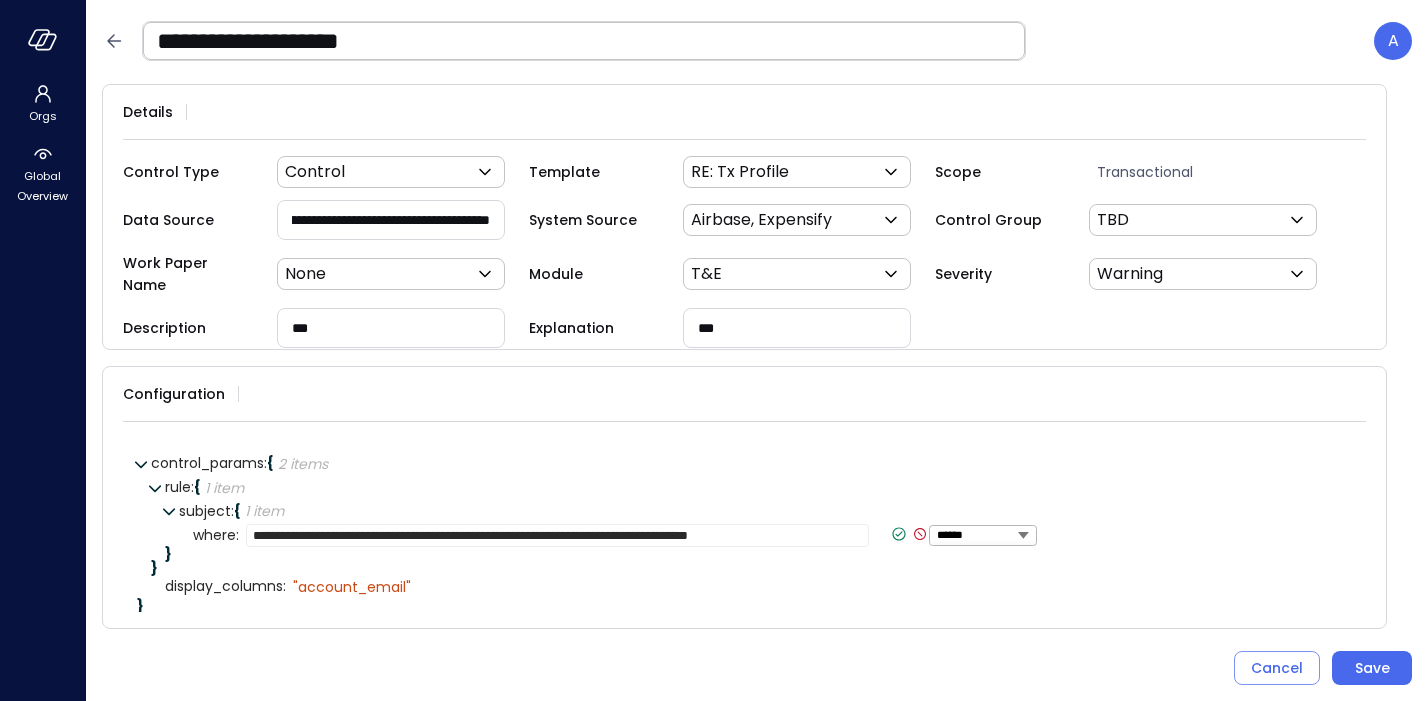 scroll, scrollTop: 0, scrollLeft: 173, axis: horizontal 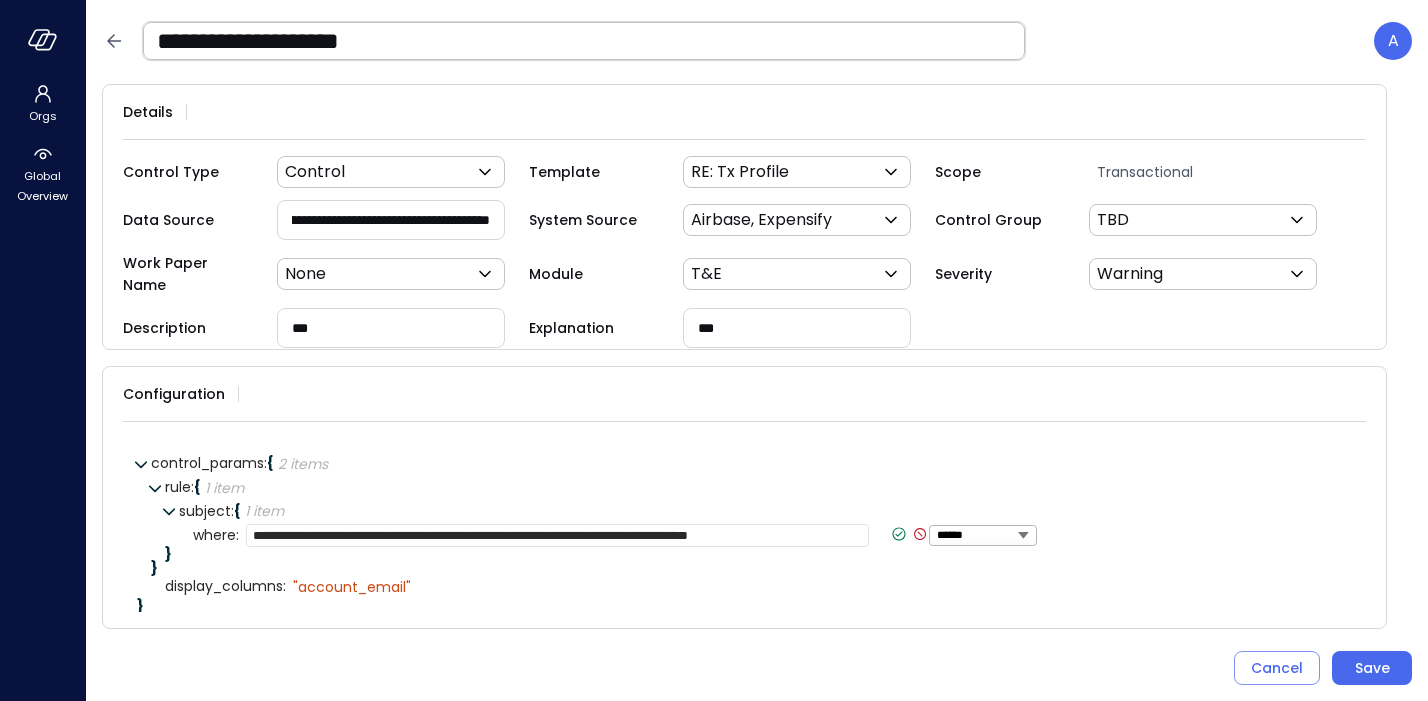 click on "**********" at bounding box center [557, 535] 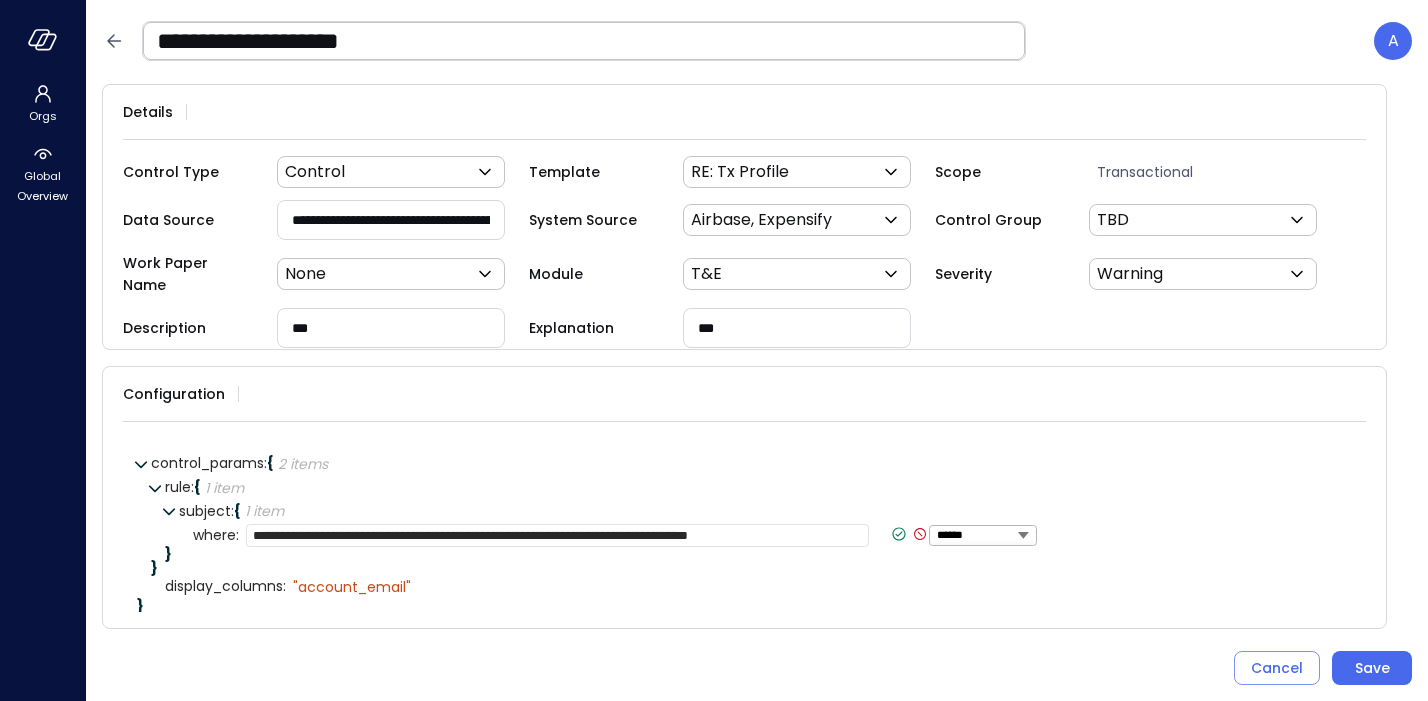 click on "**********" at bounding box center (557, 535) 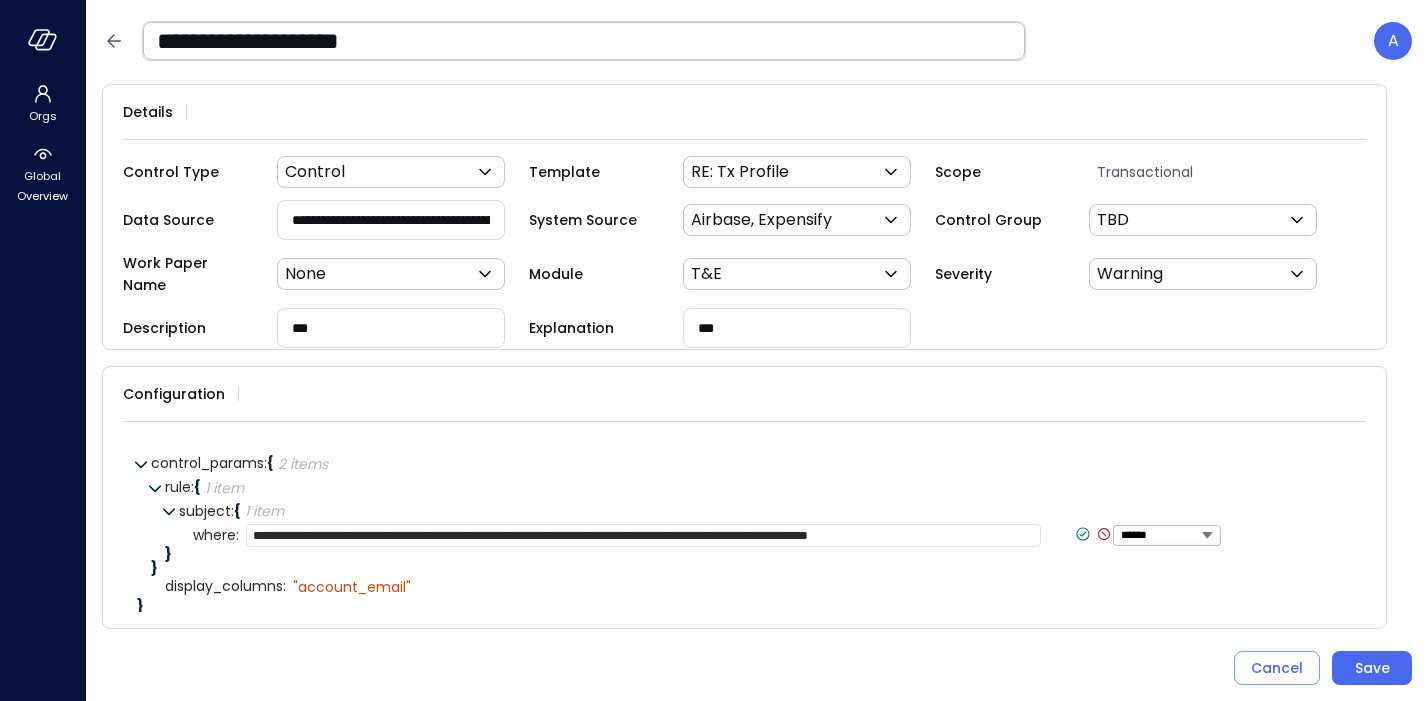 paste on "**********" 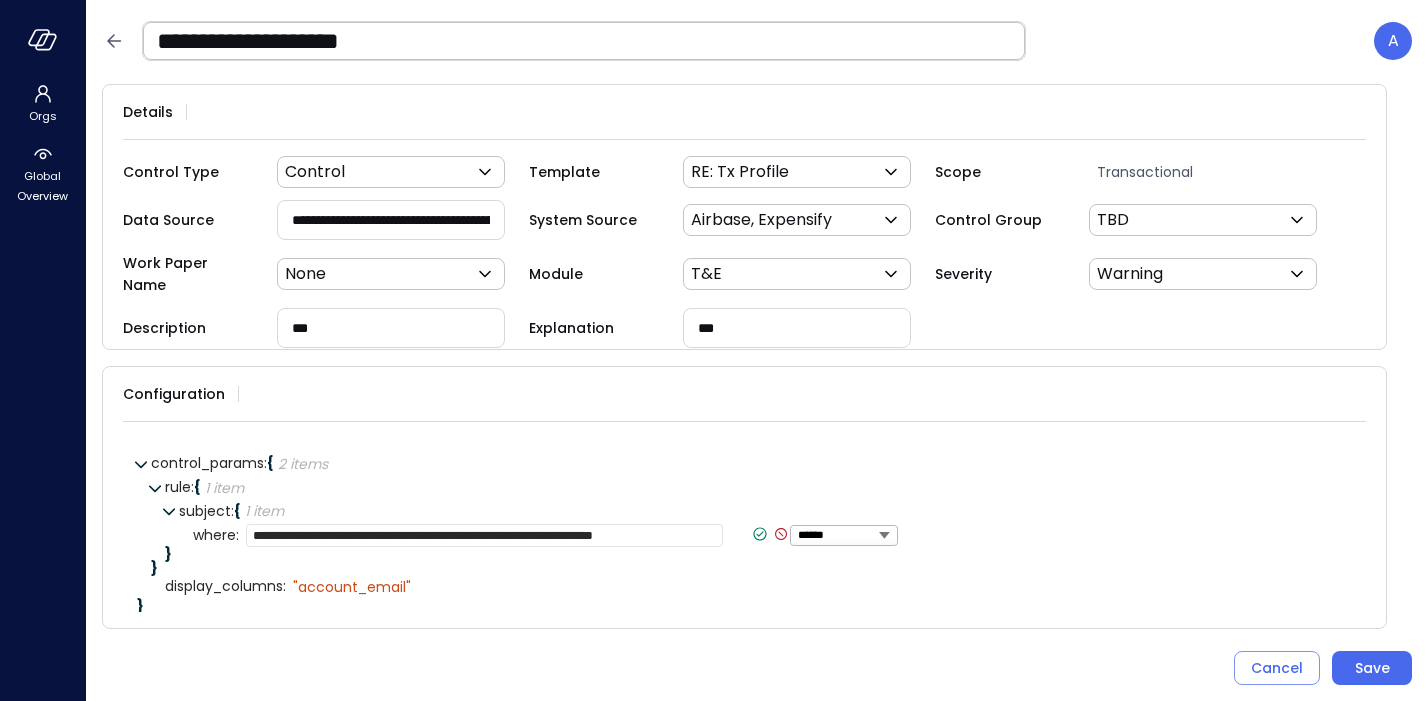 click on "**********" at bounding box center (484, 535) 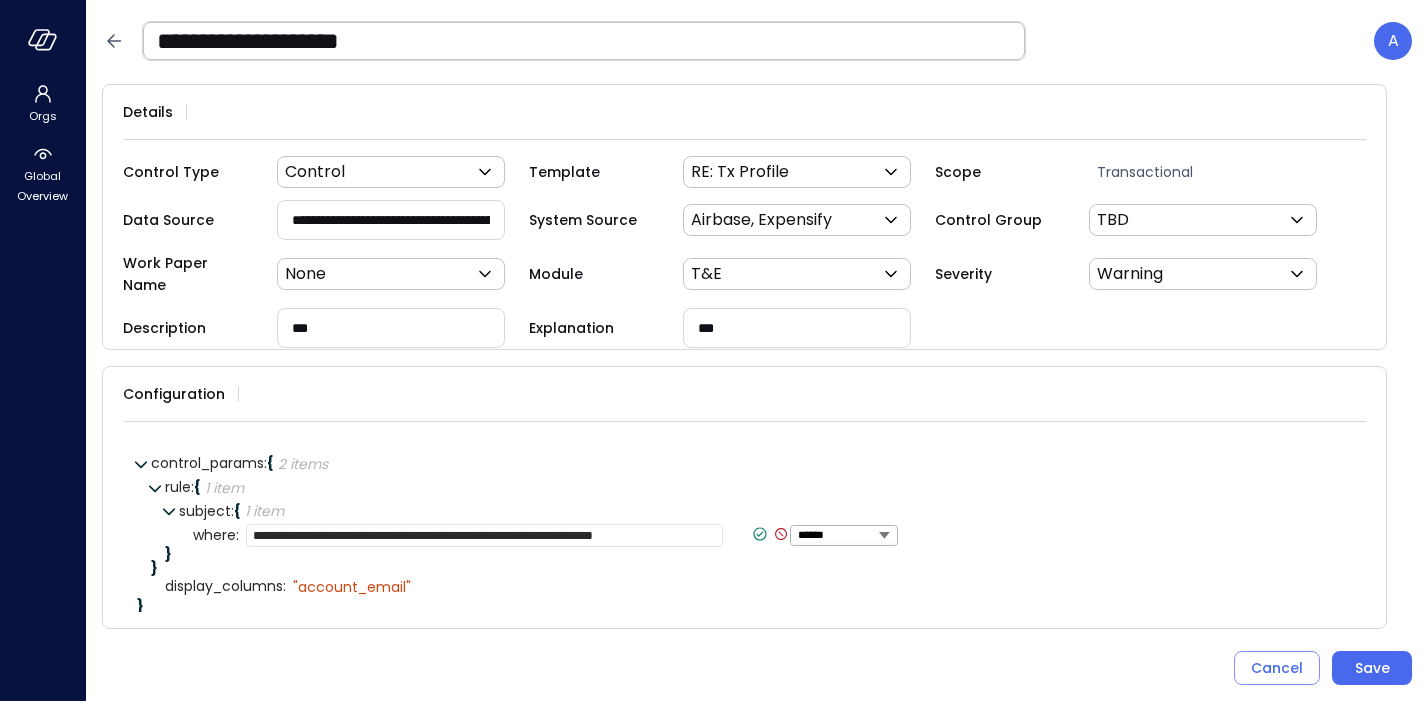paste on "**********" 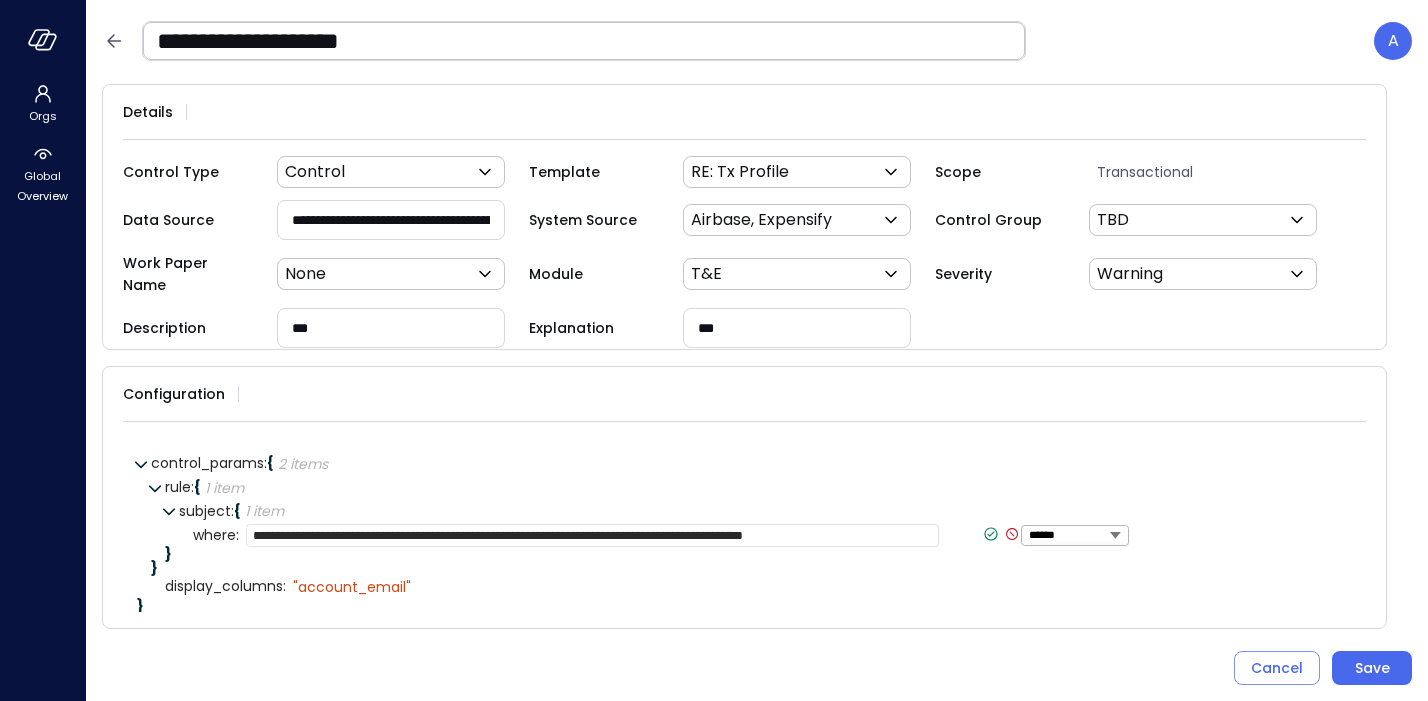 paste on "**********" 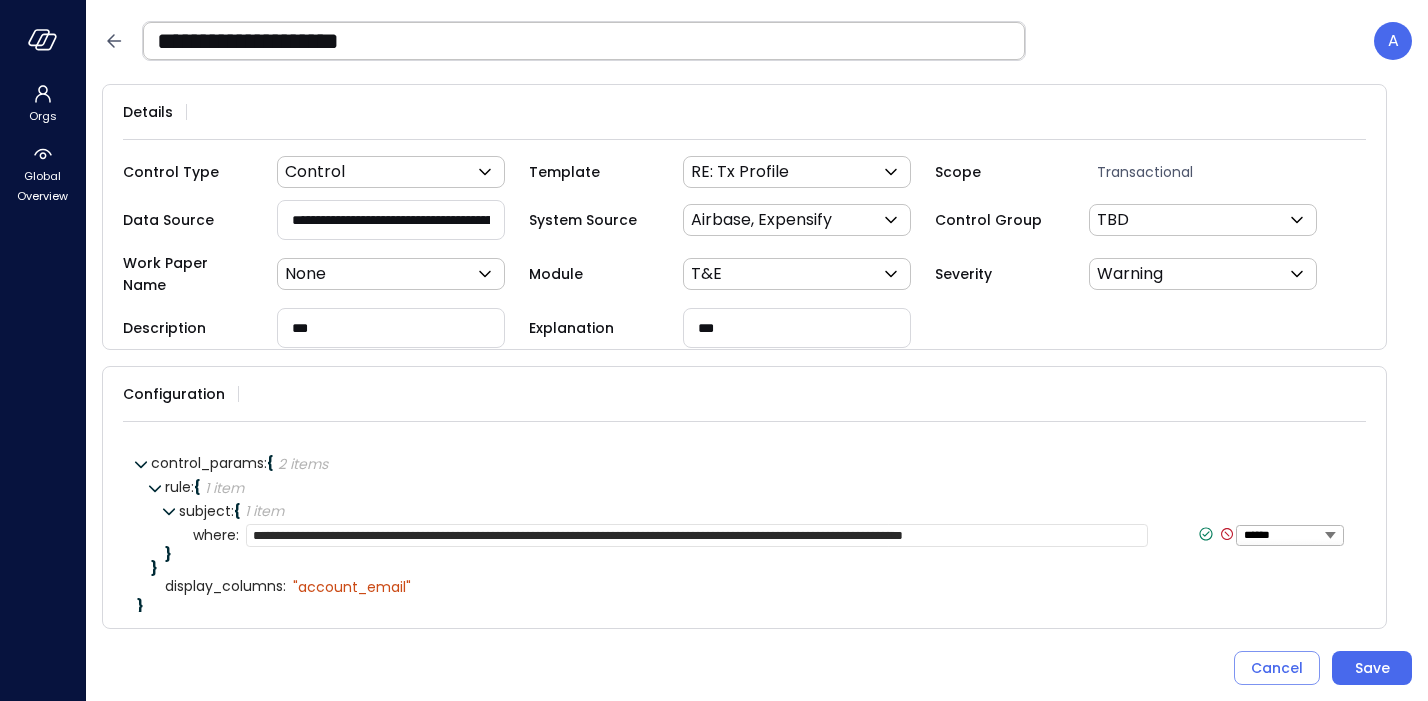 click on "**********" at bounding box center [697, 535] 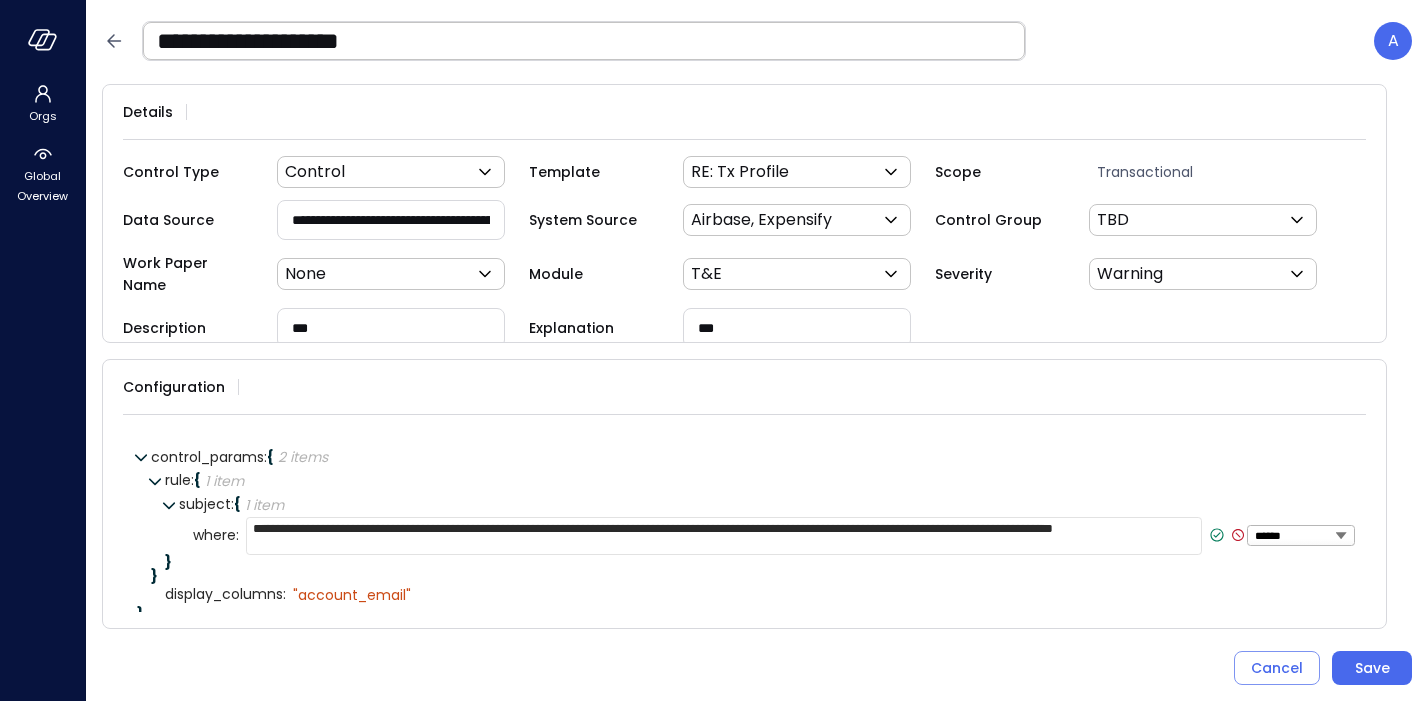 click on "**********" at bounding box center (724, 536) 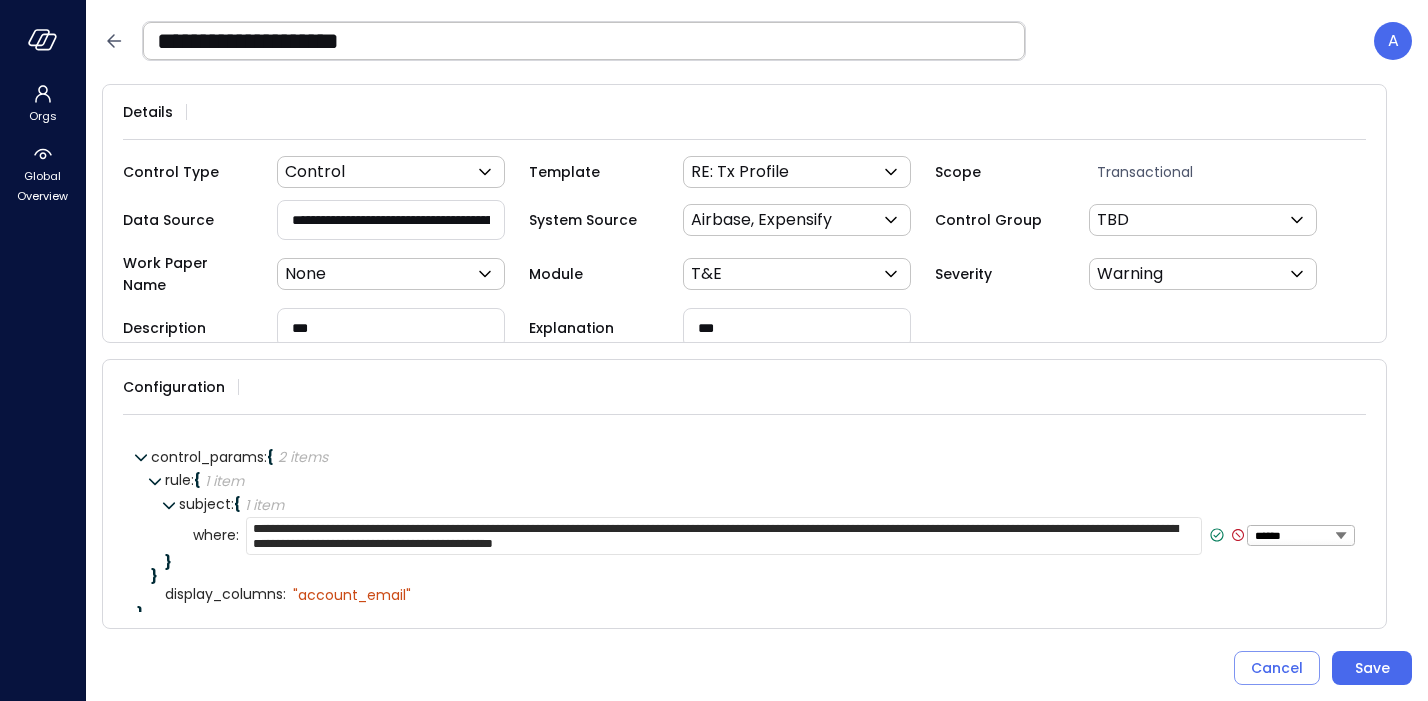 click on "**********" at bounding box center (724, 536) 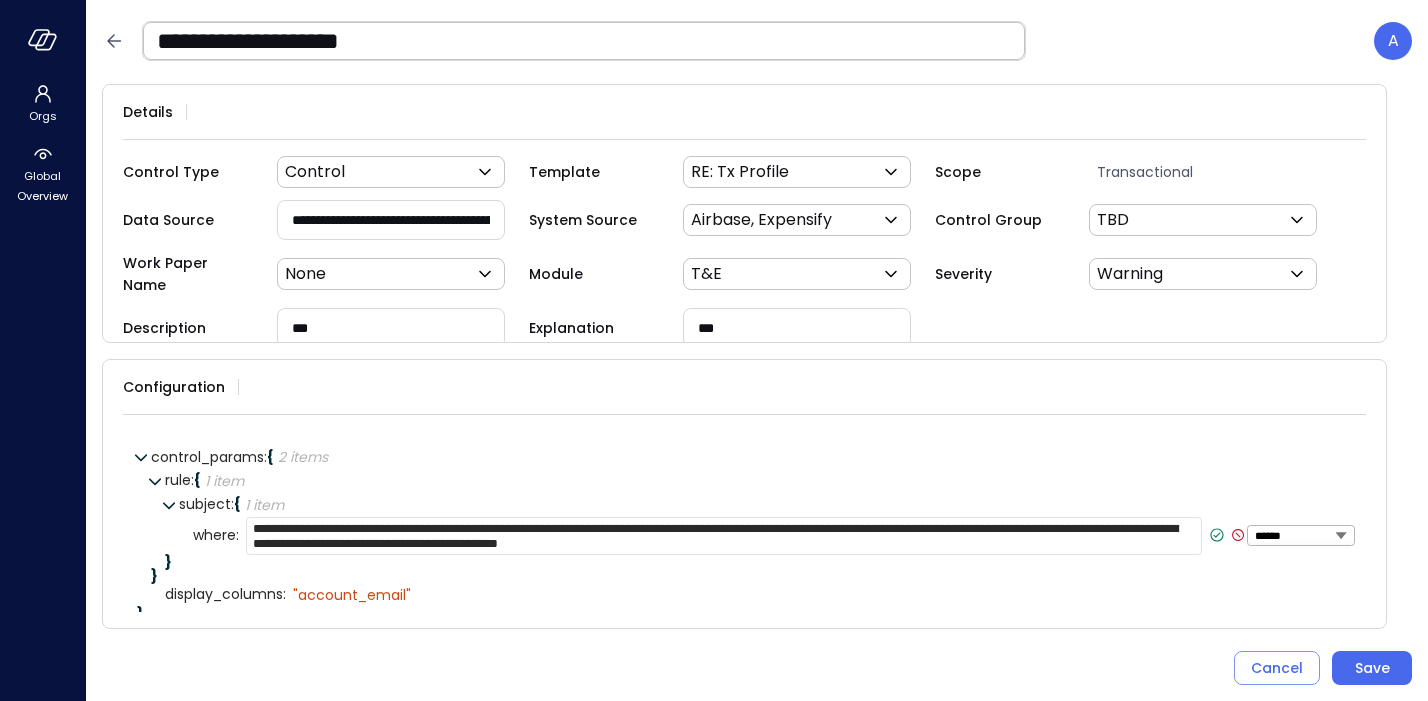 paste on "**********" 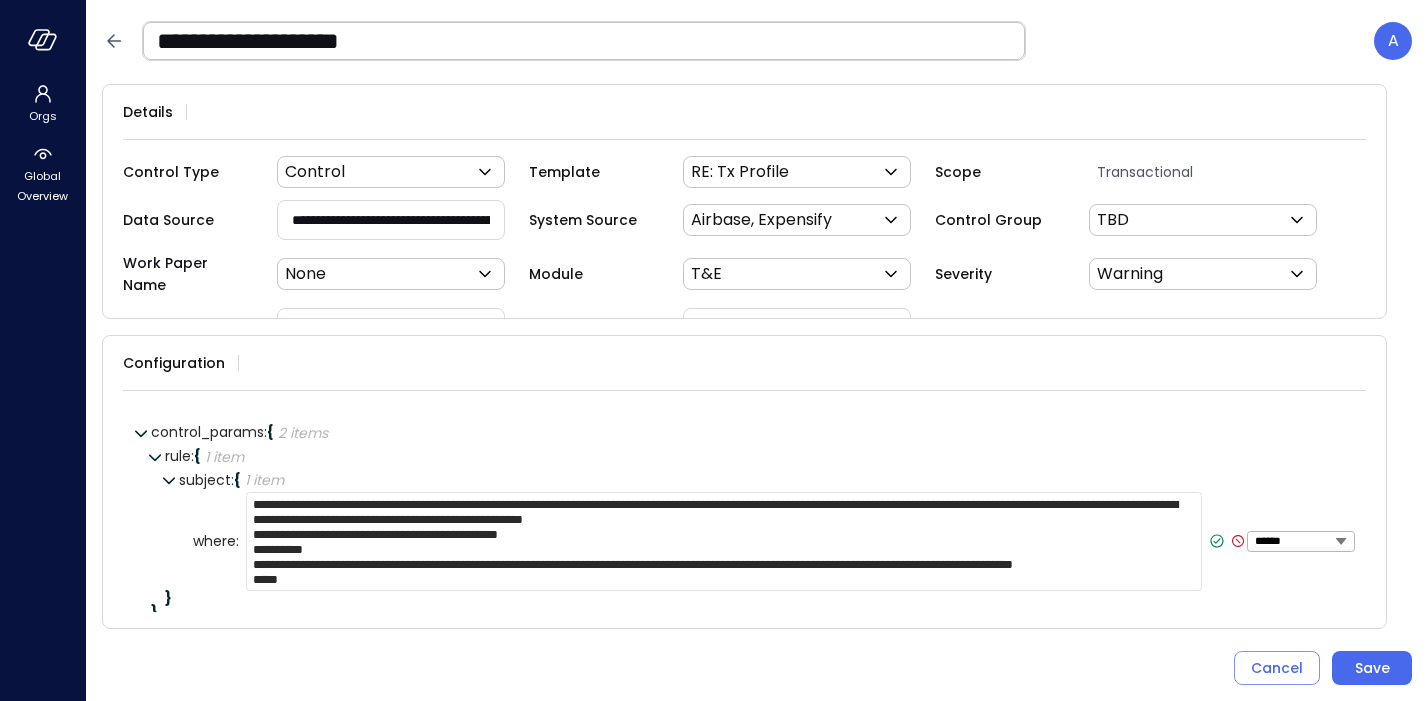 click on "**********" at bounding box center (724, 541) 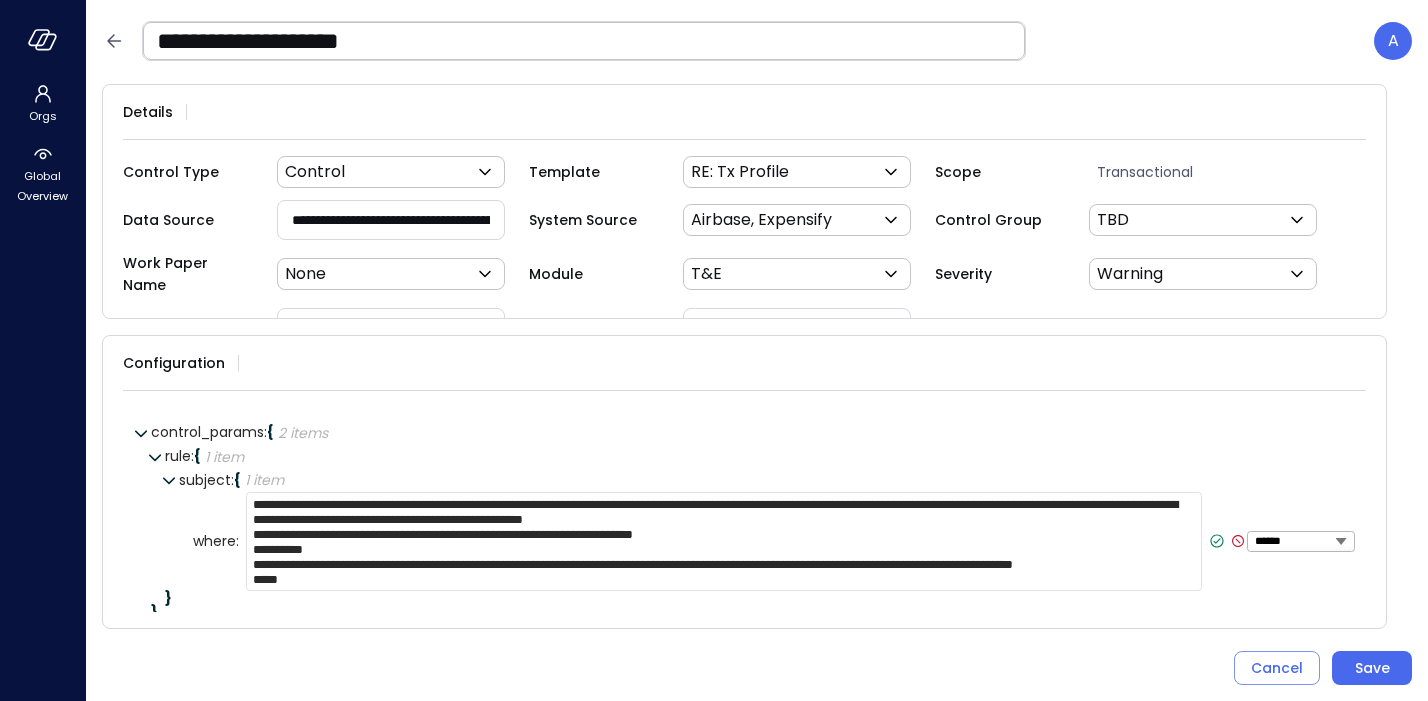 click on "**********" at bounding box center [724, 541] 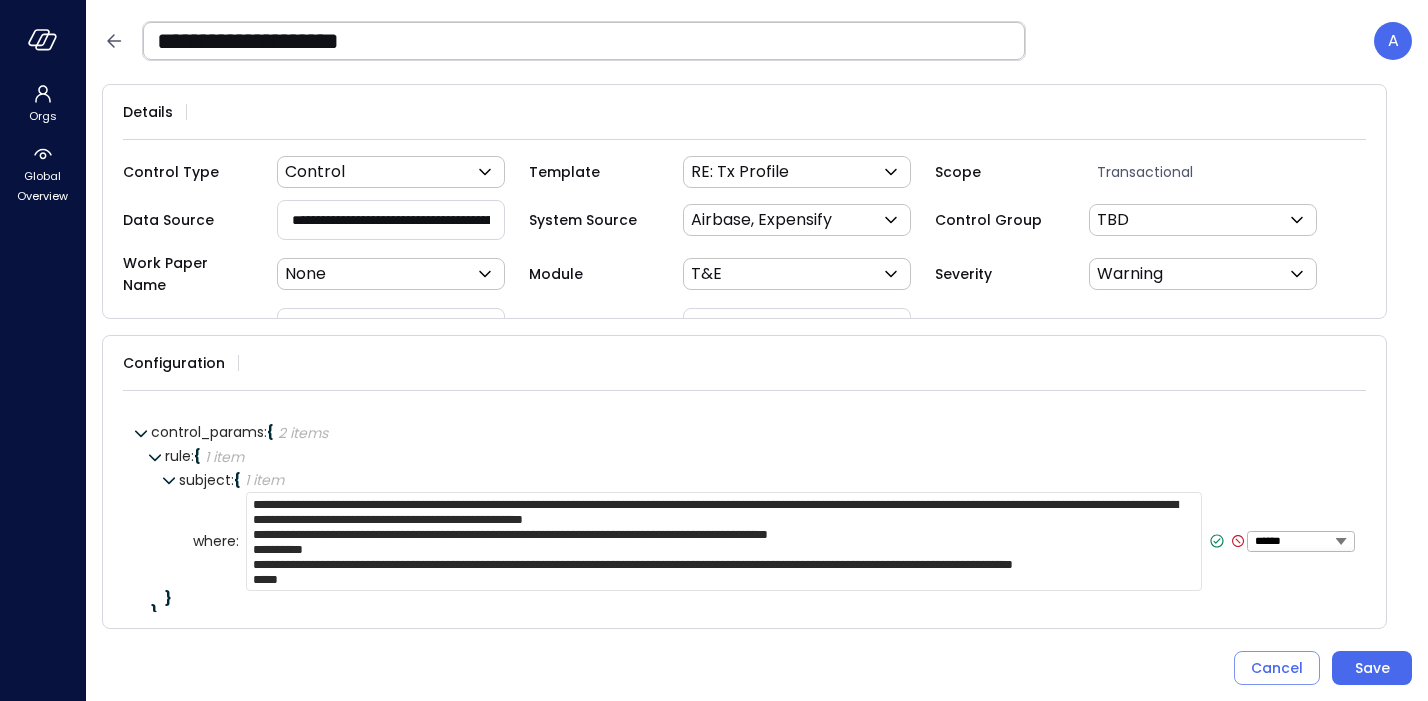 click on "**********" at bounding box center [724, 541] 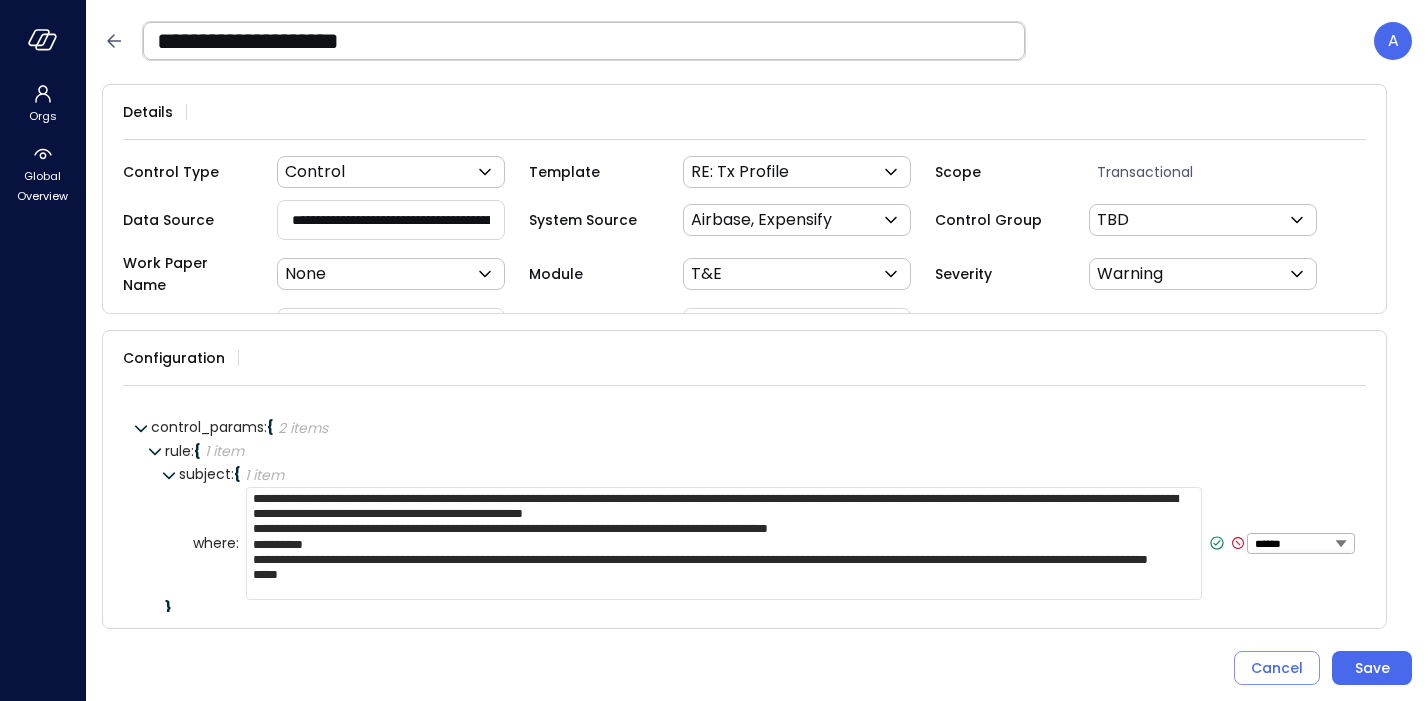 click on "**********" at bounding box center [724, 543] 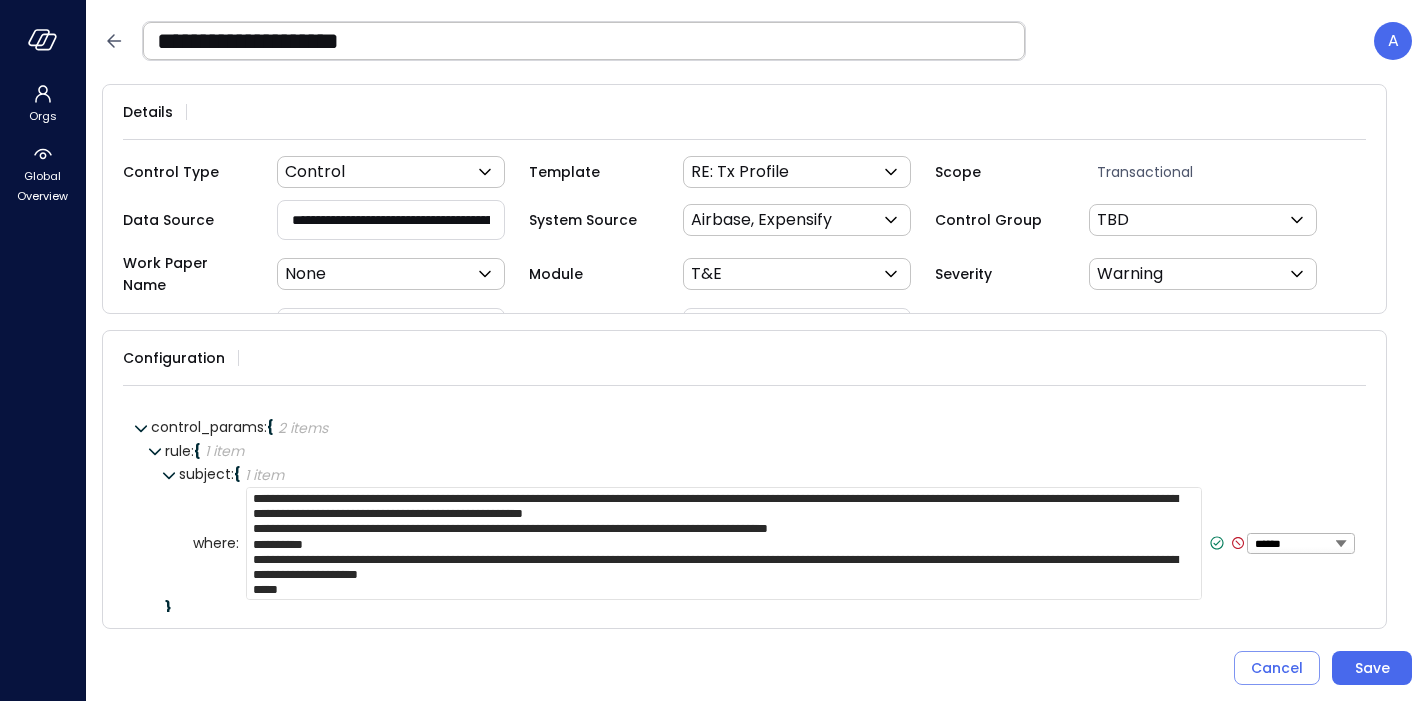 click on "**********" at bounding box center [724, 543] 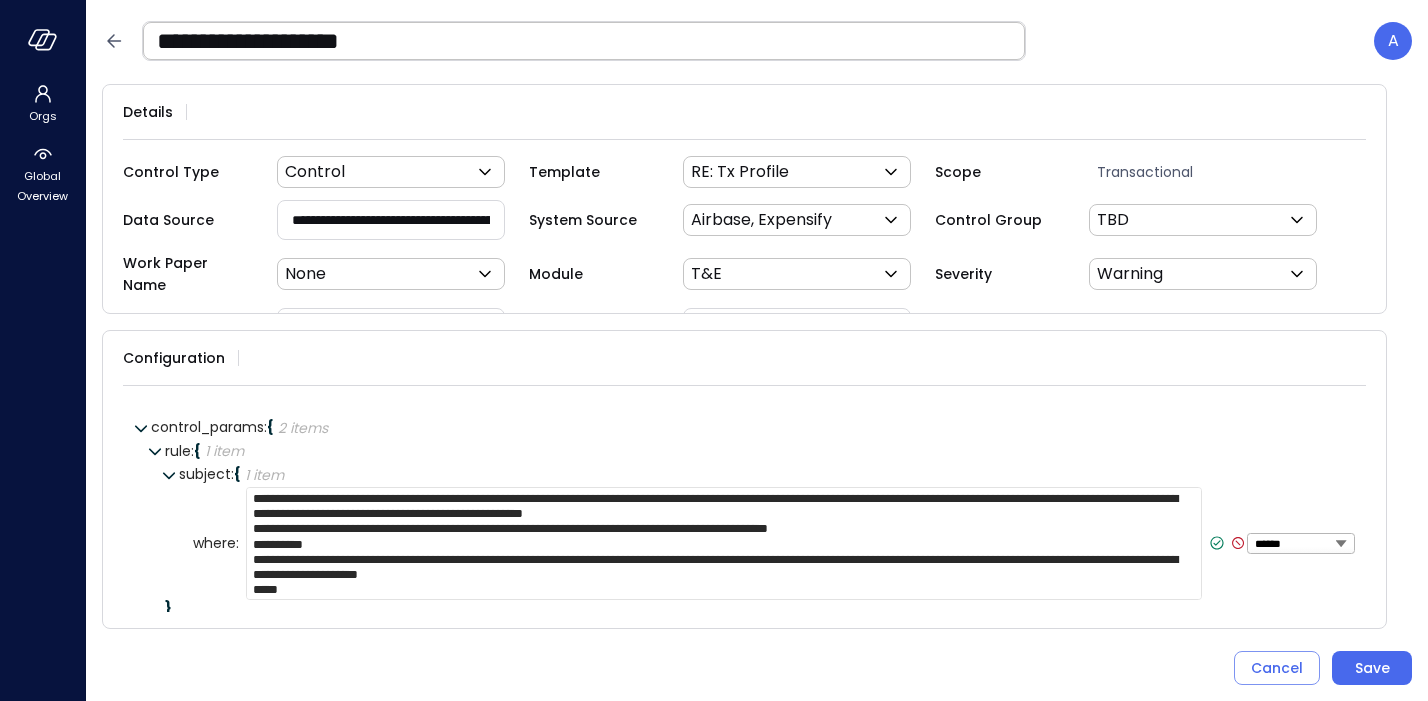 click on "**********" at bounding box center (724, 543) 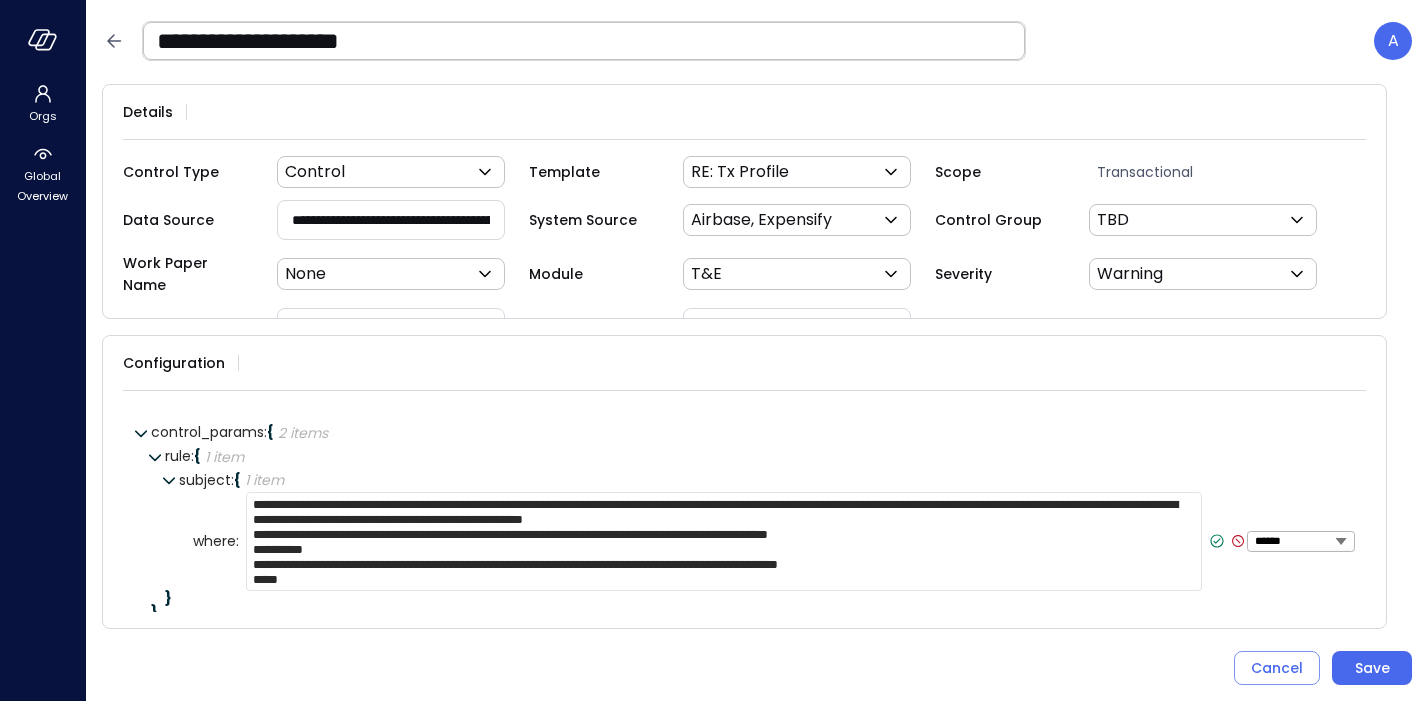 type on "**********" 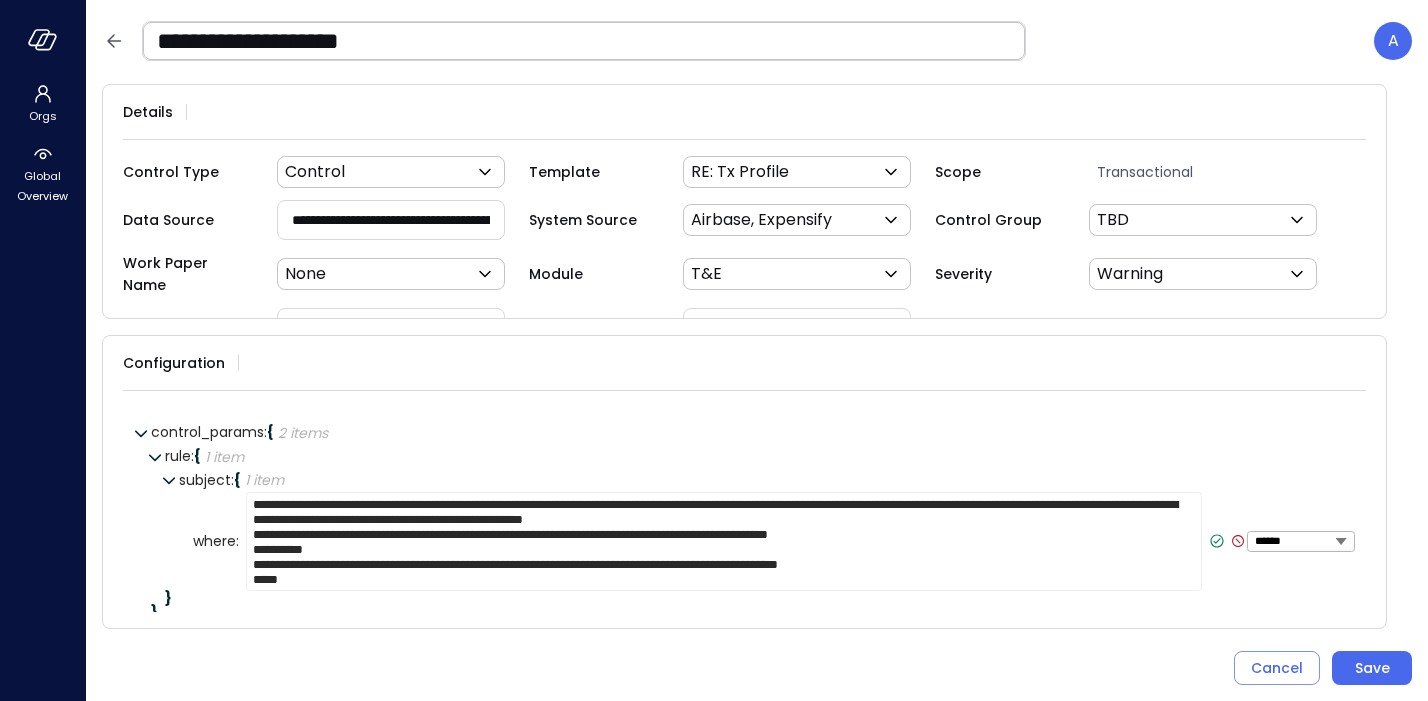 click 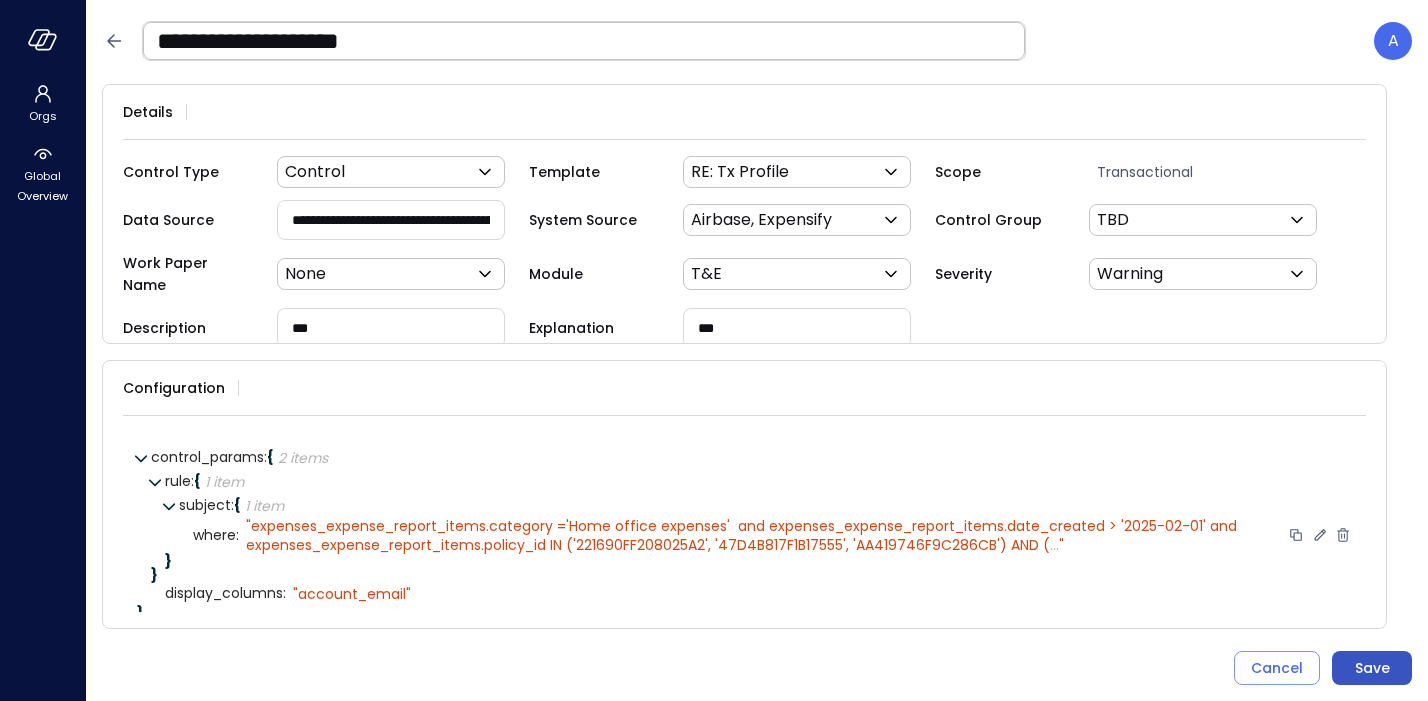 click on "Save" at bounding box center (1372, 668) 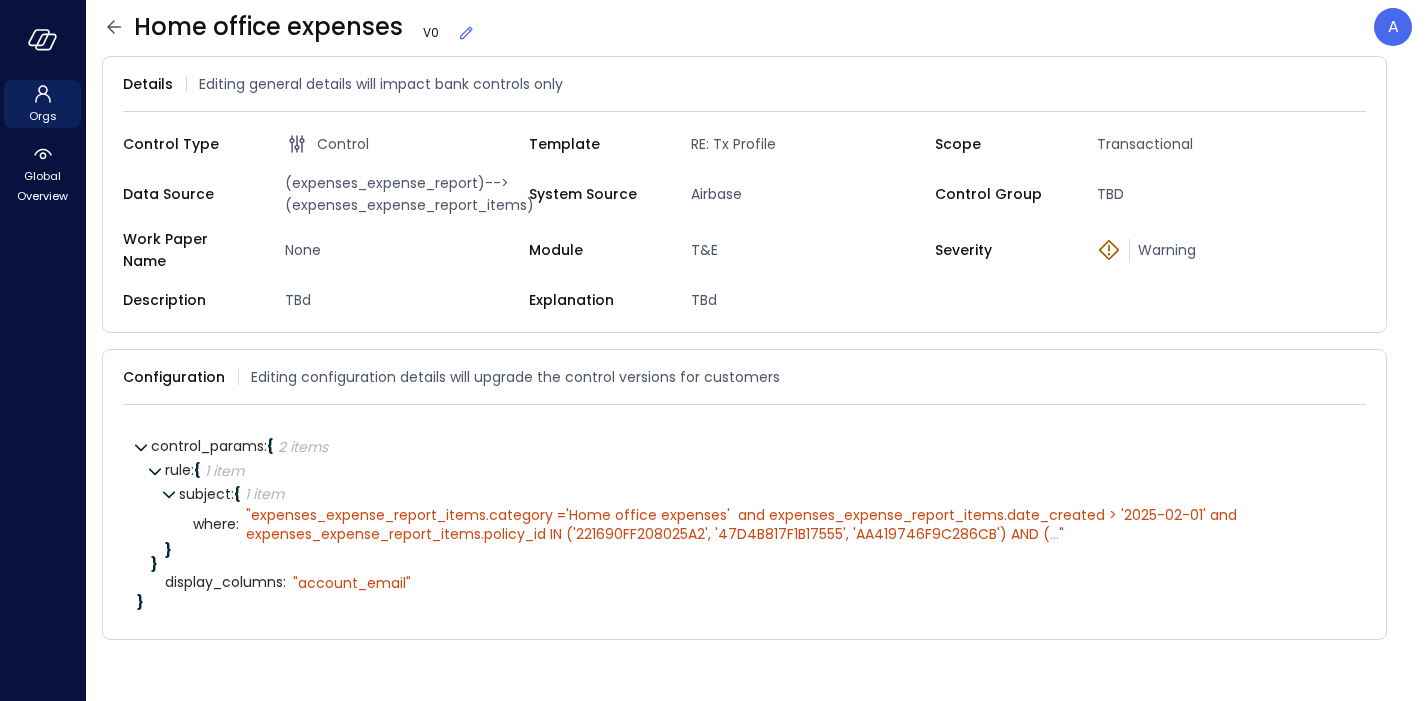 click 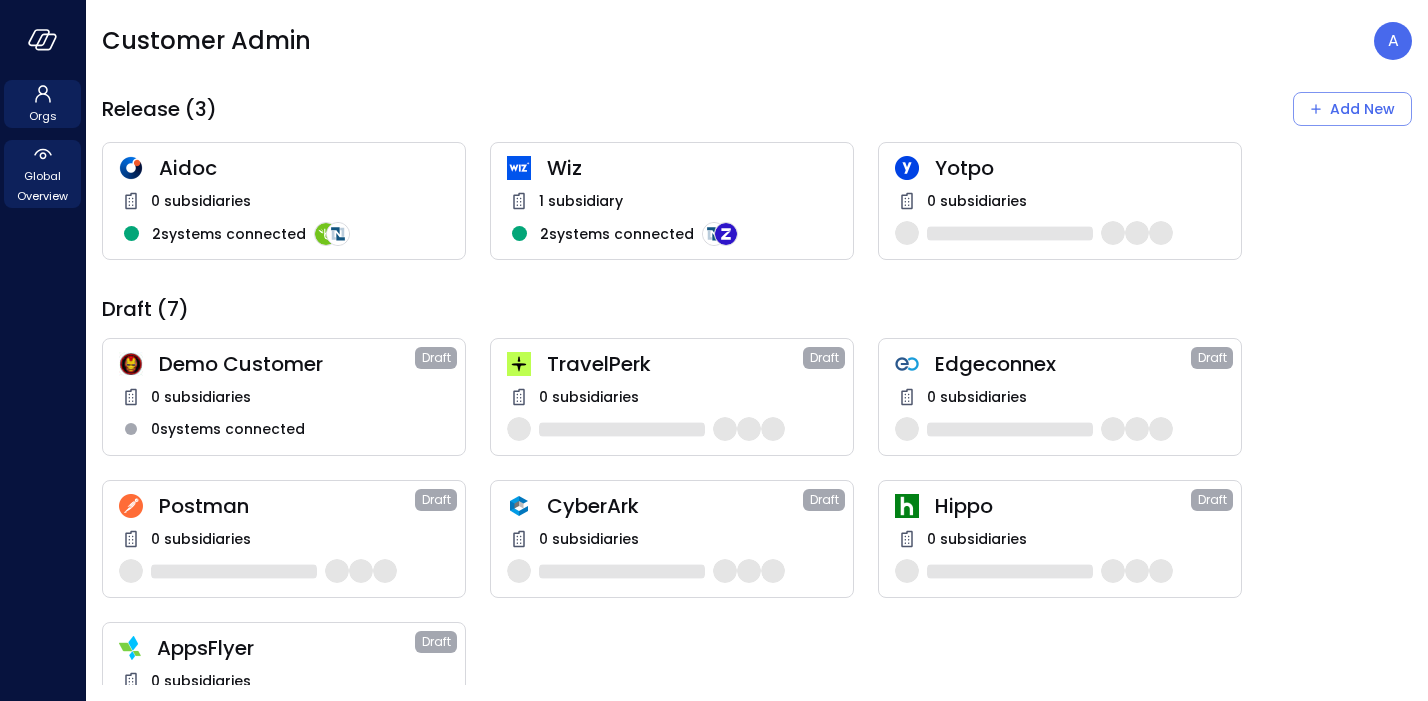 click on "Global Overview" at bounding box center [42, 186] 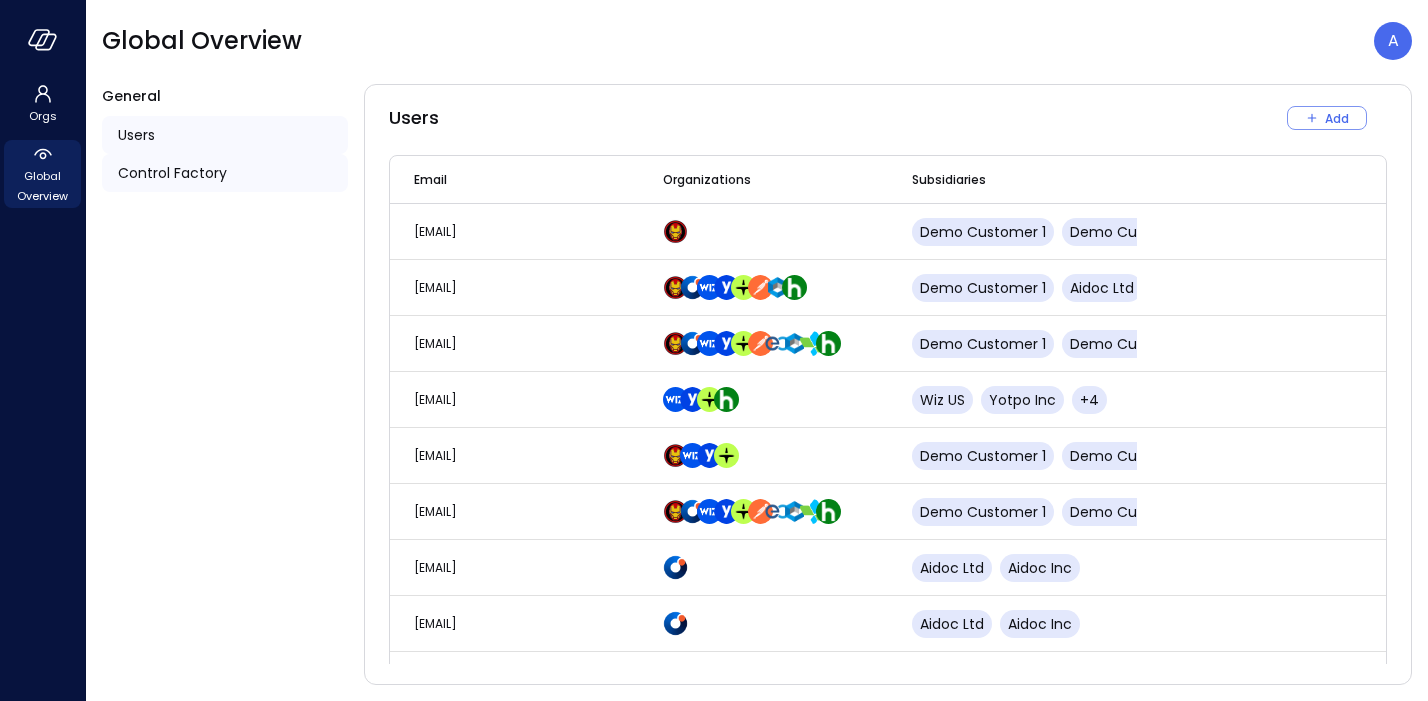 click on "Control Factory" at bounding box center (172, 173) 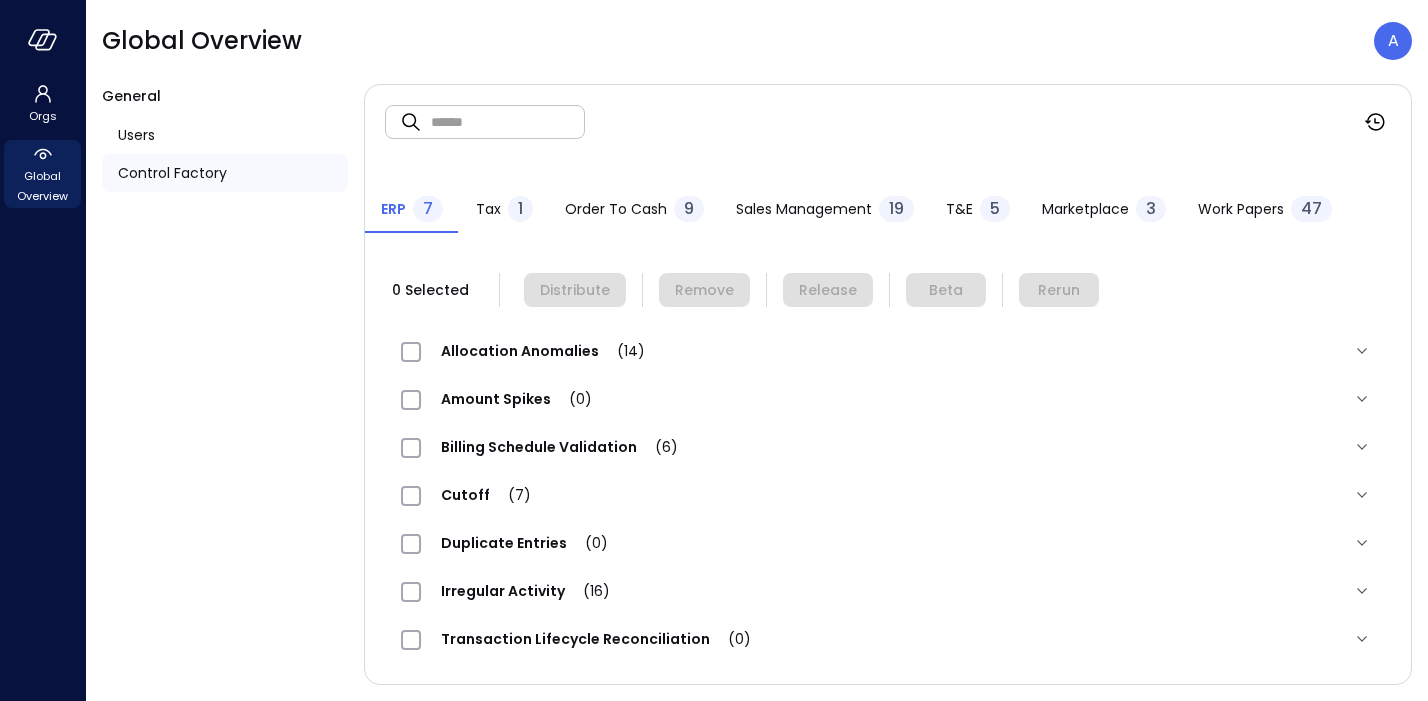 click on "T&E   5" at bounding box center (978, 211) 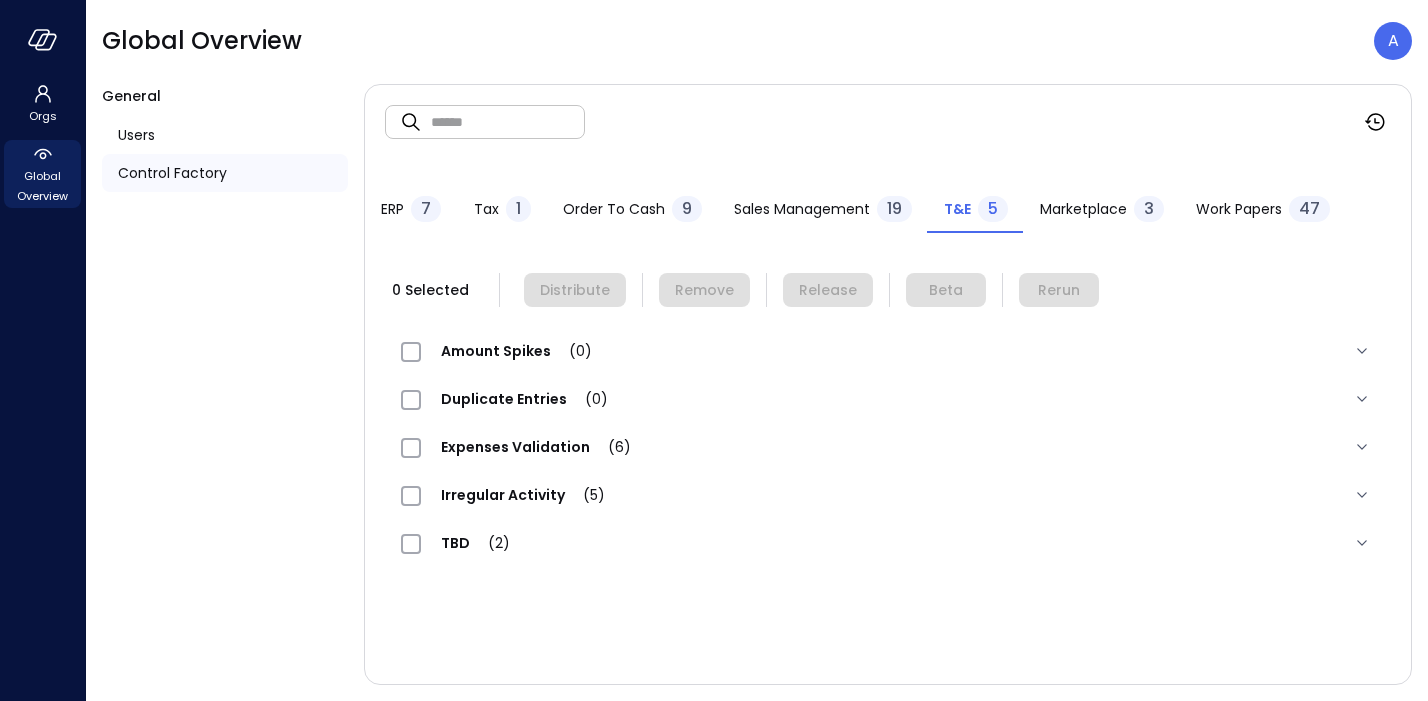 click on "TBD (2)" at bounding box center [475, 543] 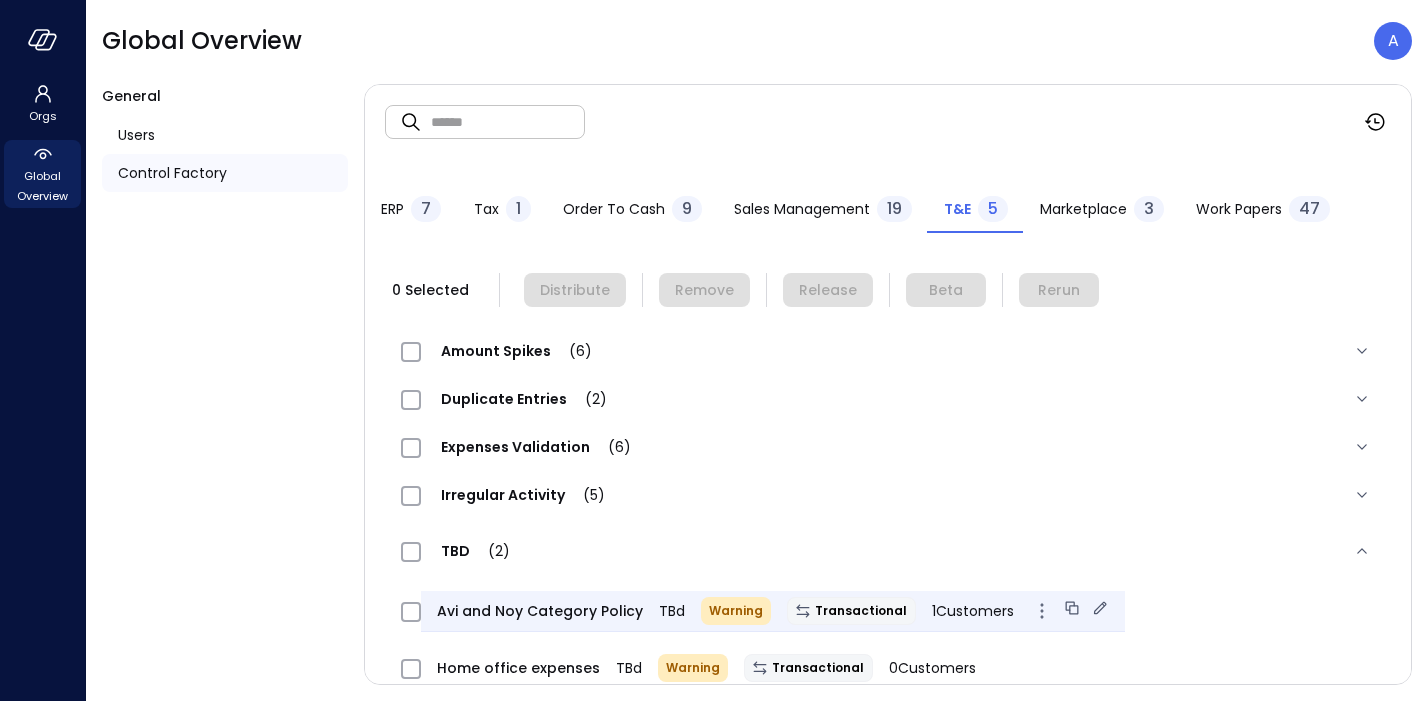 scroll, scrollTop: 41, scrollLeft: 0, axis: vertical 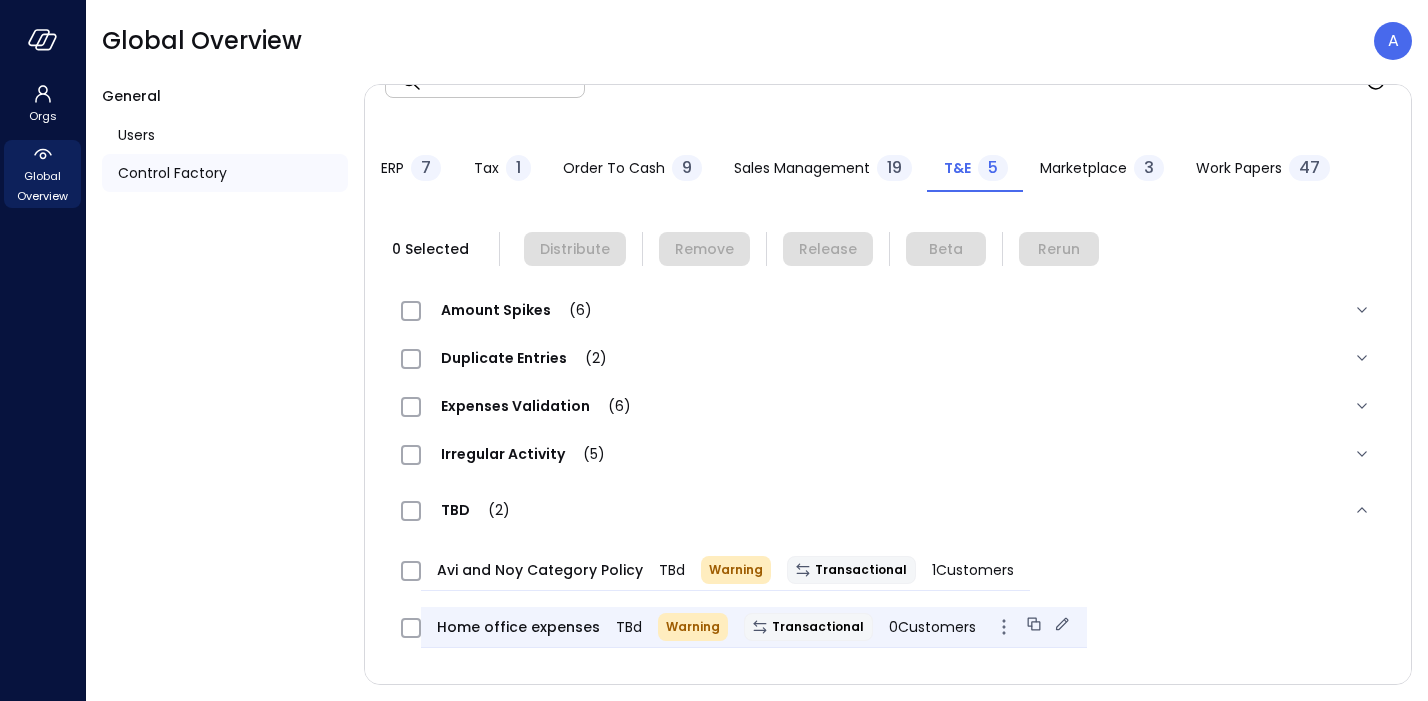 click 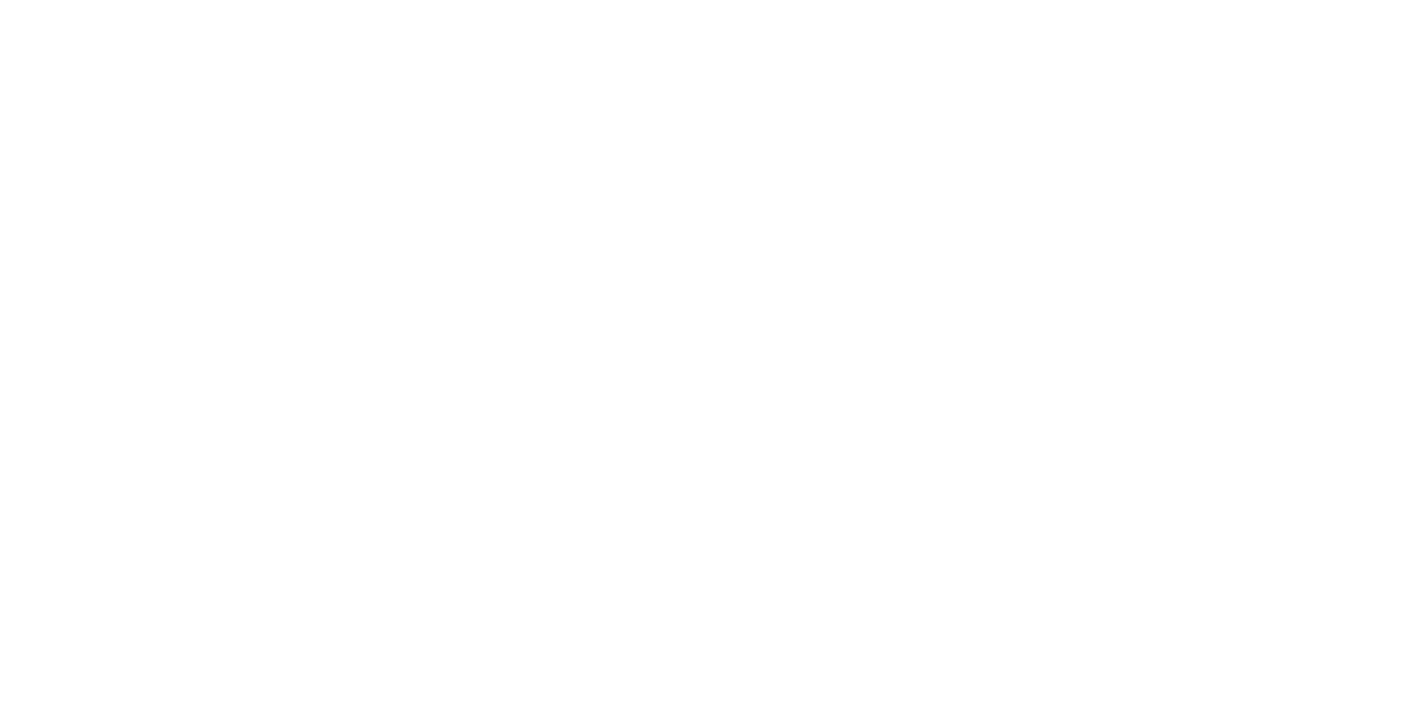 scroll, scrollTop: 0, scrollLeft: 0, axis: both 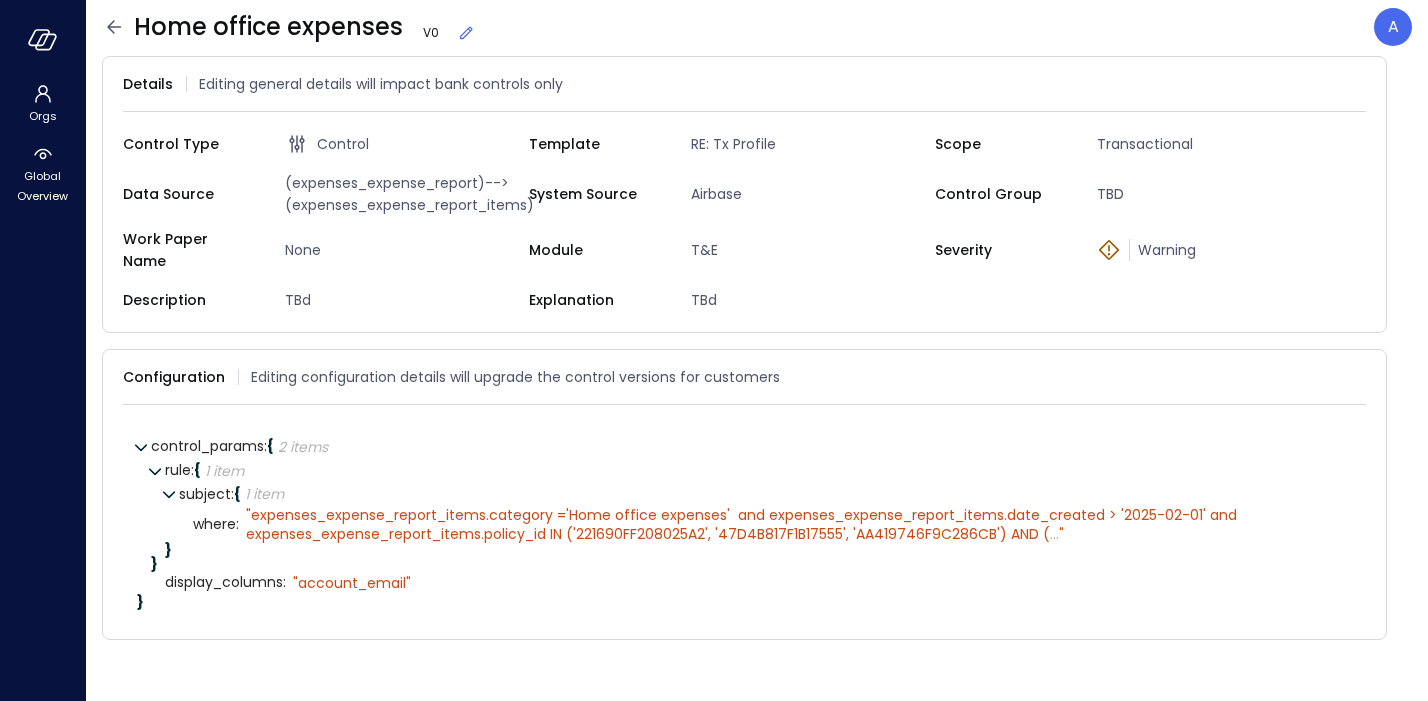 click 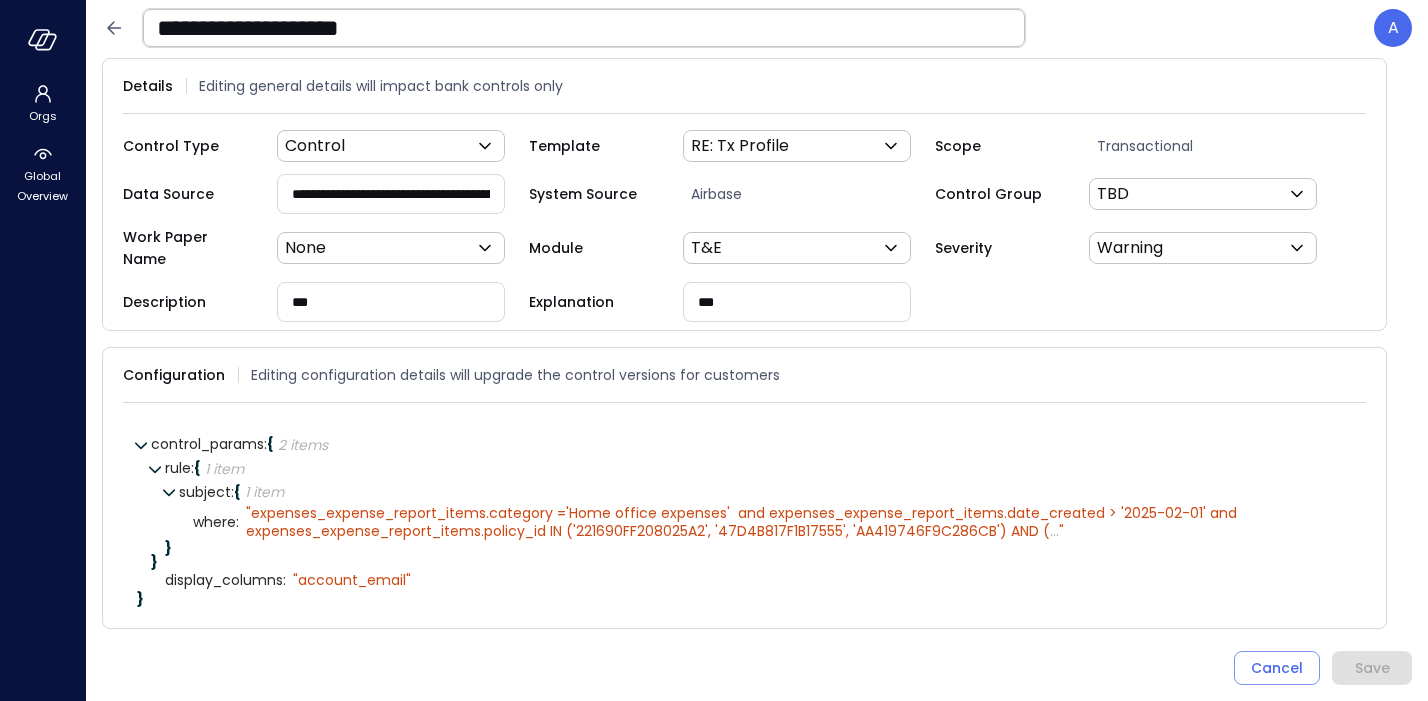 click on "**********" at bounding box center [584, 28] 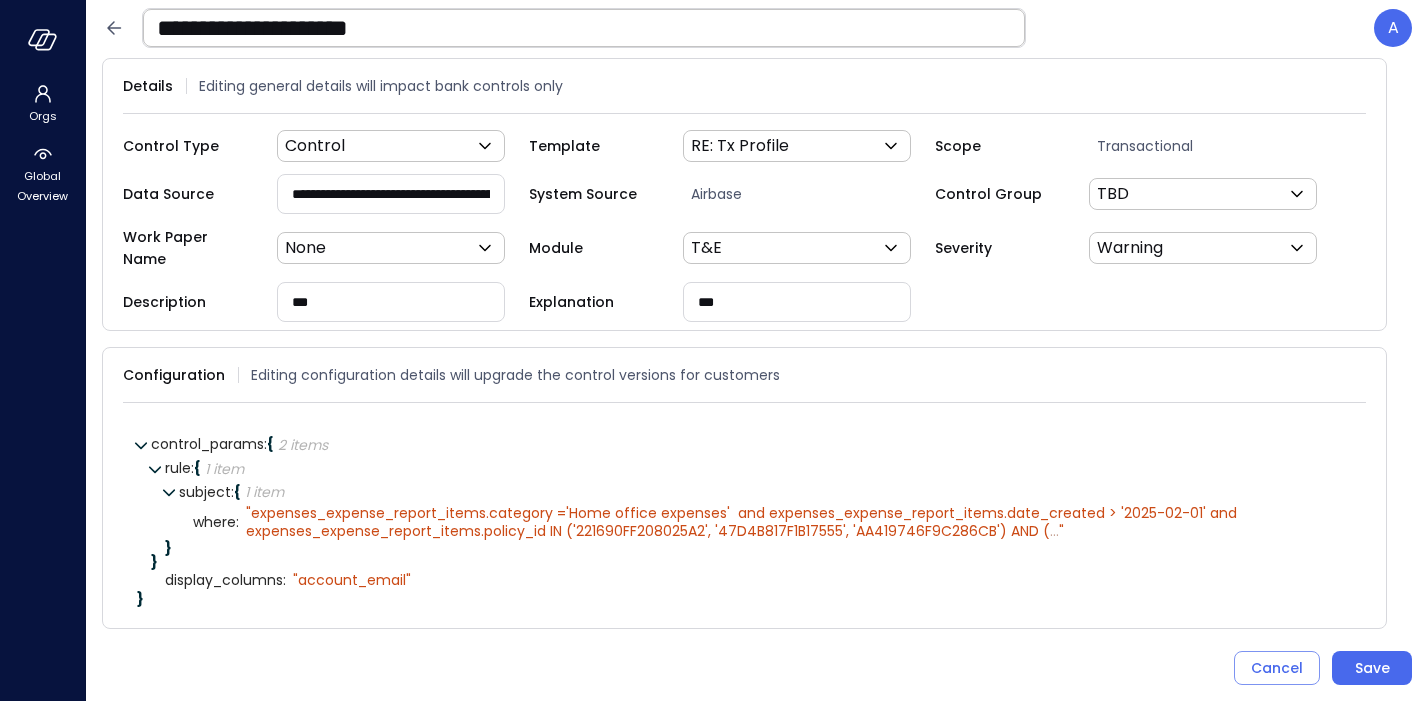 click on "**********" at bounding box center (584, 28) 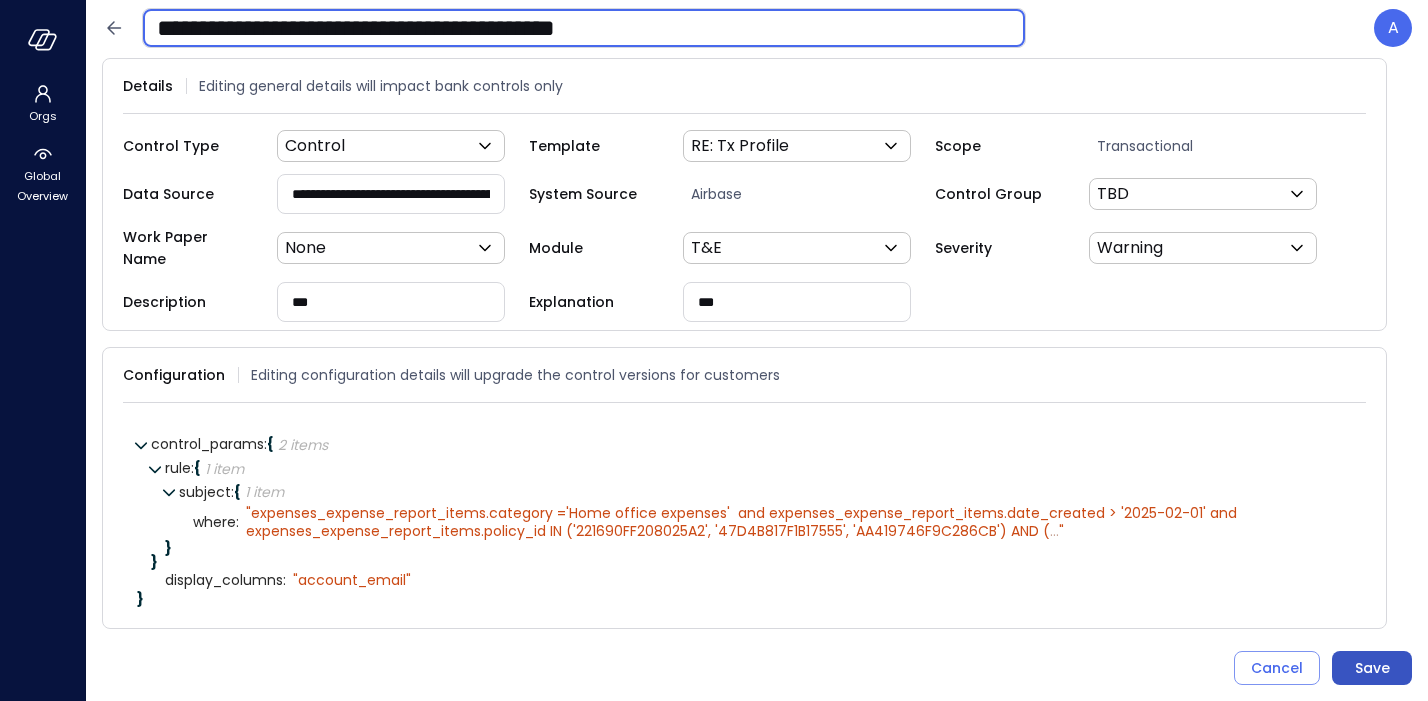 type on "**********" 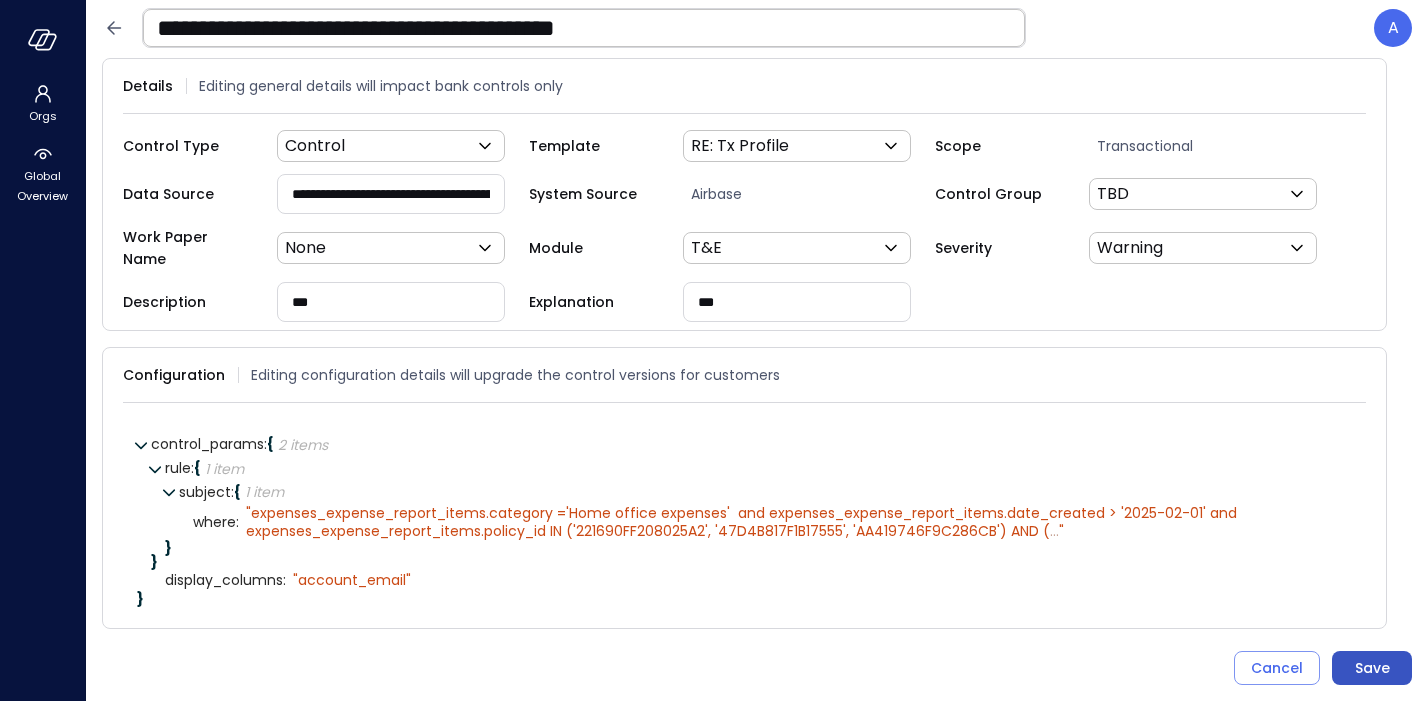 click on "Save" at bounding box center [1372, 668] 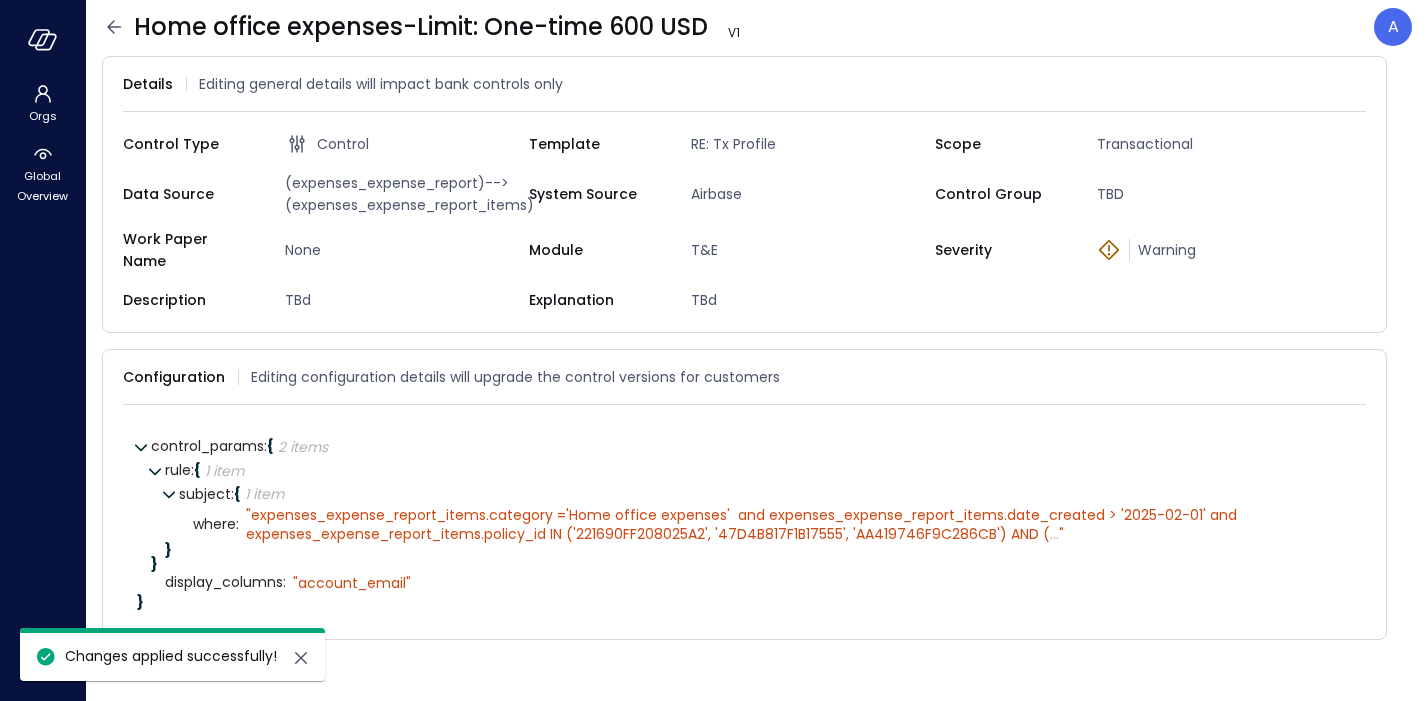 click 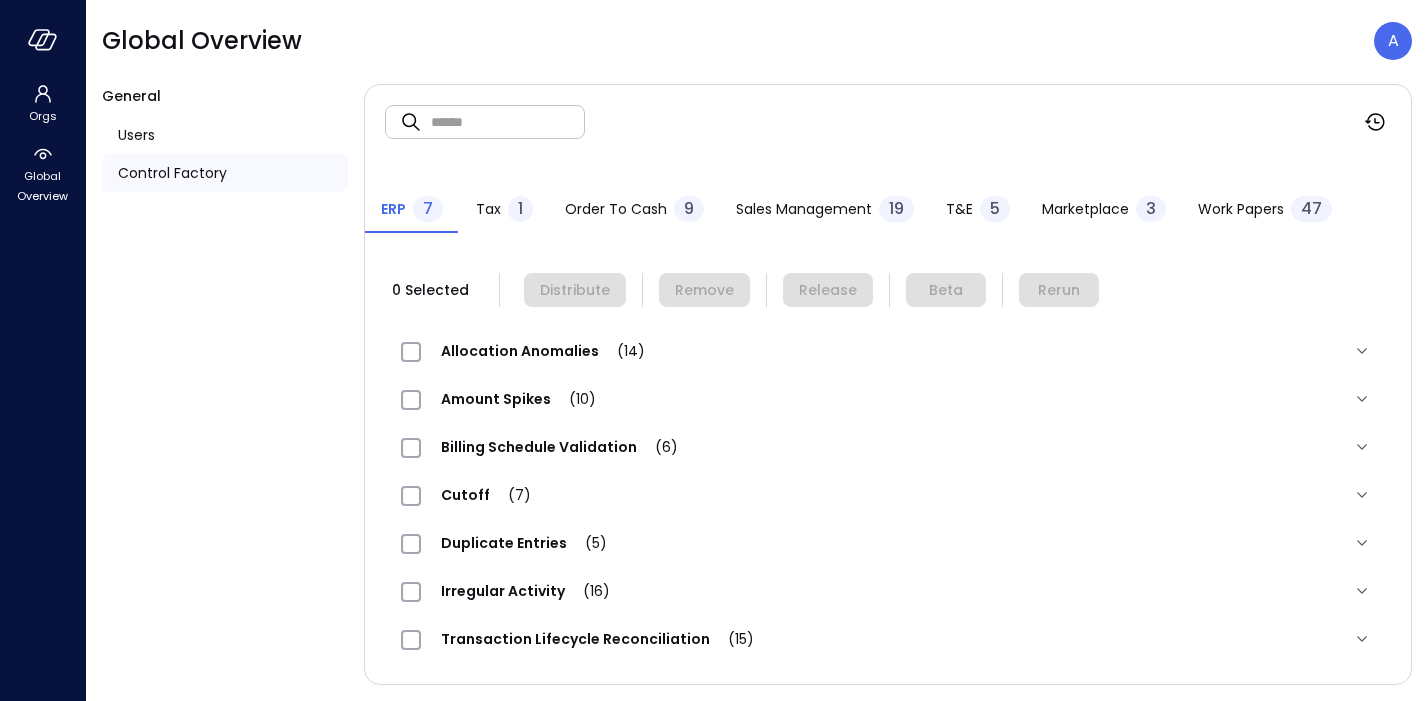 click on "T&E" at bounding box center [959, 209] 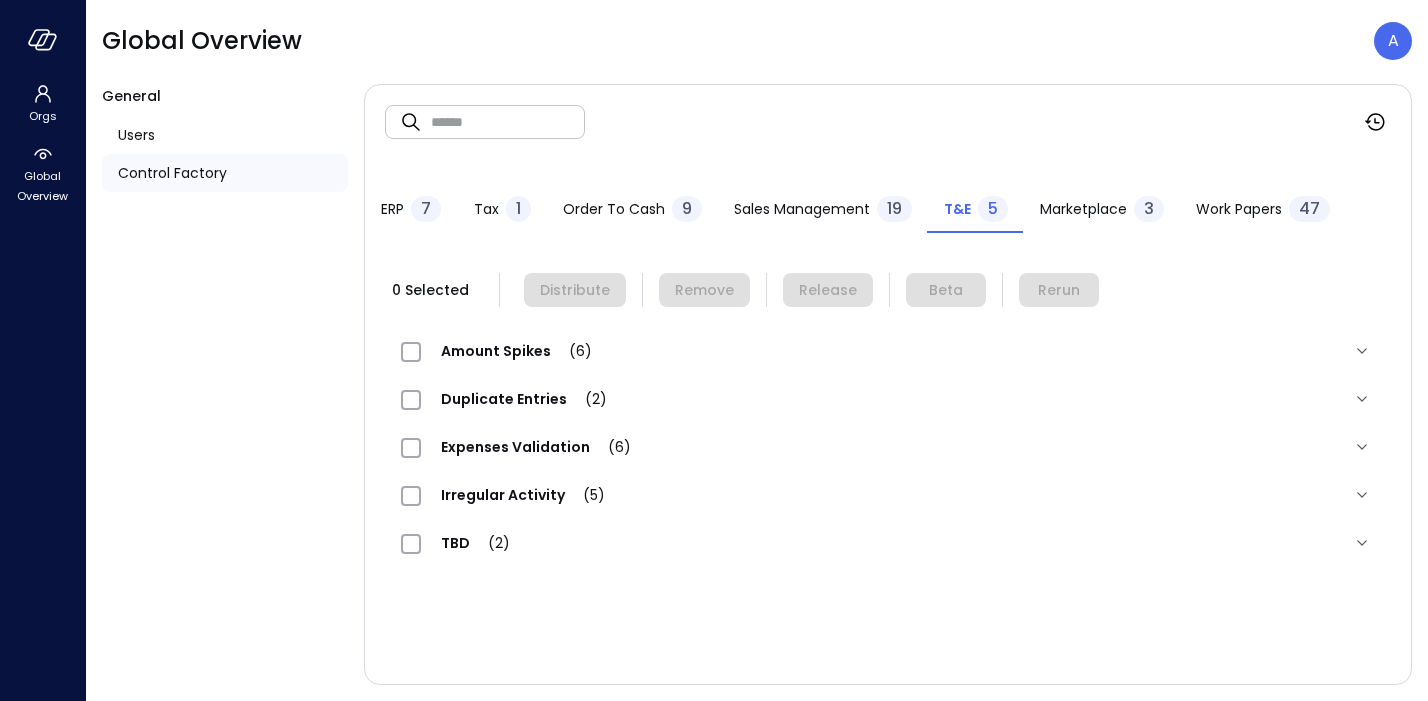click on "TBD (2)" at bounding box center [475, 543] 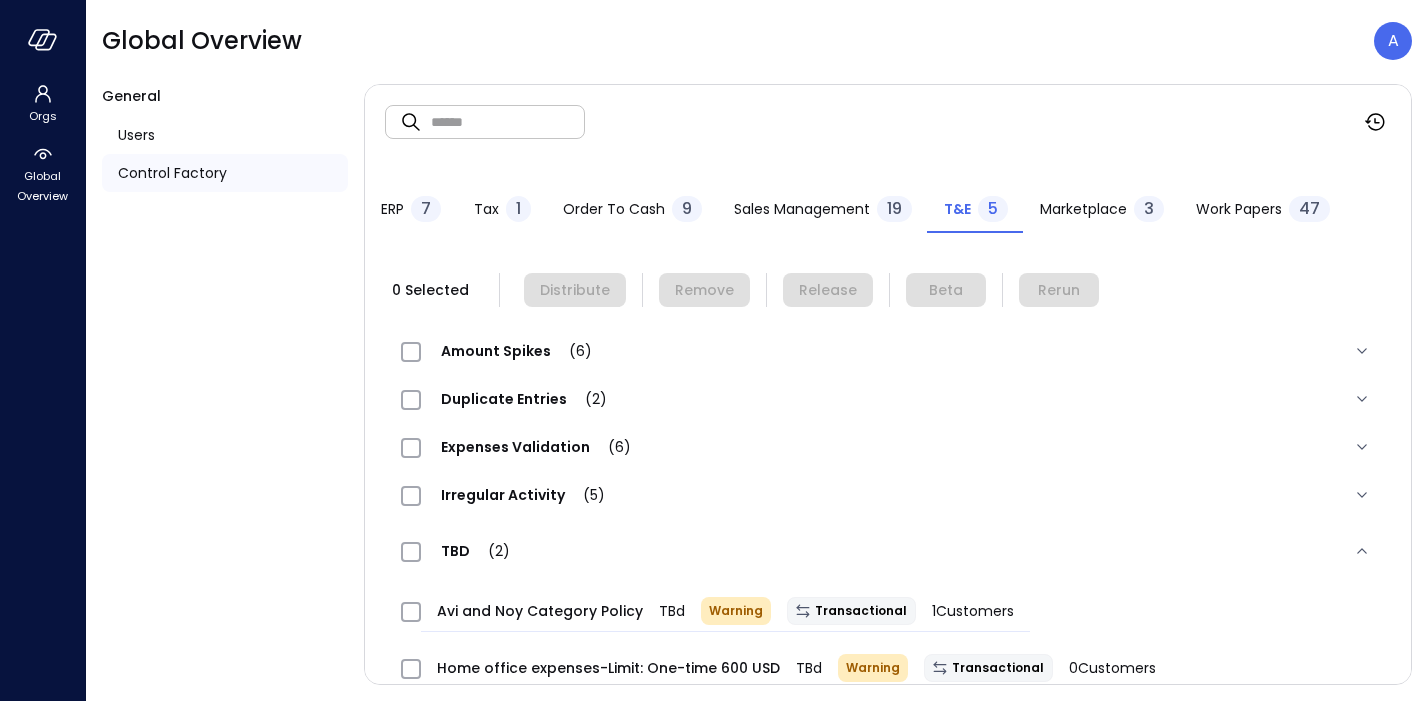 scroll, scrollTop: 41, scrollLeft: 0, axis: vertical 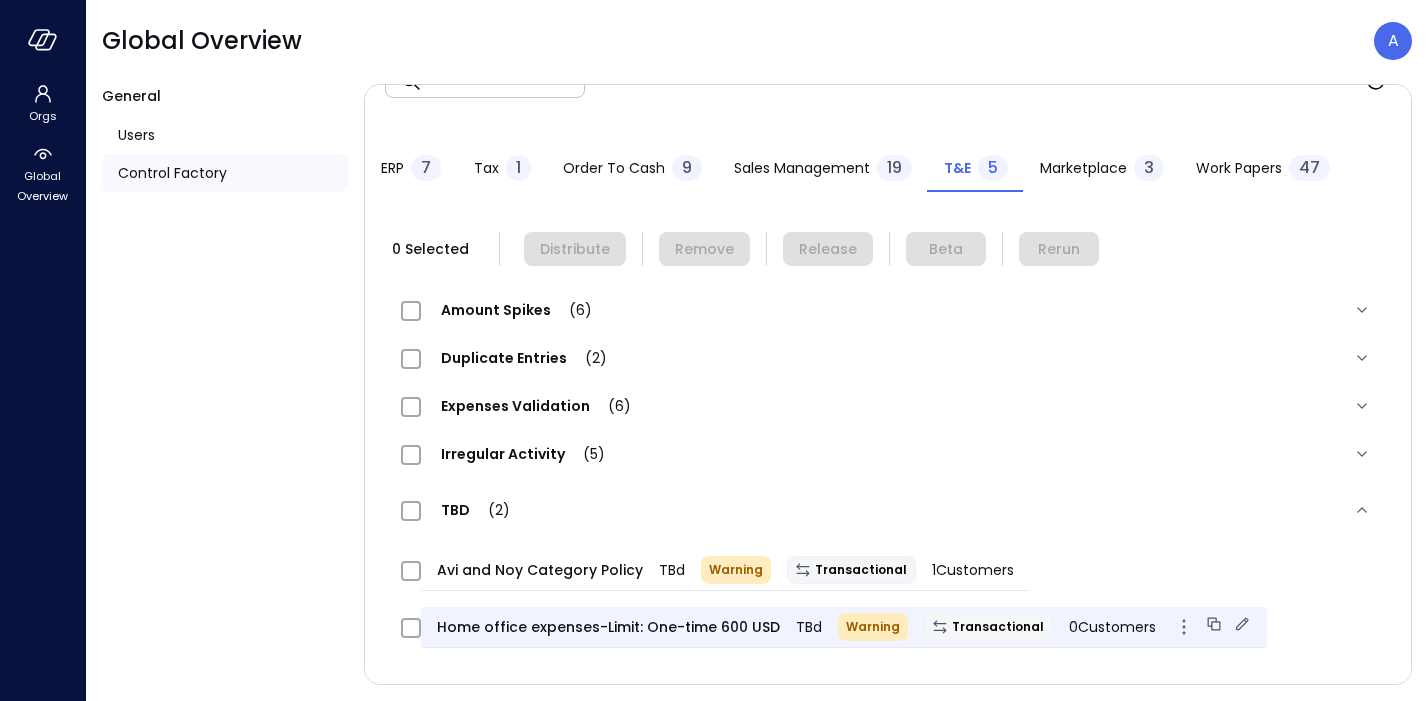 click 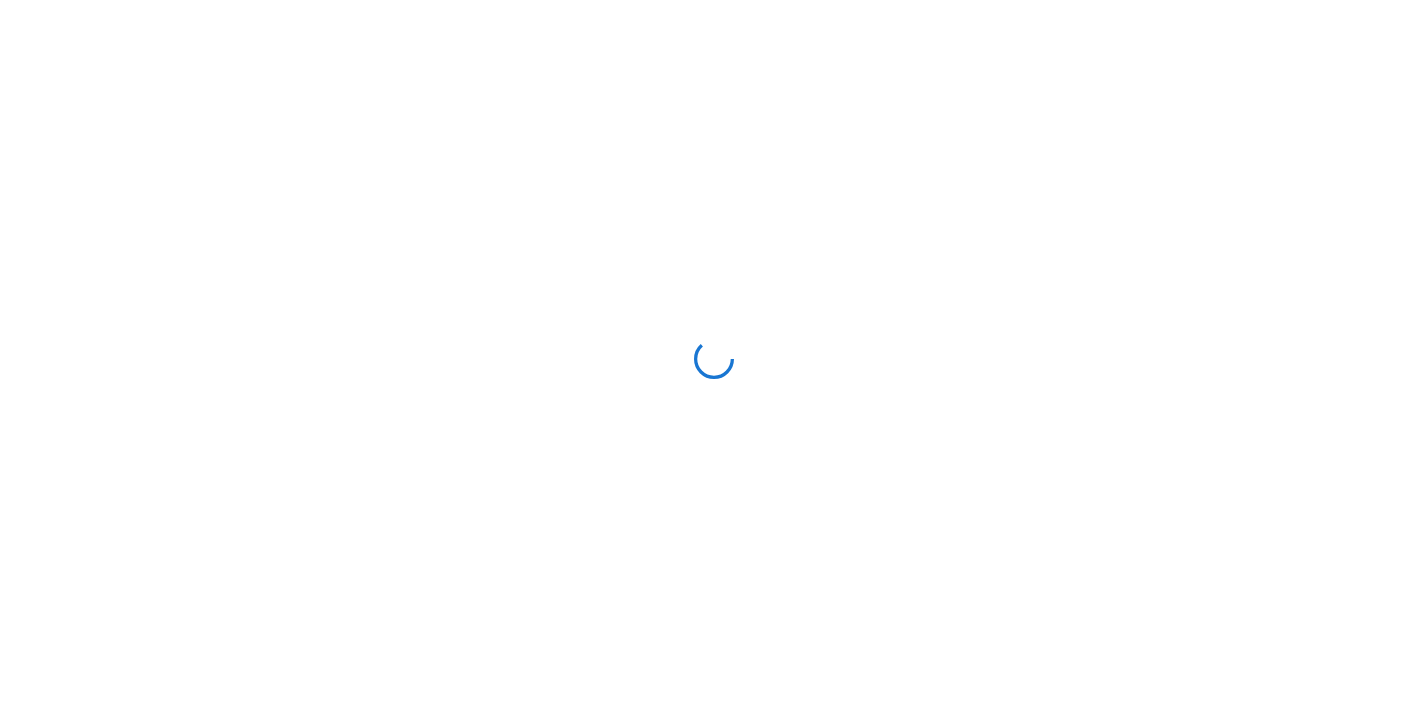scroll, scrollTop: 0, scrollLeft: 0, axis: both 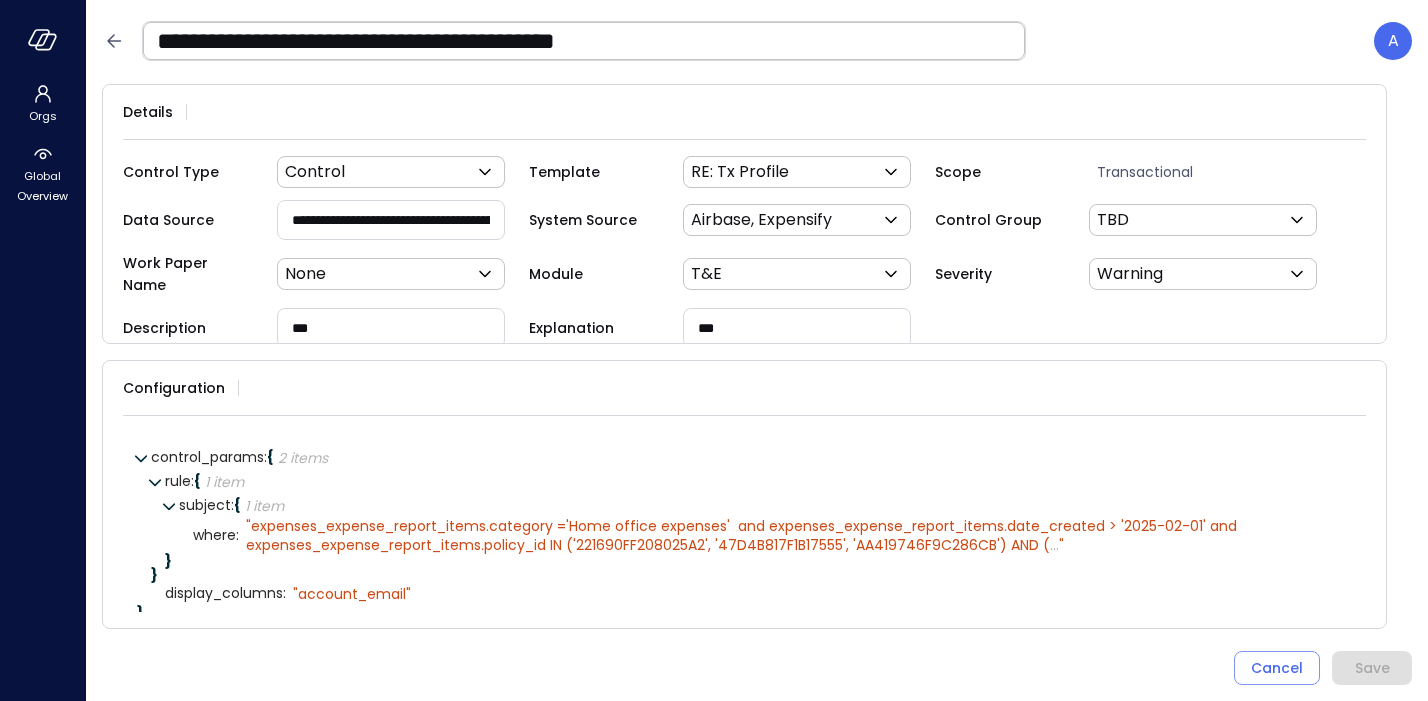click 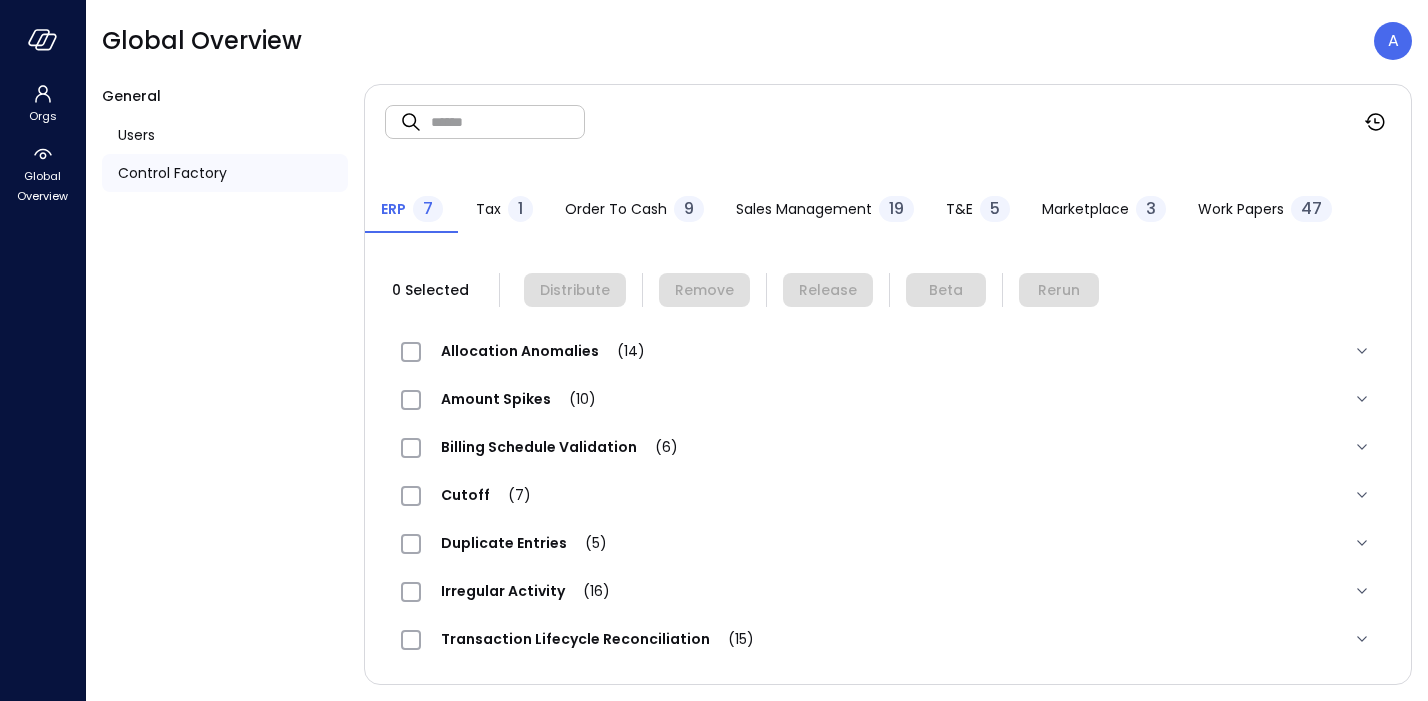 click on "T&E" at bounding box center (959, 209) 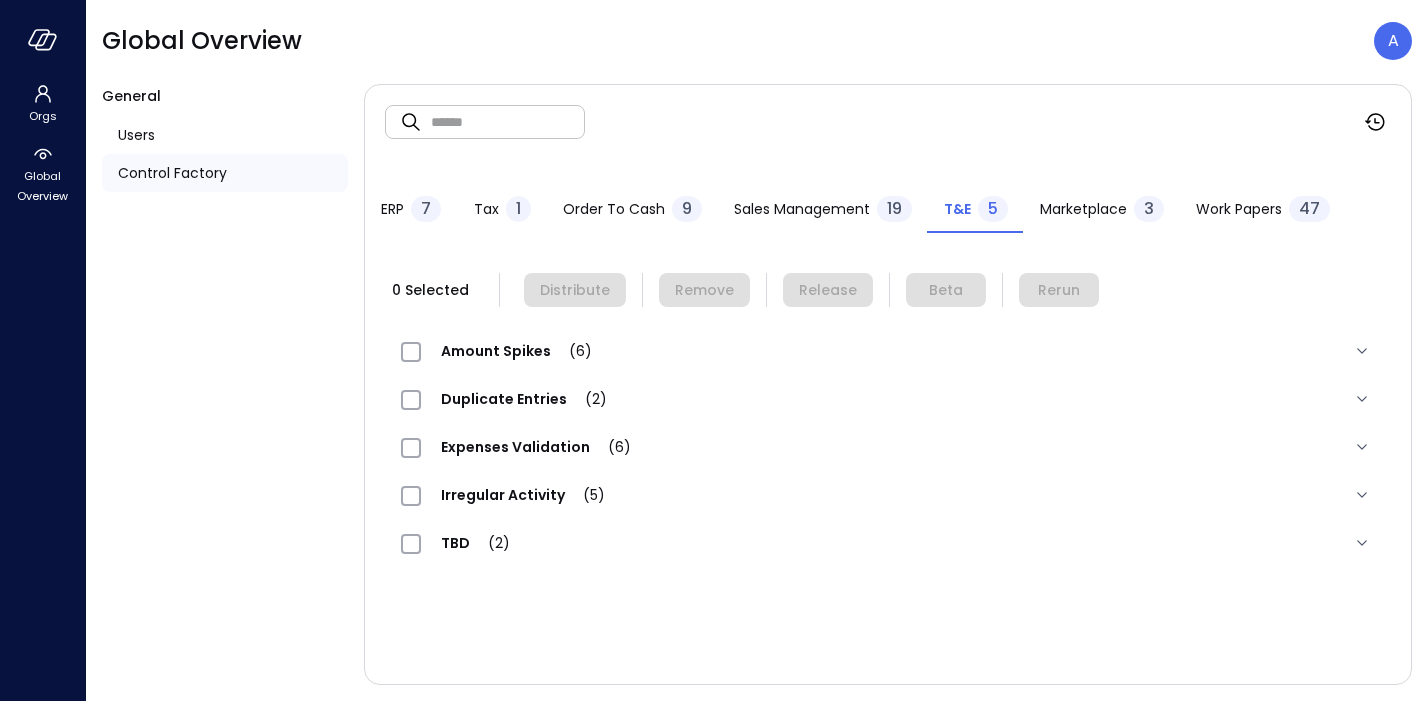 click on "TBD (2)" at bounding box center (475, 543) 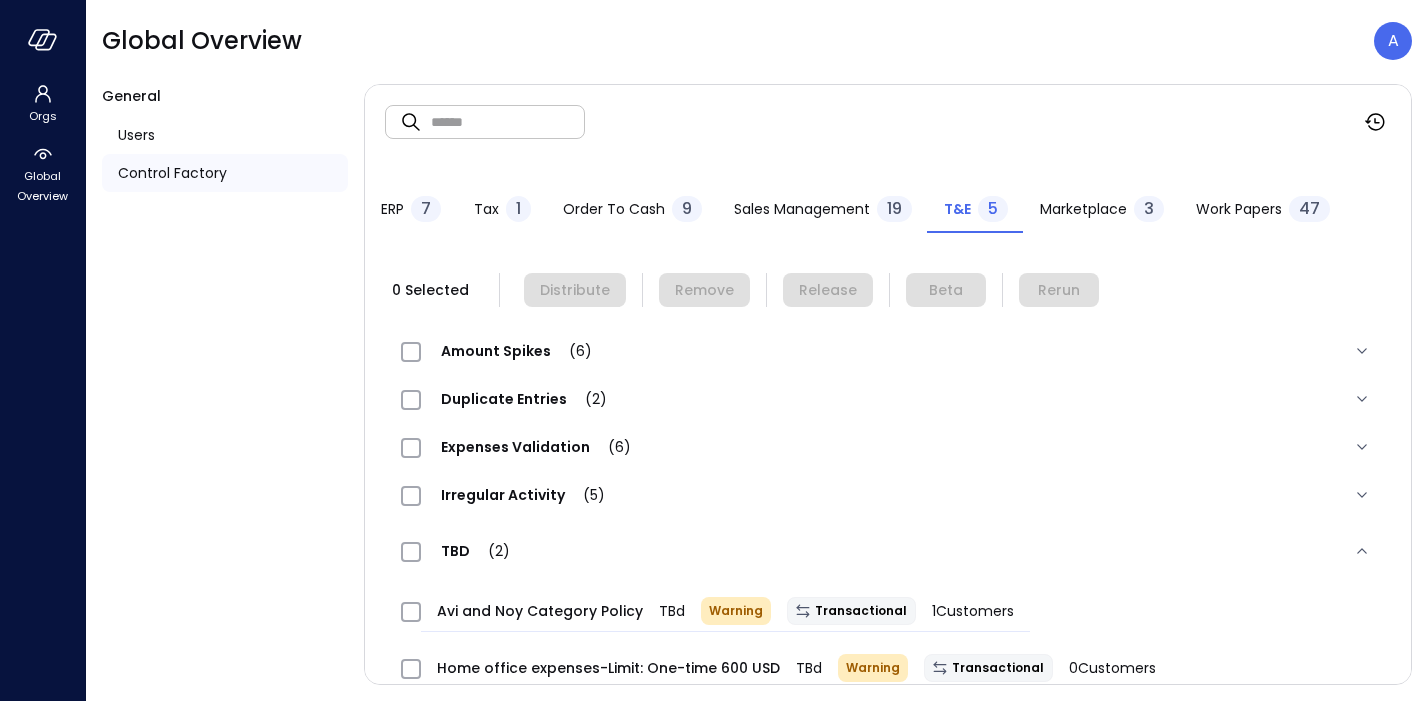scroll, scrollTop: 41, scrollLeft: 0, axis: vertical 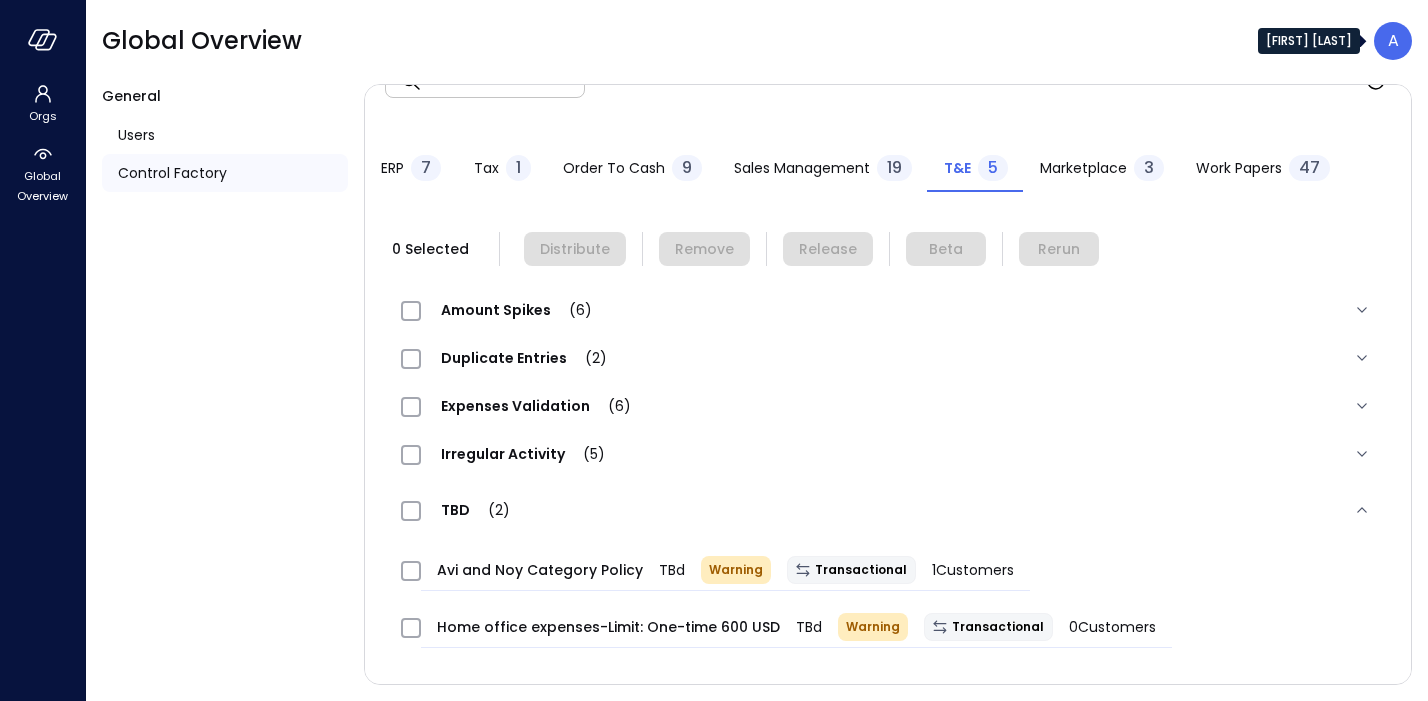 click on "A" at bounding box center [1393, 41] 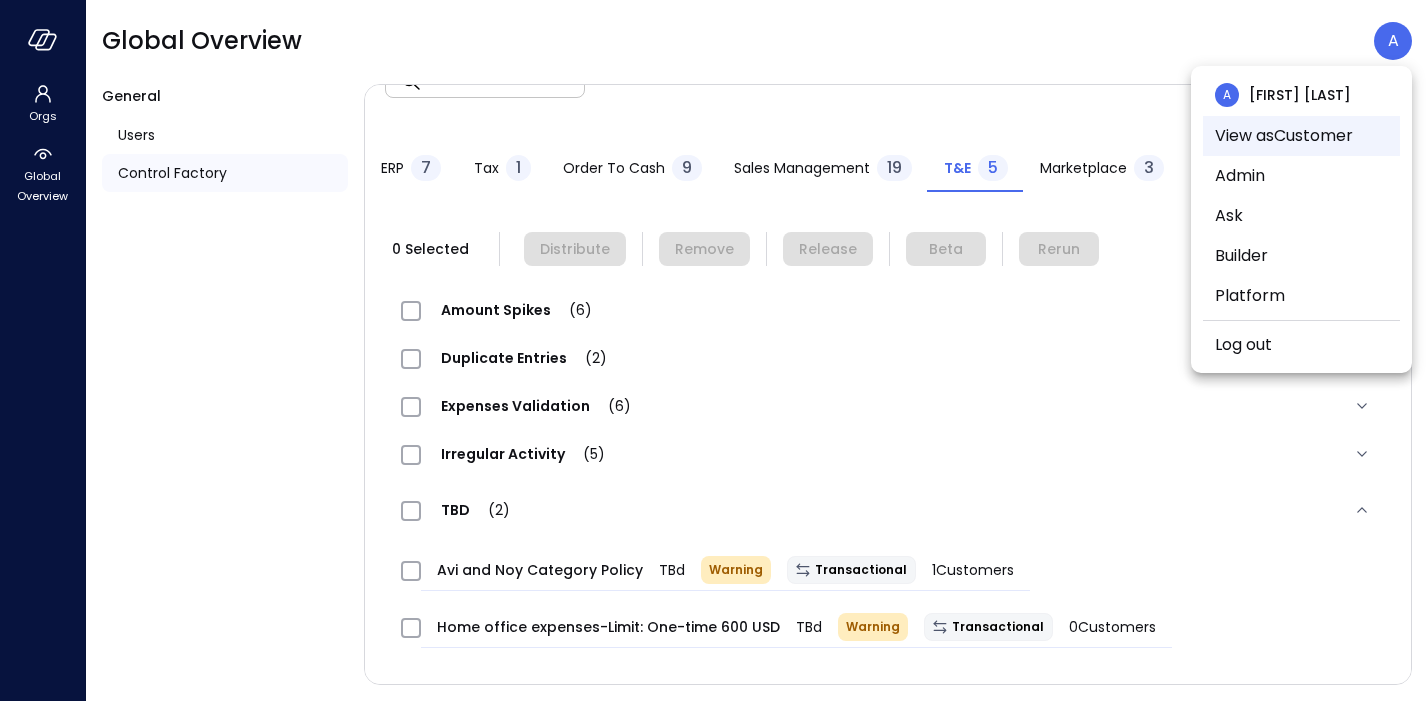 click on "View as  Customer" at bounding box center [1301, 136] 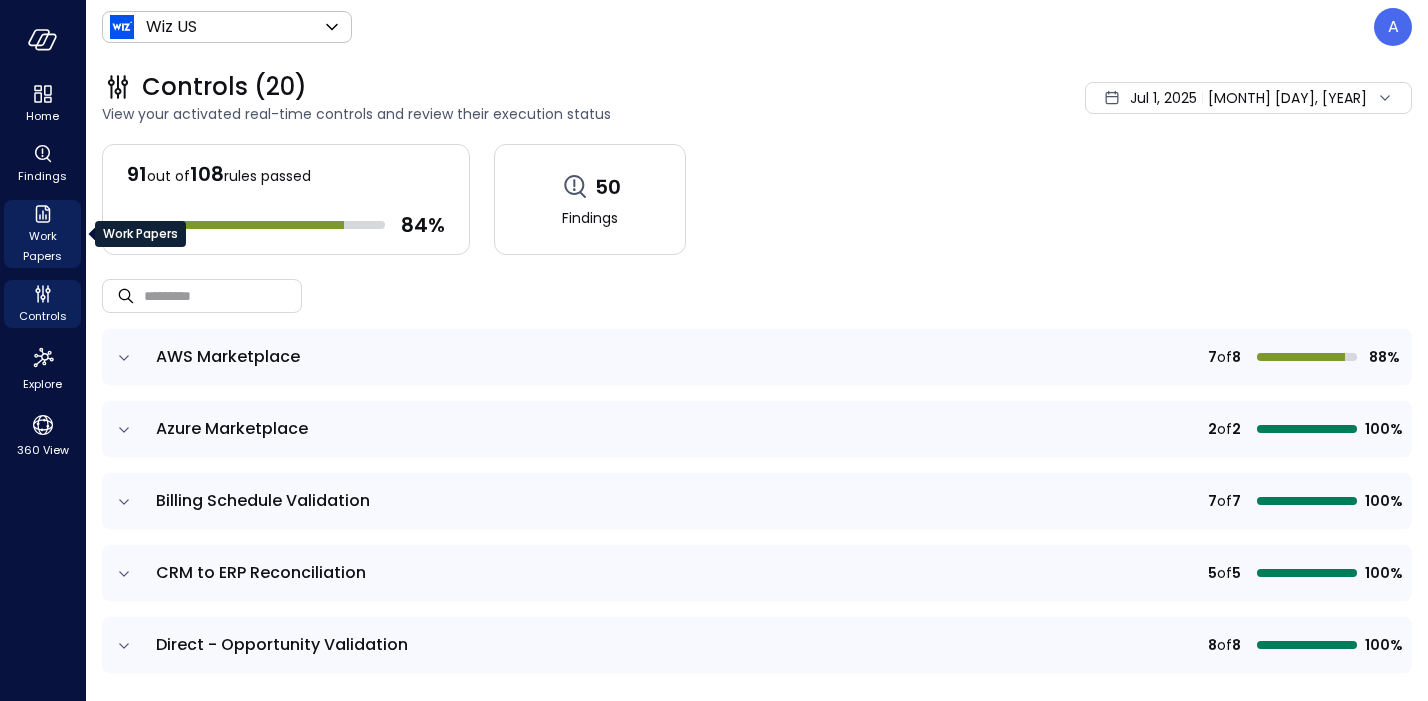 click on "Work Papers" at bounding box center (42, 246) 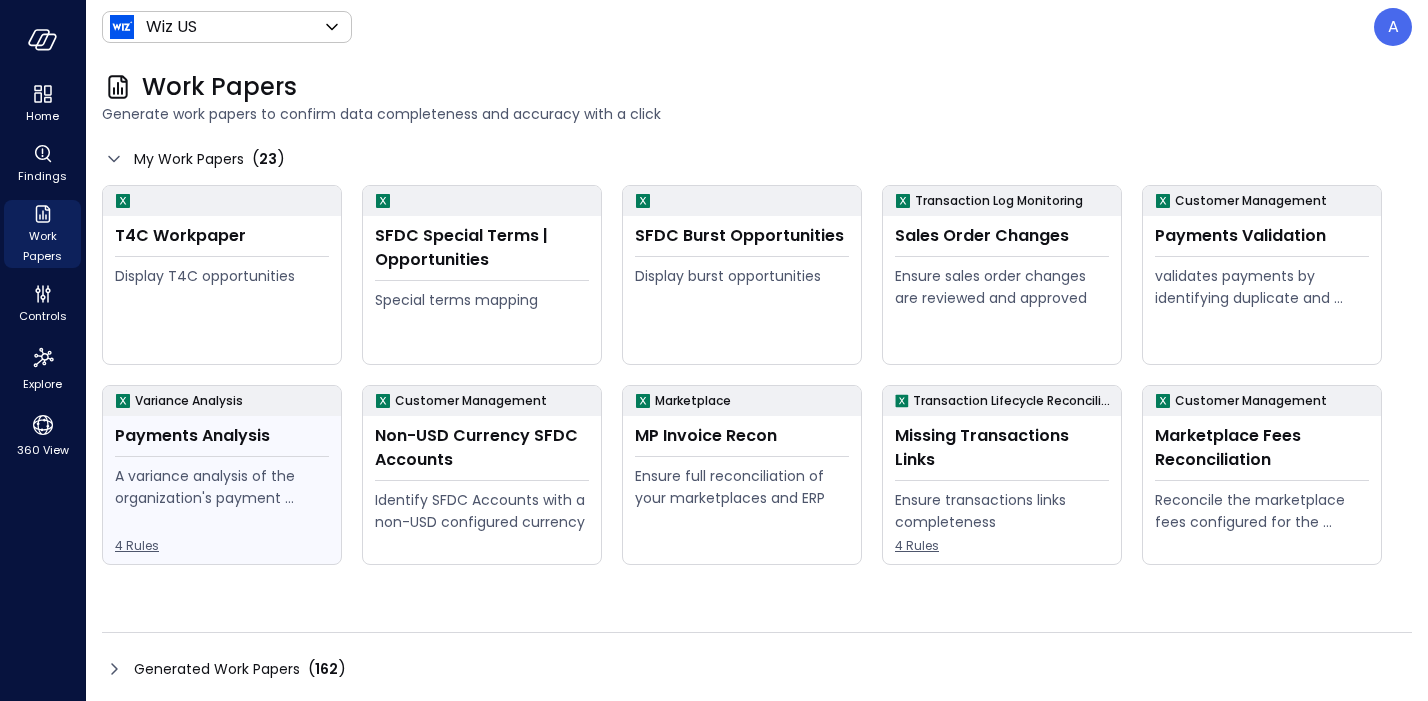 click on "Rules 4" at bounding box center [222, 546] 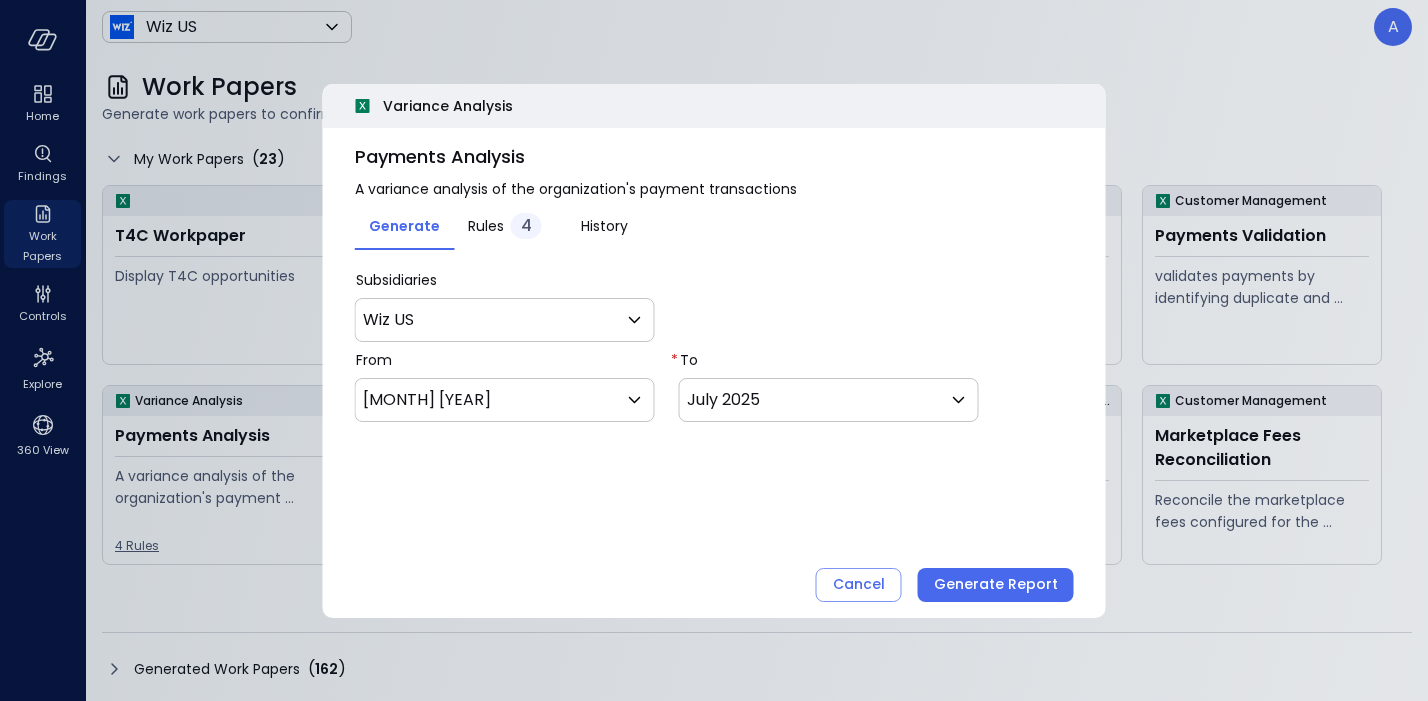 click on "Rules" at bounding box center (486, 226) 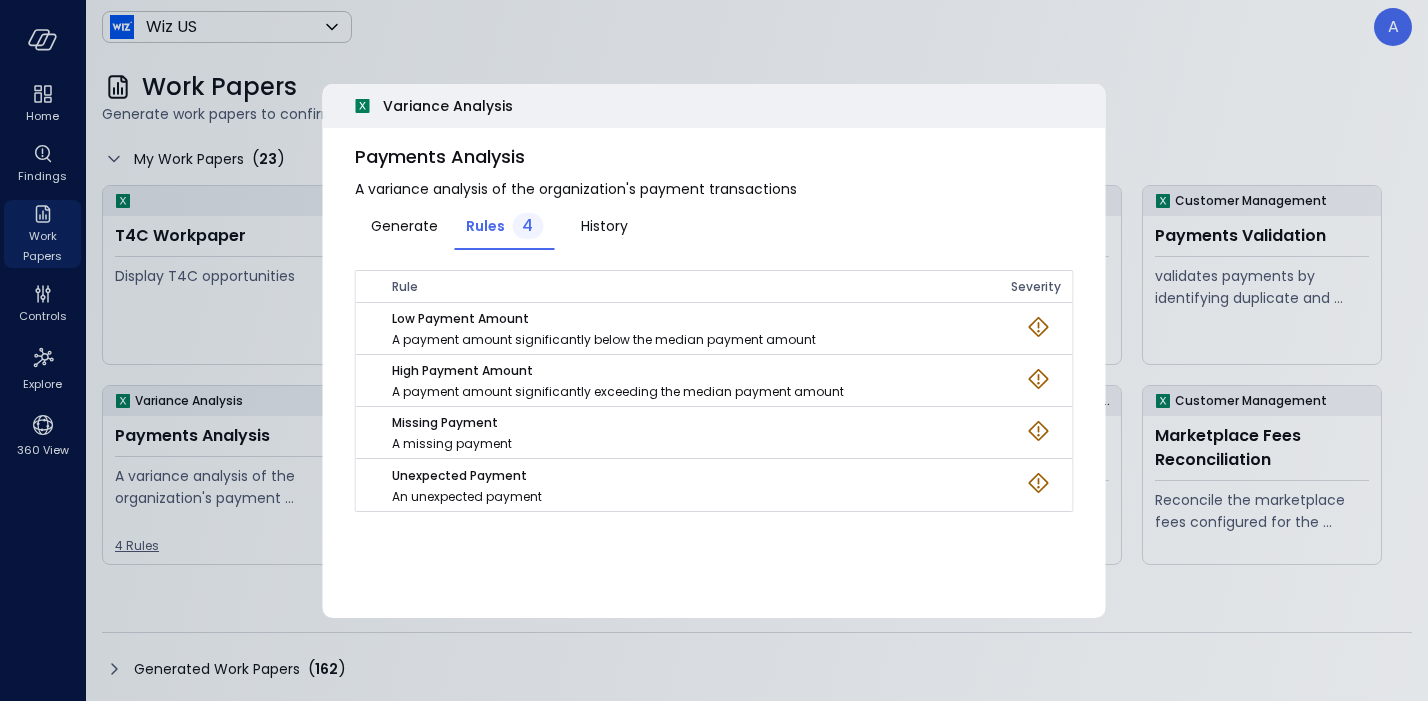 click on "History" at bounding box center (604, 226) 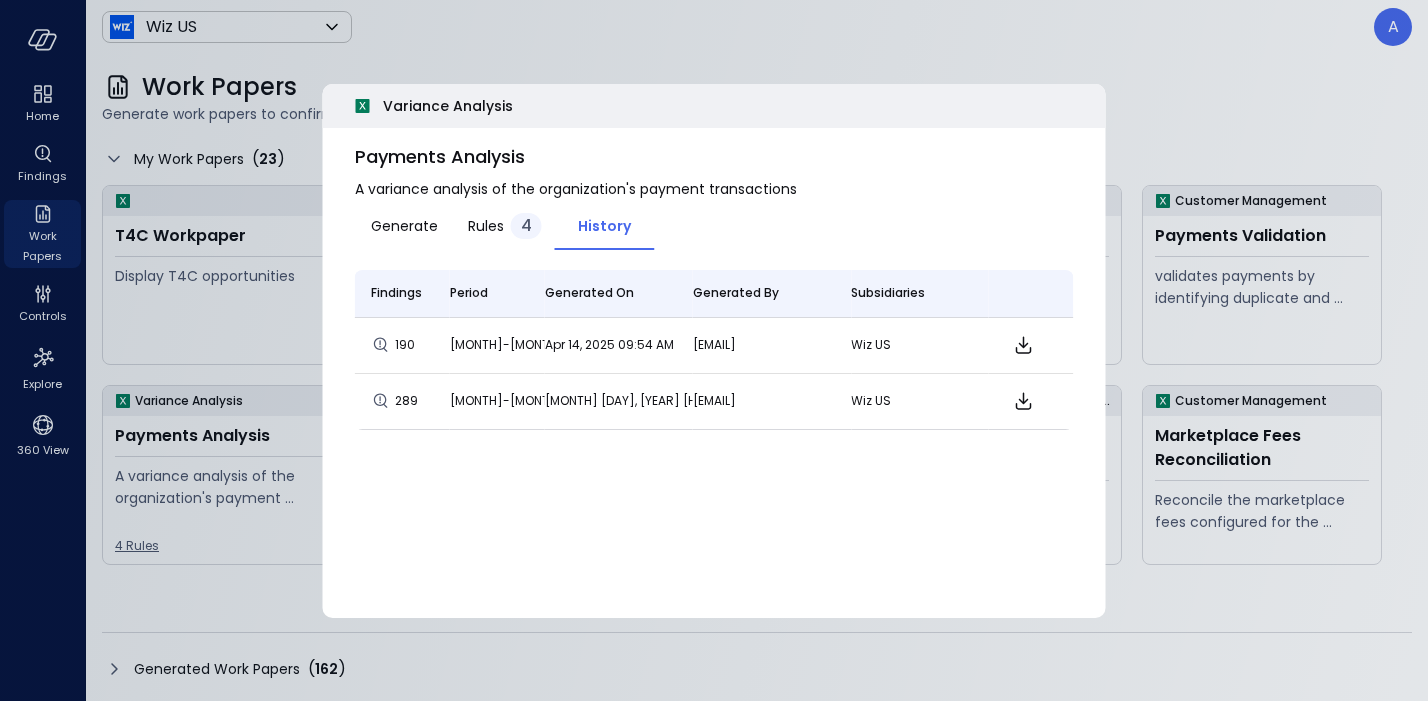 click 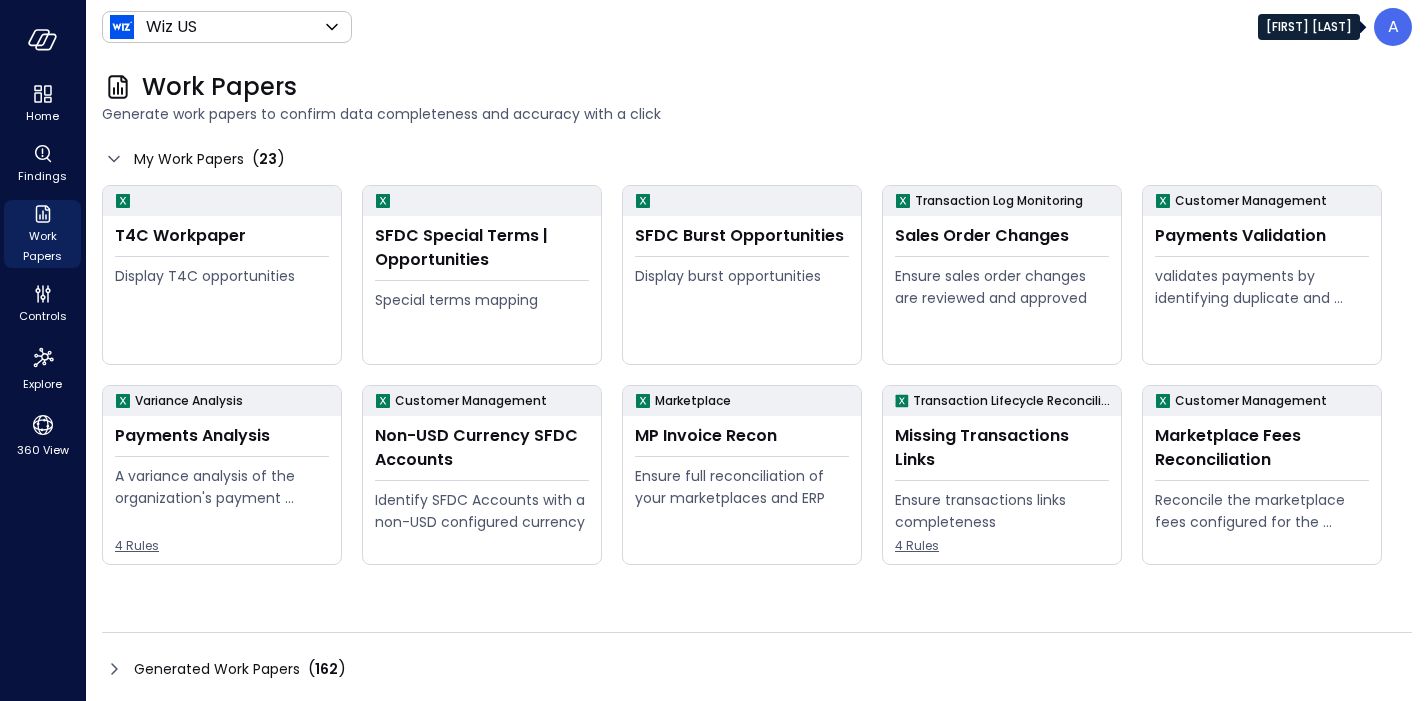 click on "A" at bounding box center [1393, 27] 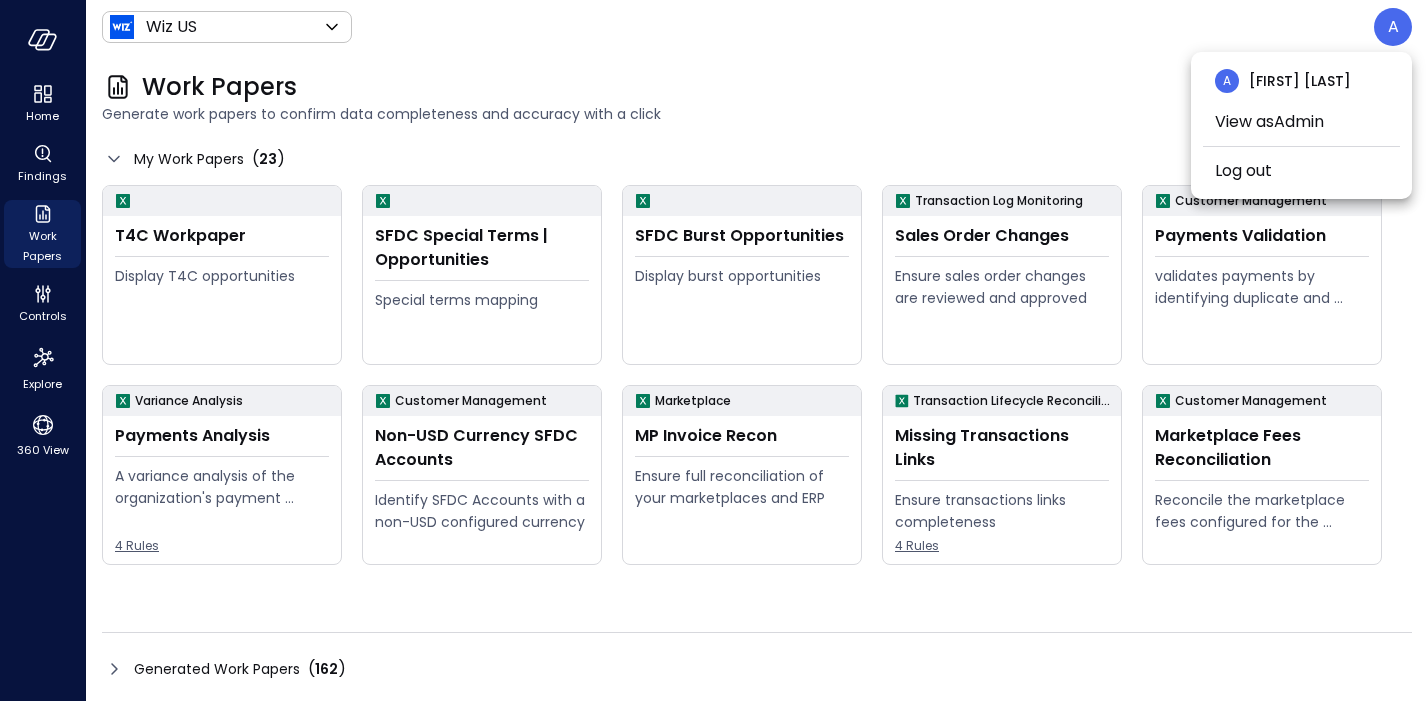 click at bounding box center (714, 350) 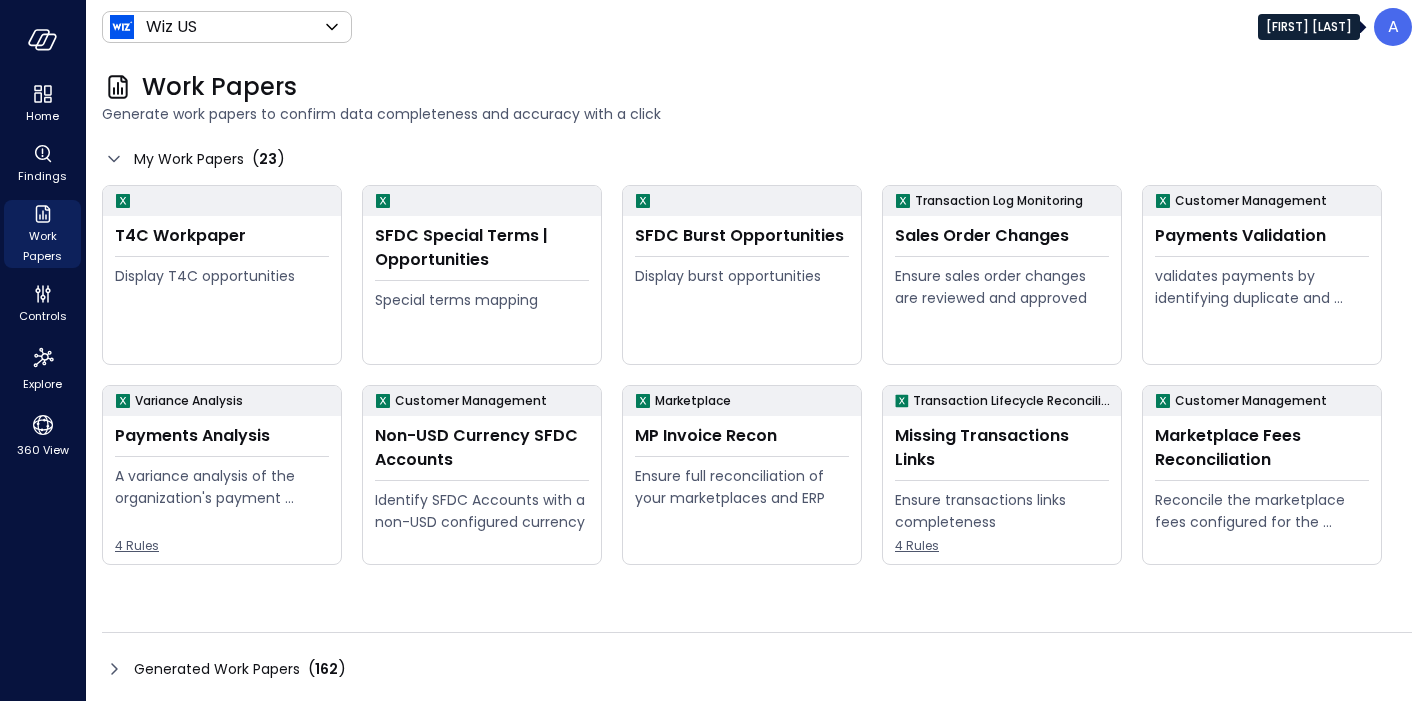 click on "A" at bounding box center (1393, 27) 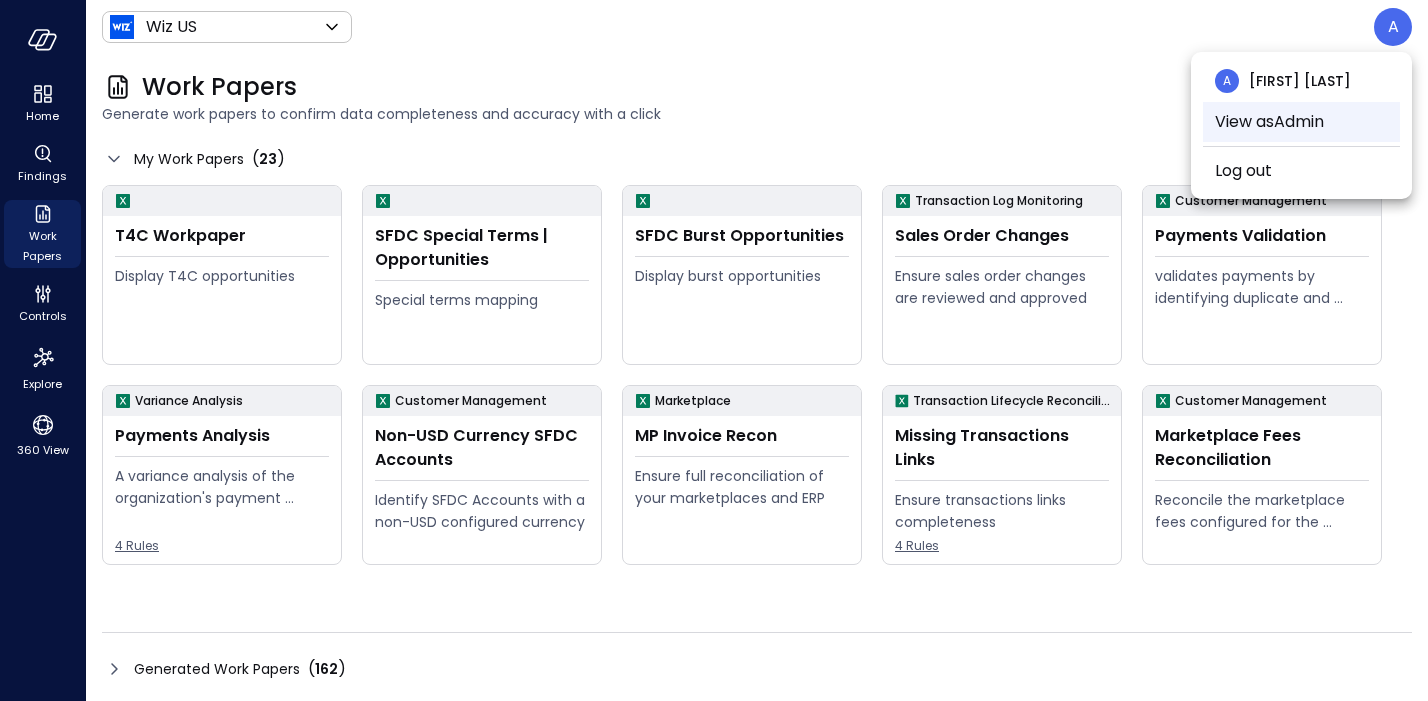 click on "View as  Admin" at bounding box center [1301, 122] 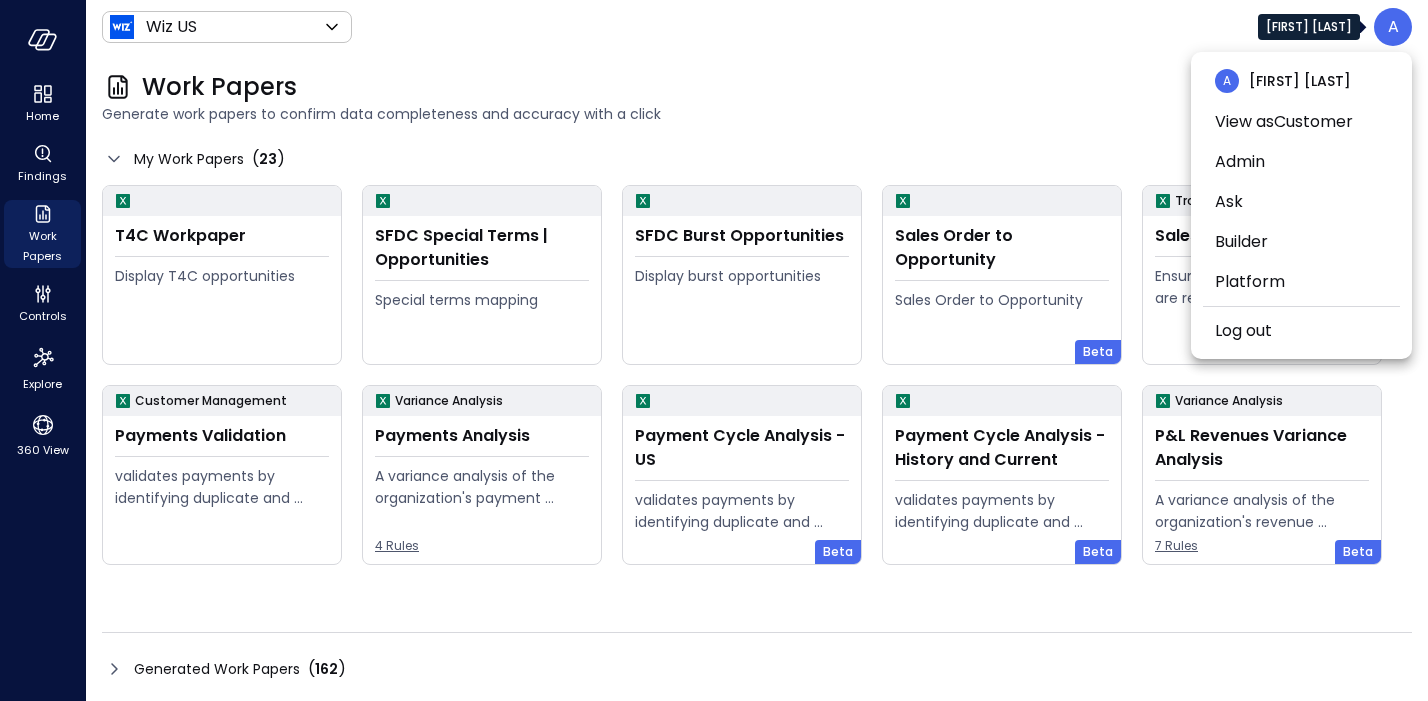 click at bounding box center (714, 350) 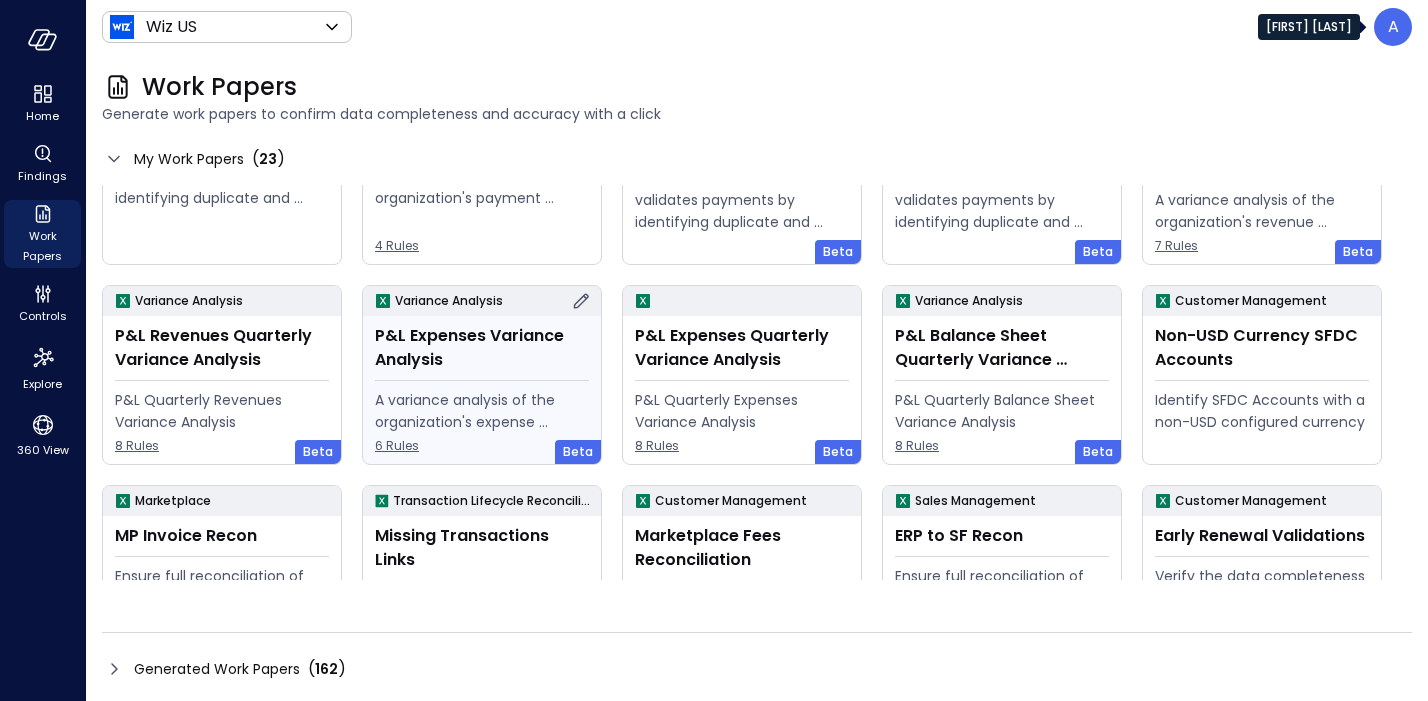 scroll, scrollTop: 293, scrollLeft: 0, axis: vertical 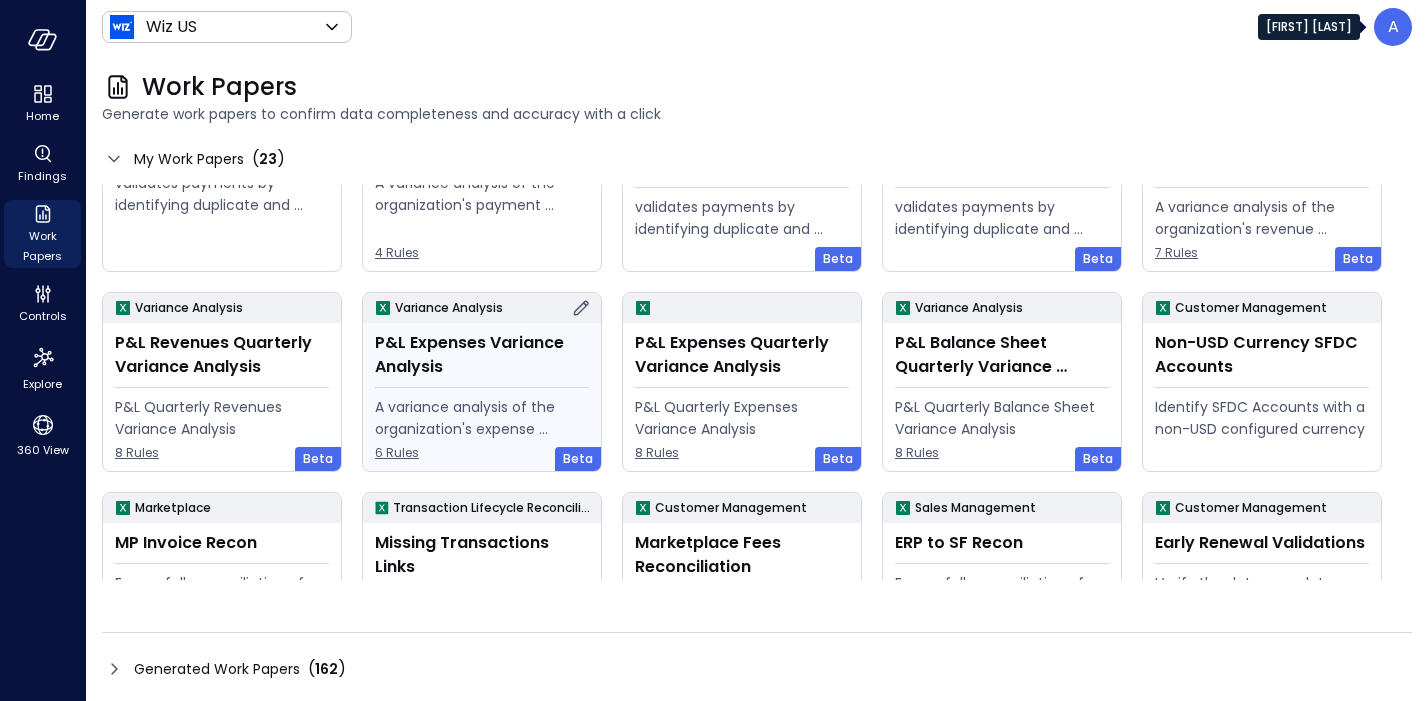 click on "P&L Expenses Variance Analysis" at bounding box center [482, 355] 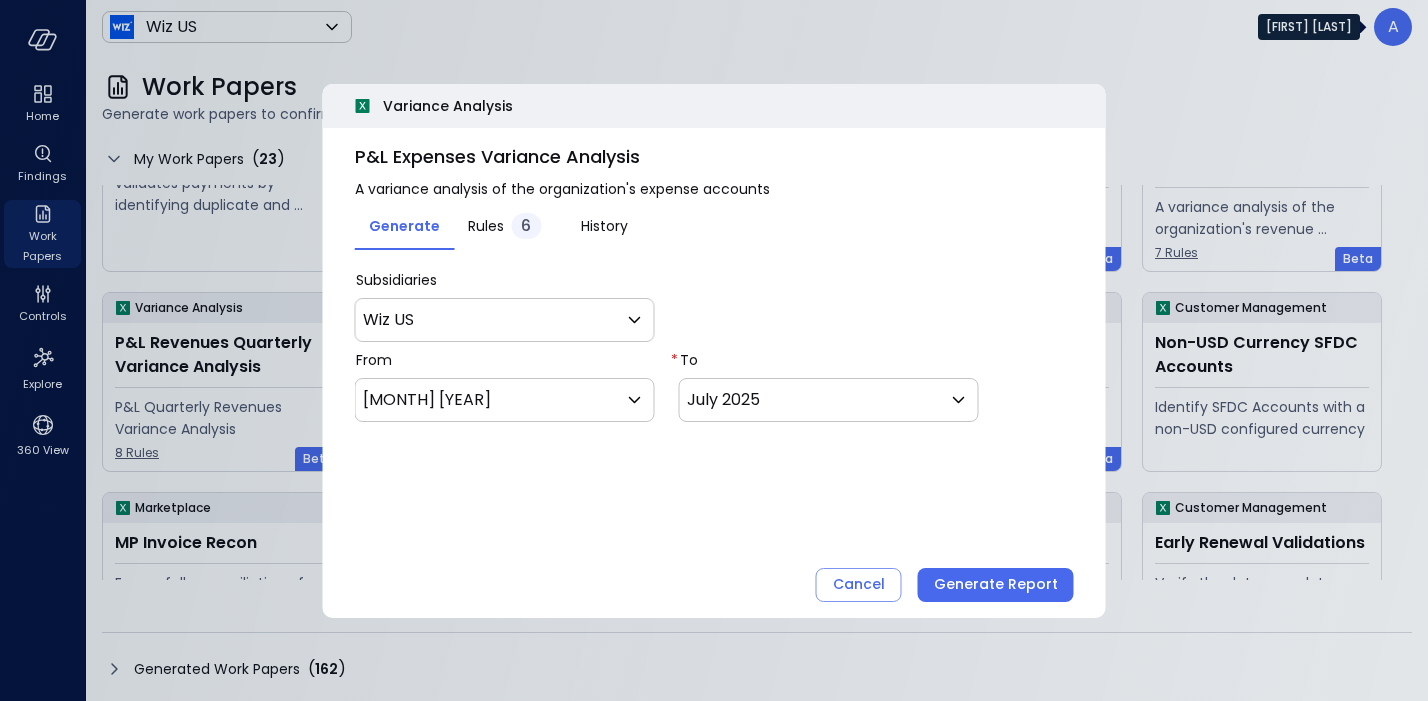 click at bounding box center [714, 350] 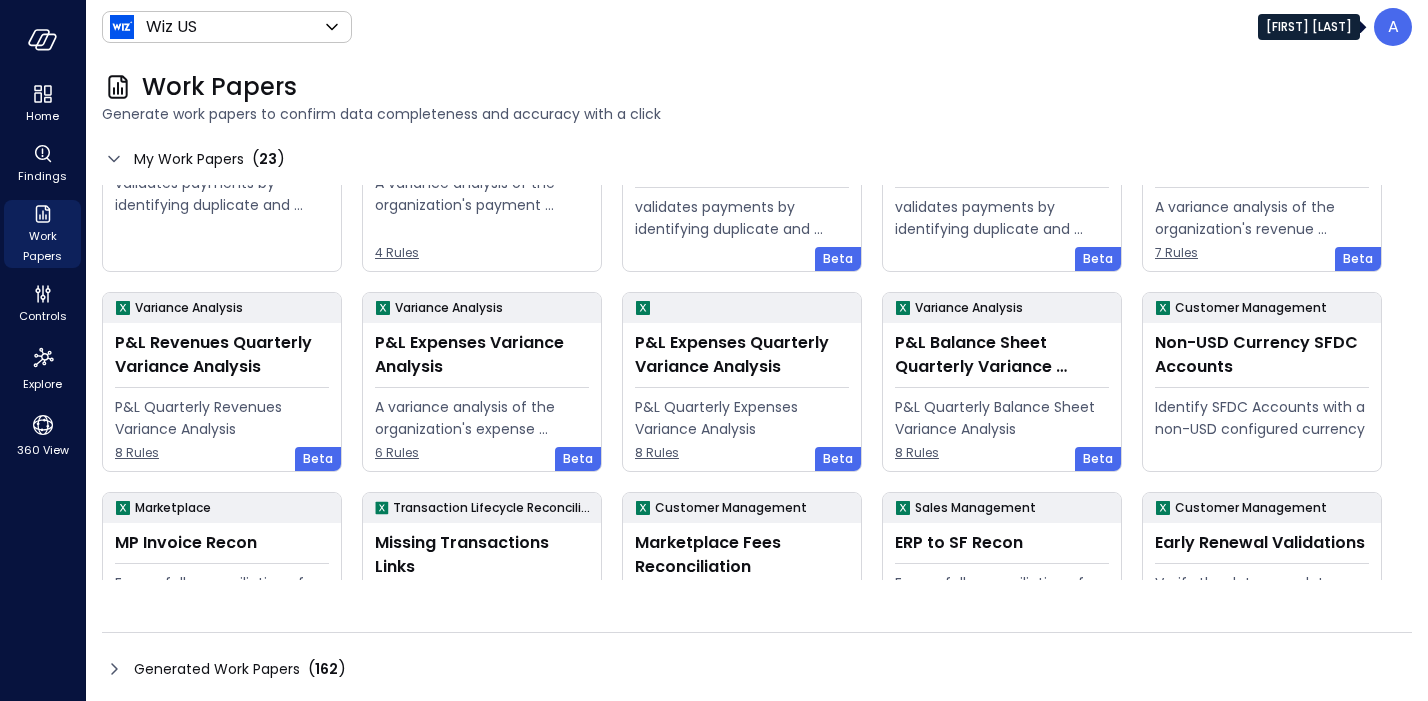 click on "Generated Work Papers" at bounding box center (217, 669) 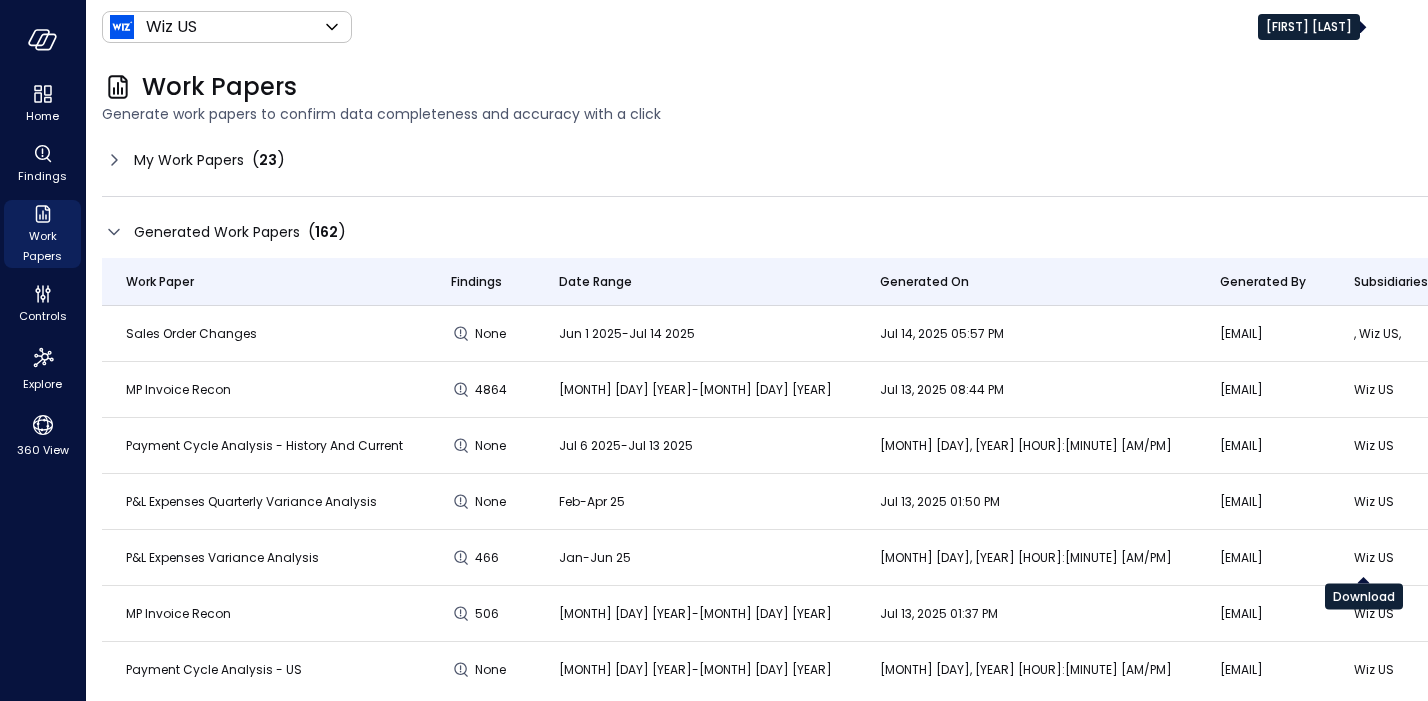 click 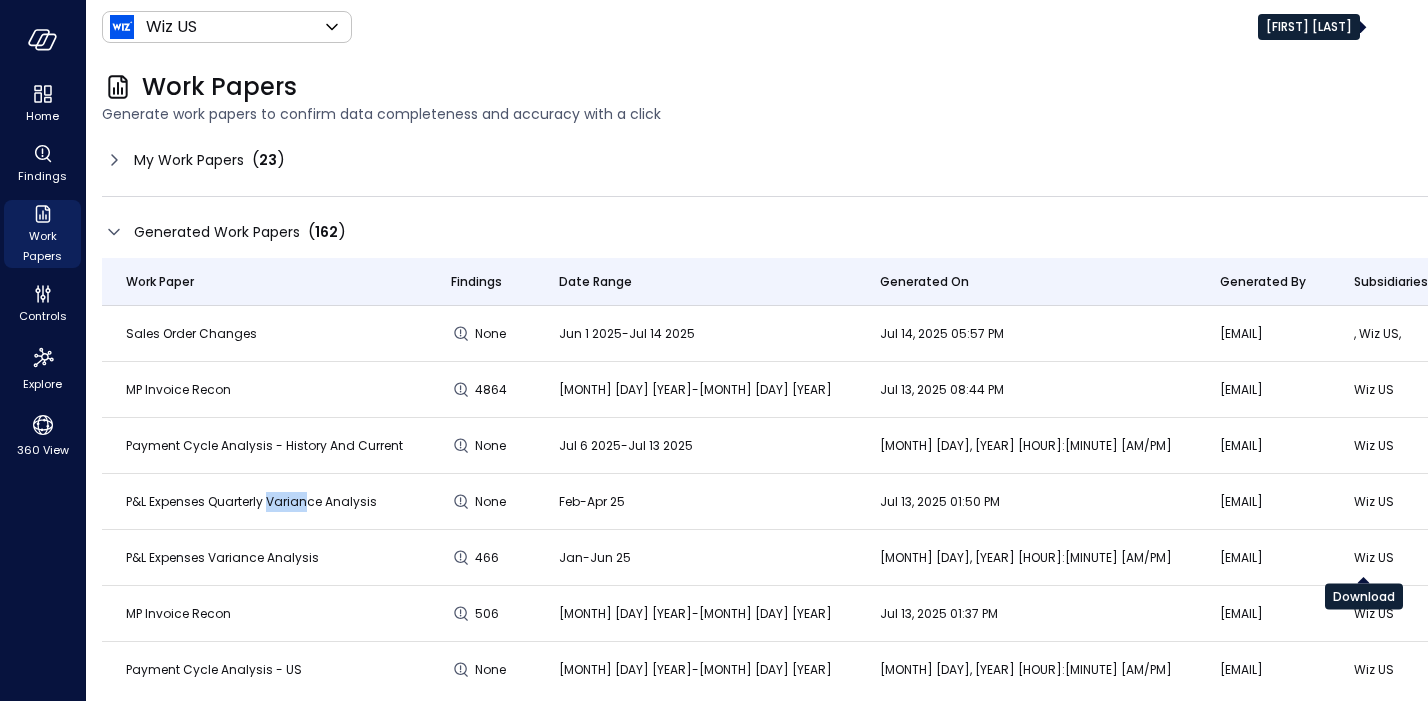 click 